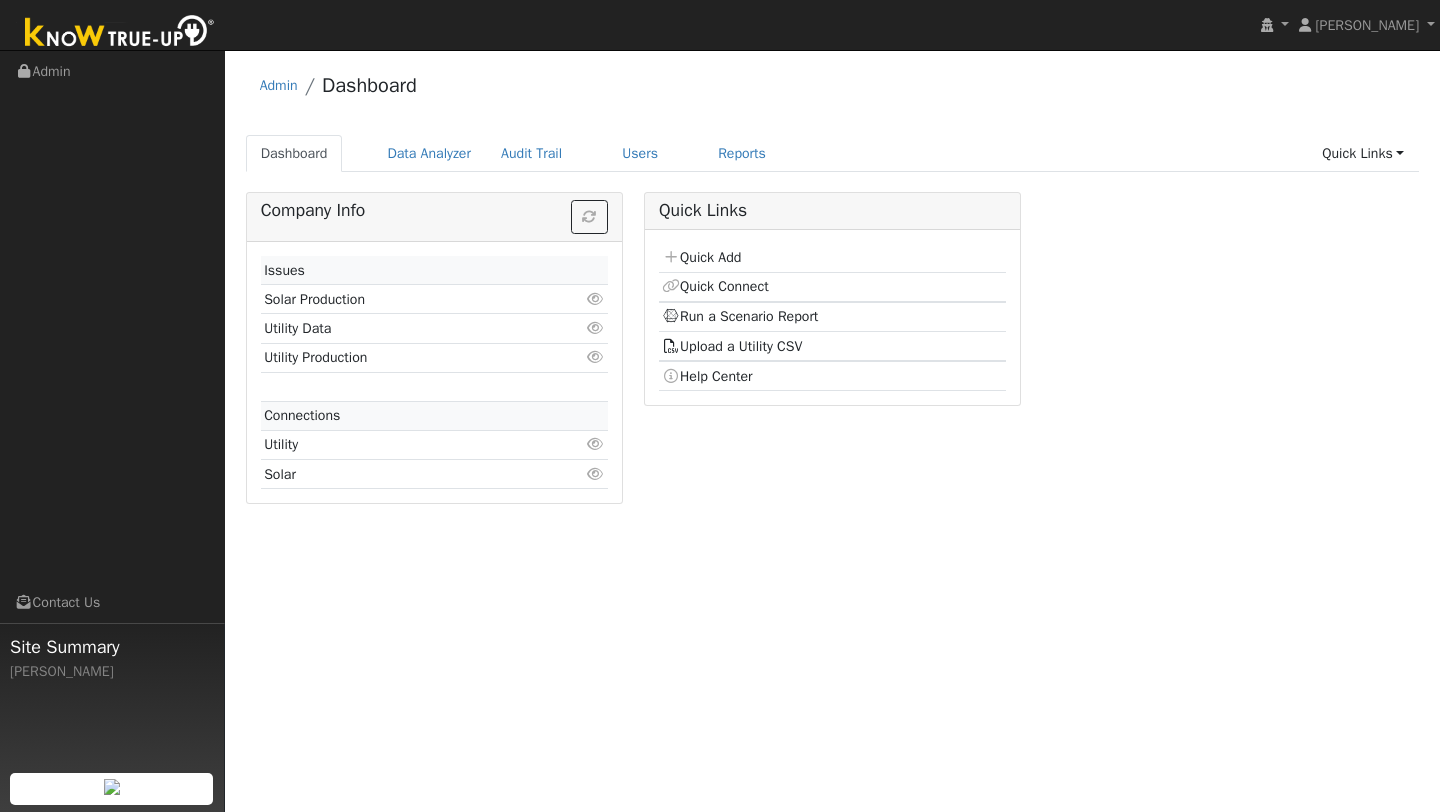scroll, scrollTop: 0, scrollLeft: 0, axis: both 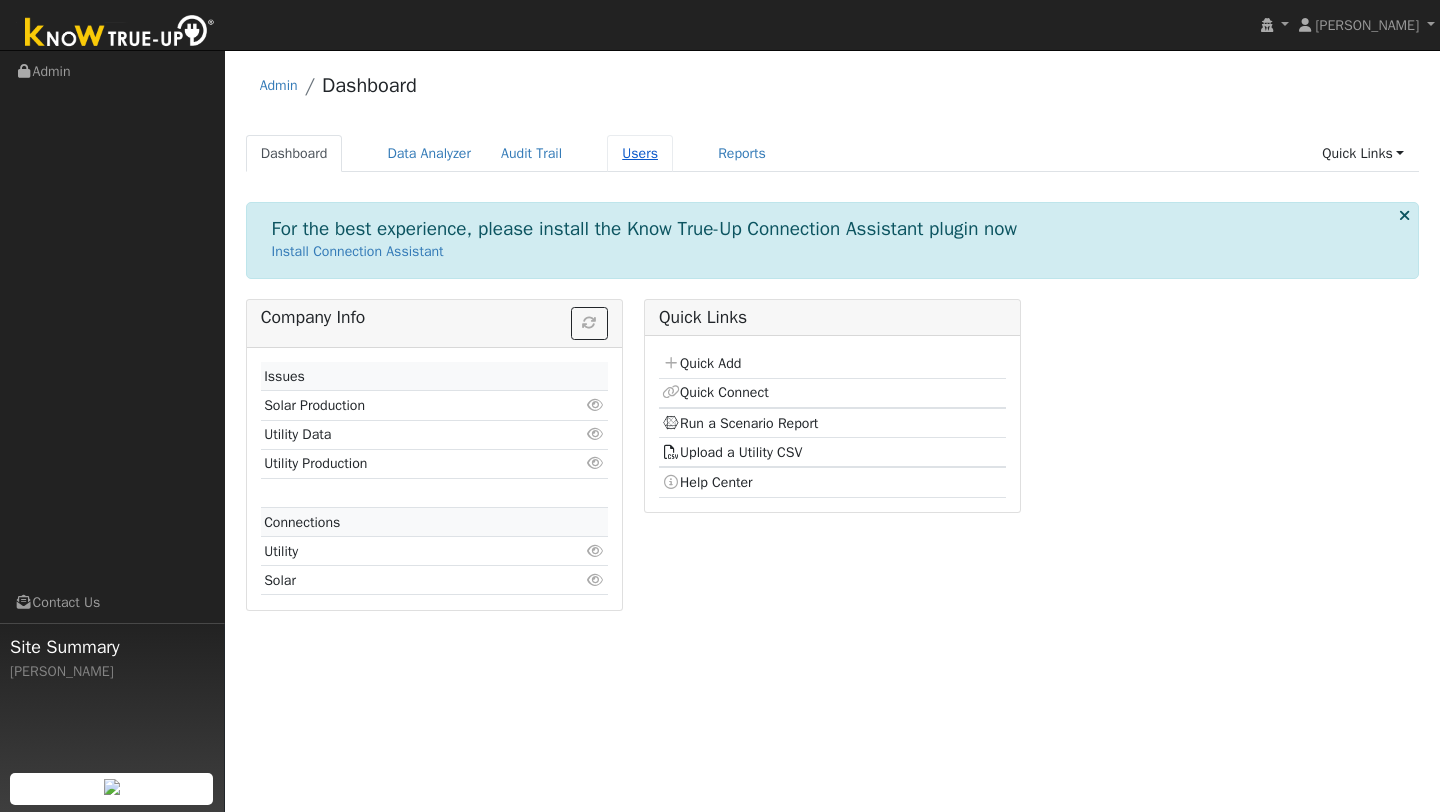 click on "Users" at bounding box center (640, 153) 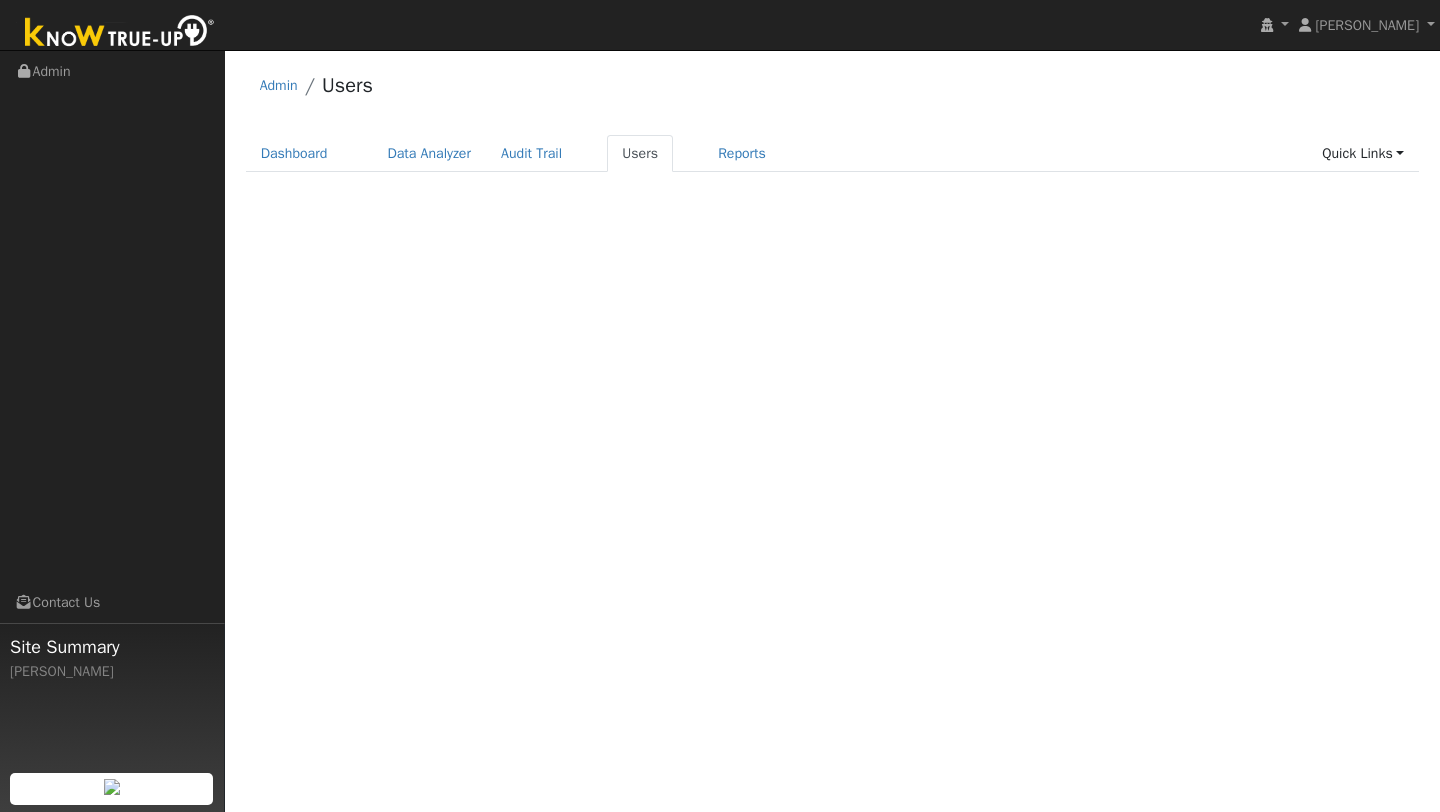 scroll, scrollTop: 0, scrollLeft: 0, axis: both 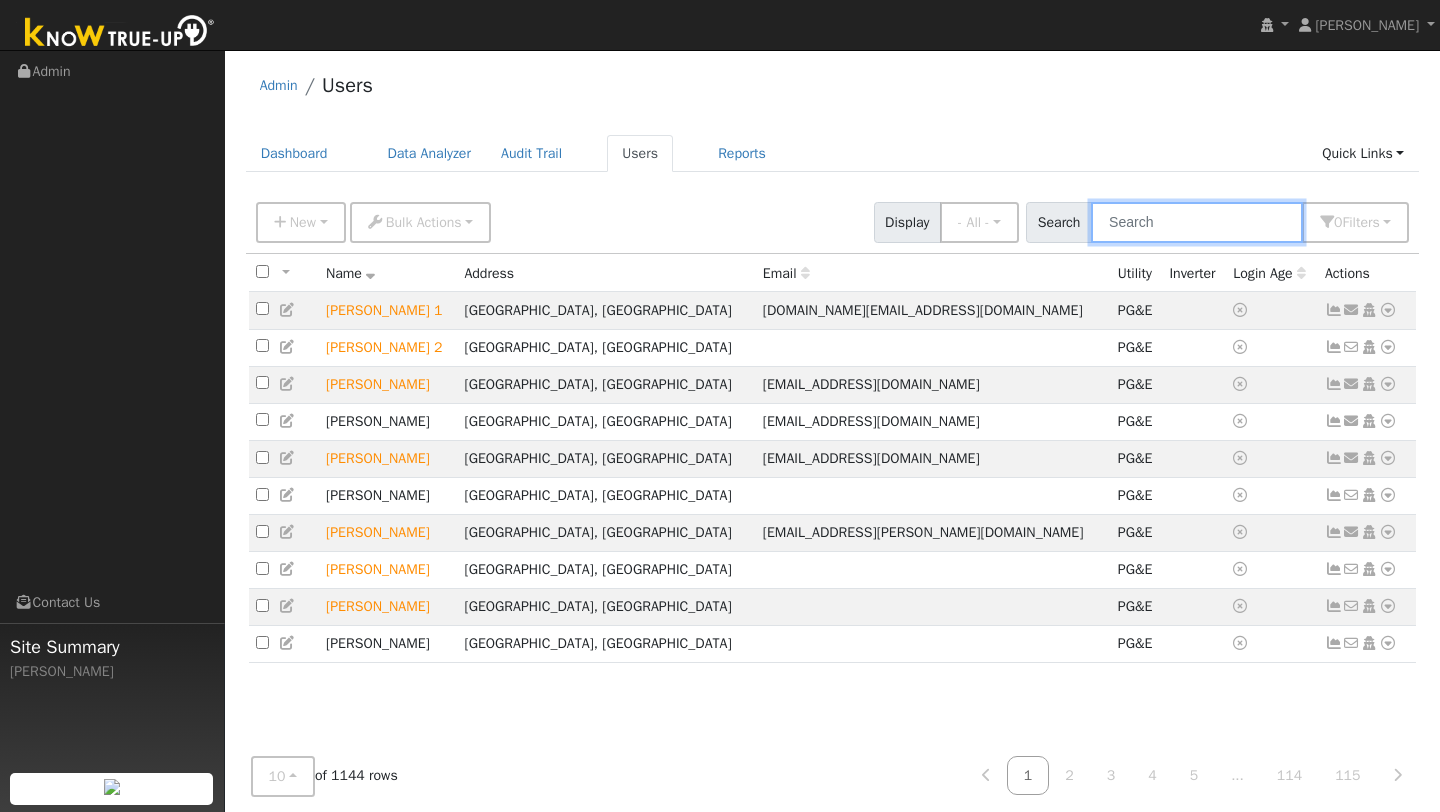 click at bounding box center [1197, 222] 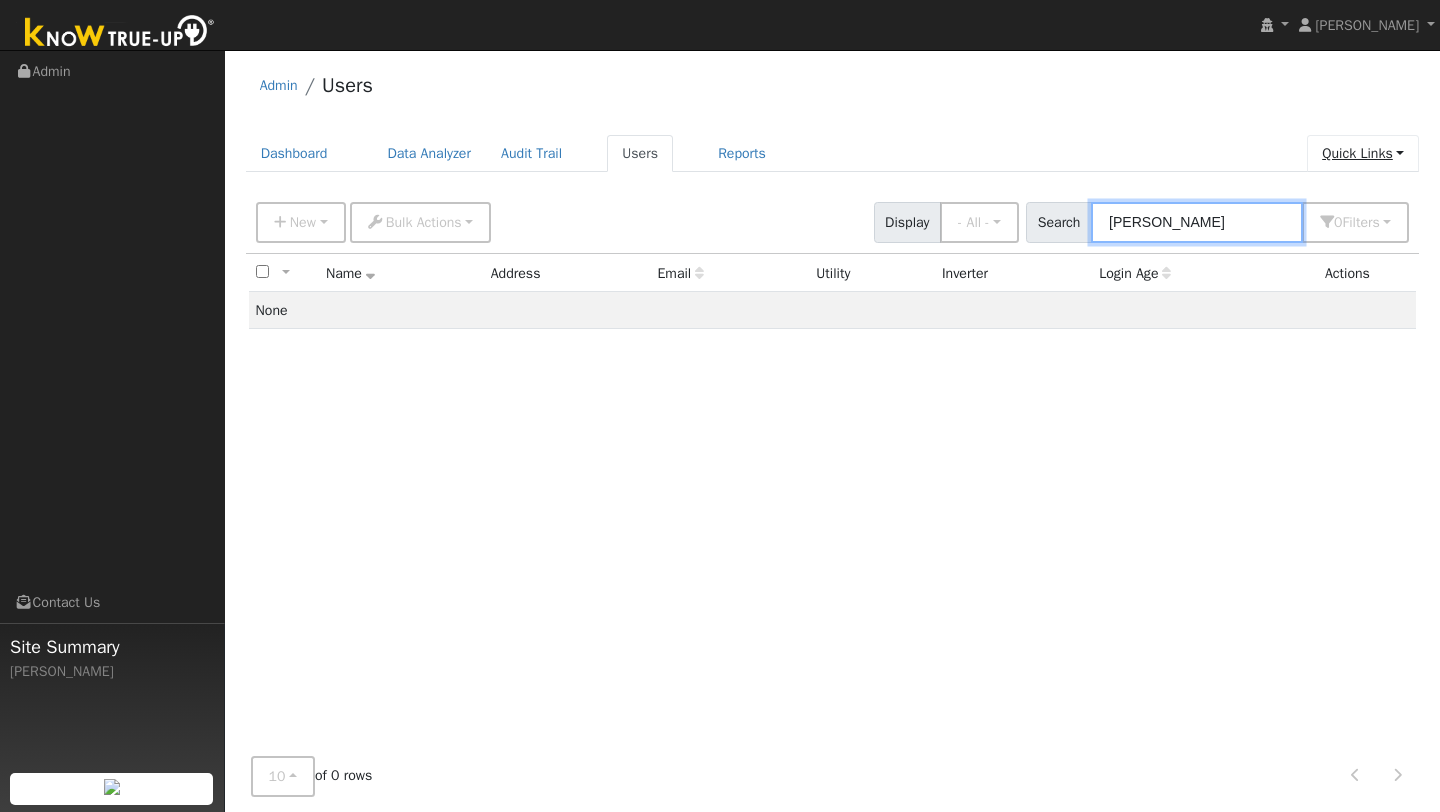 type on "[PERSON_NAME]" 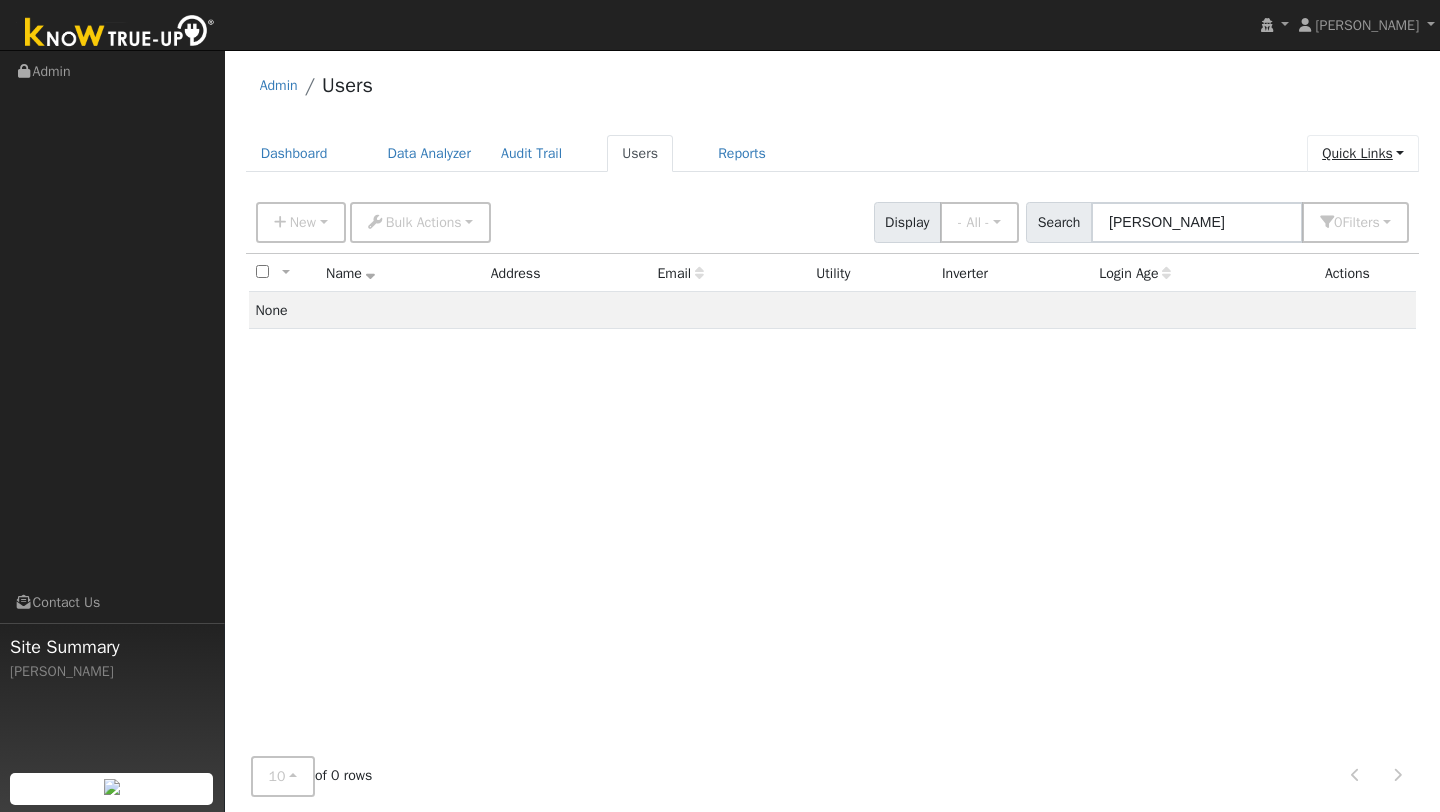 click on "Quick Links" at bounding box center [1363, 153] 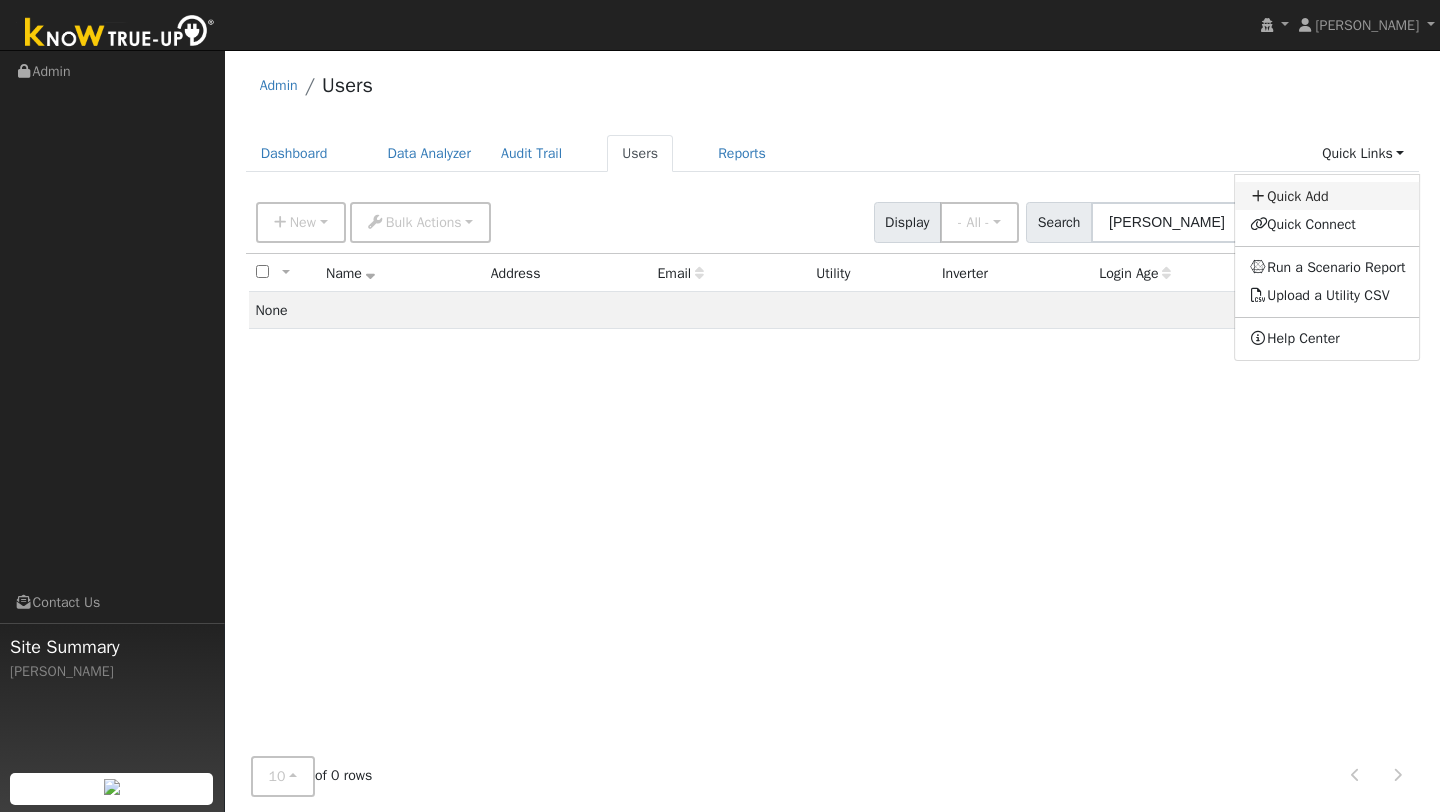 click on "Quick Add" at bounding box center [1328, 196] 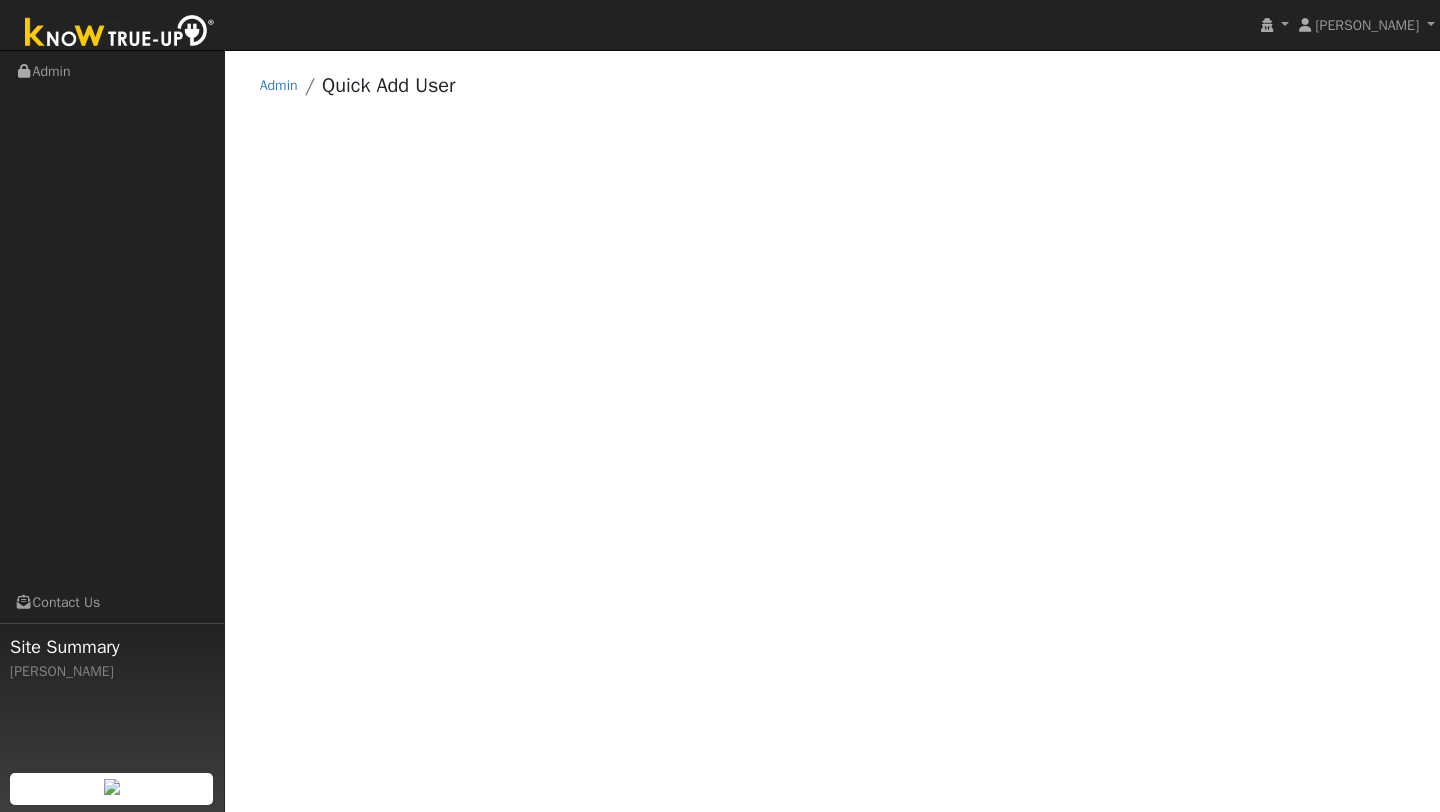scroll, scrollTop: 0, scrollLeft: 0, axis: both 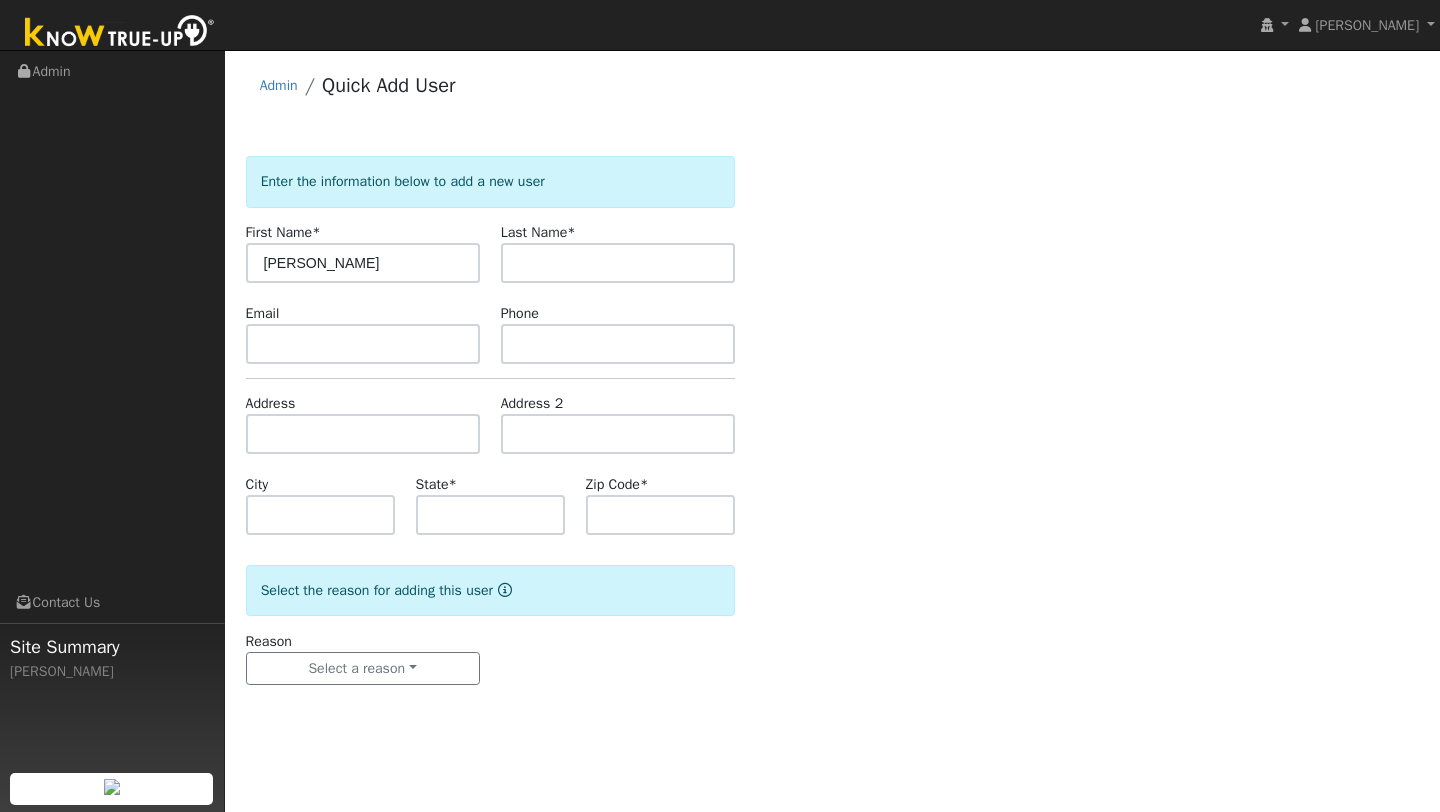 type on "[PERSON_NAME]" 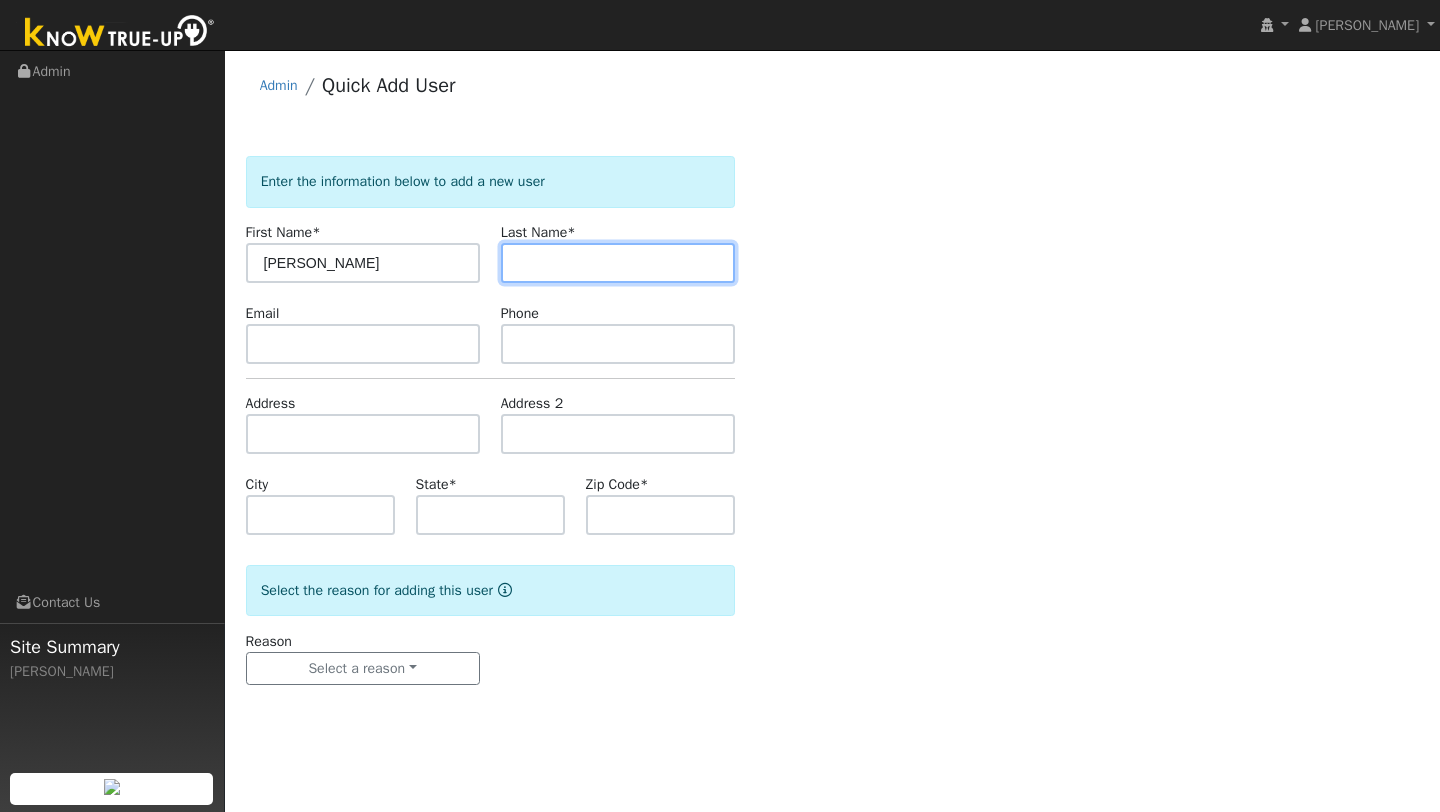 click at bounding box center (618, 263) 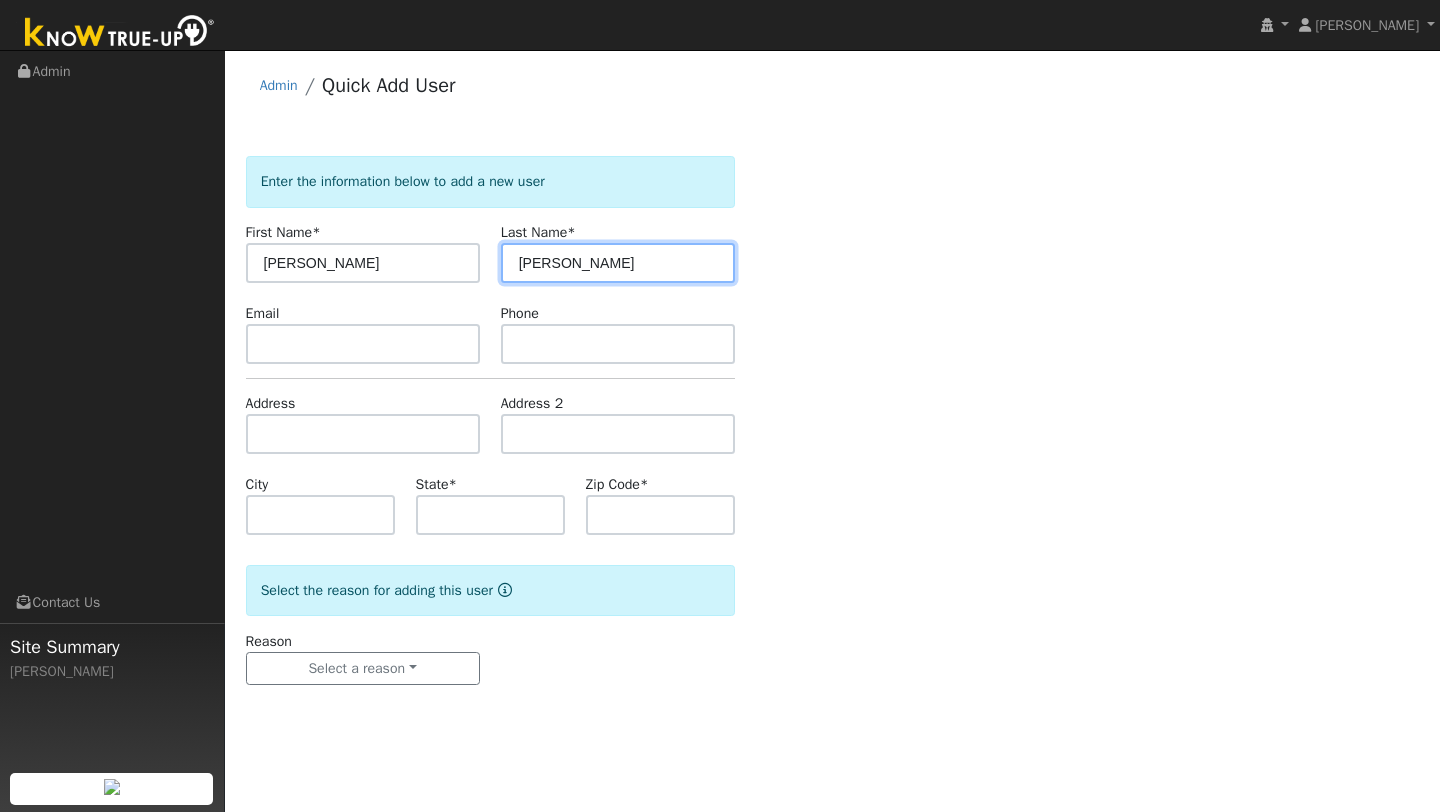 type on "[PERSON_NAME]" 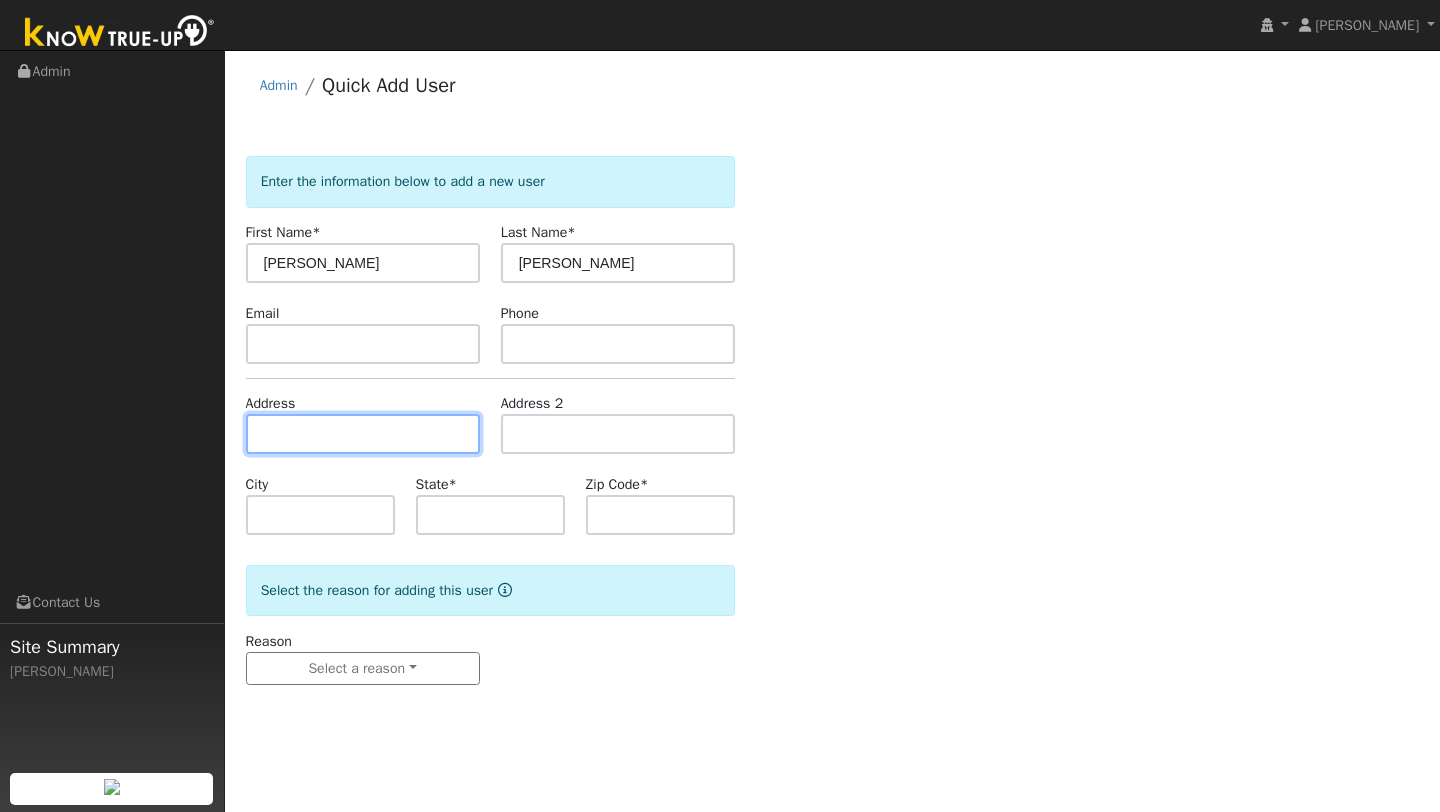 click at bounding box center [363, 434] 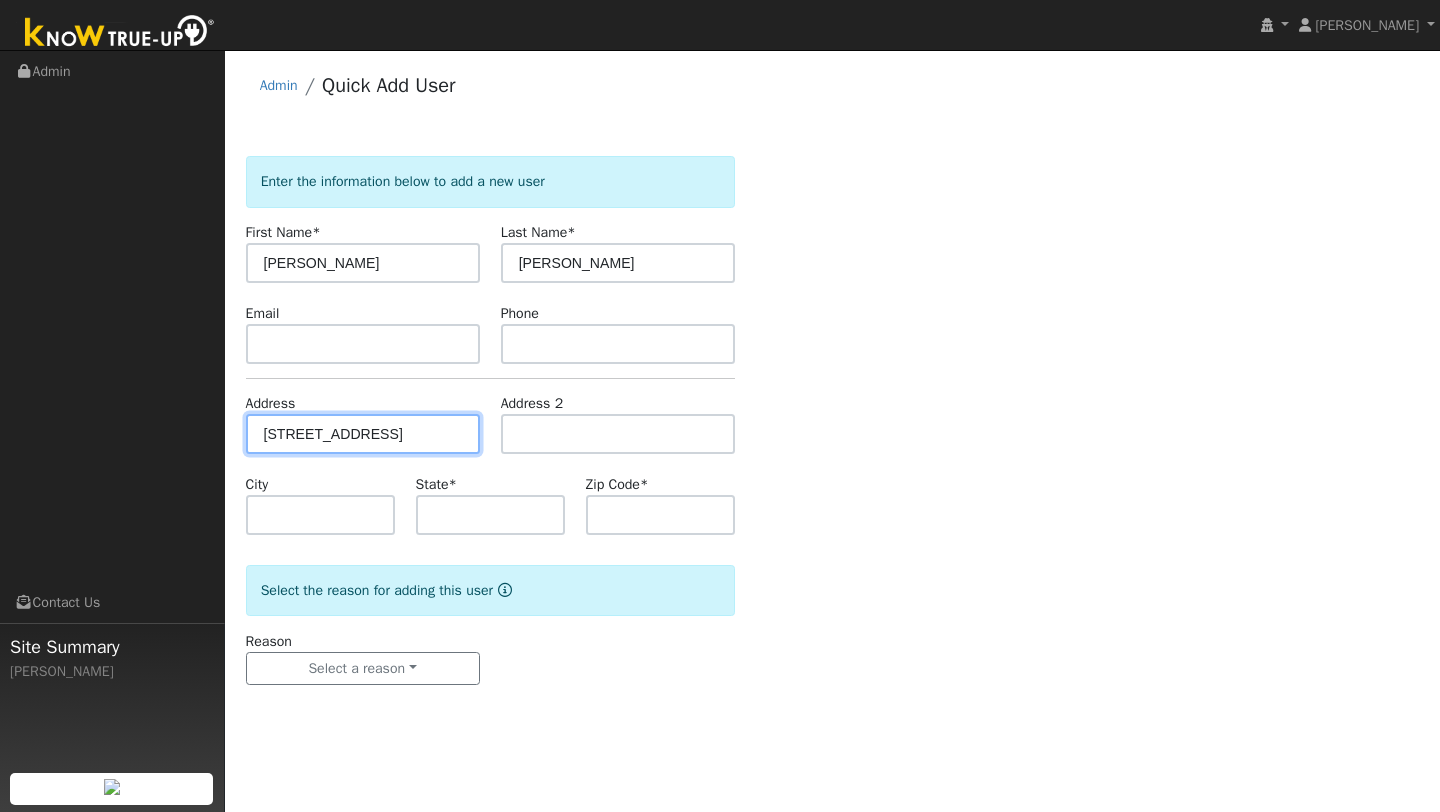 type on "4888 Cabrillo Point" 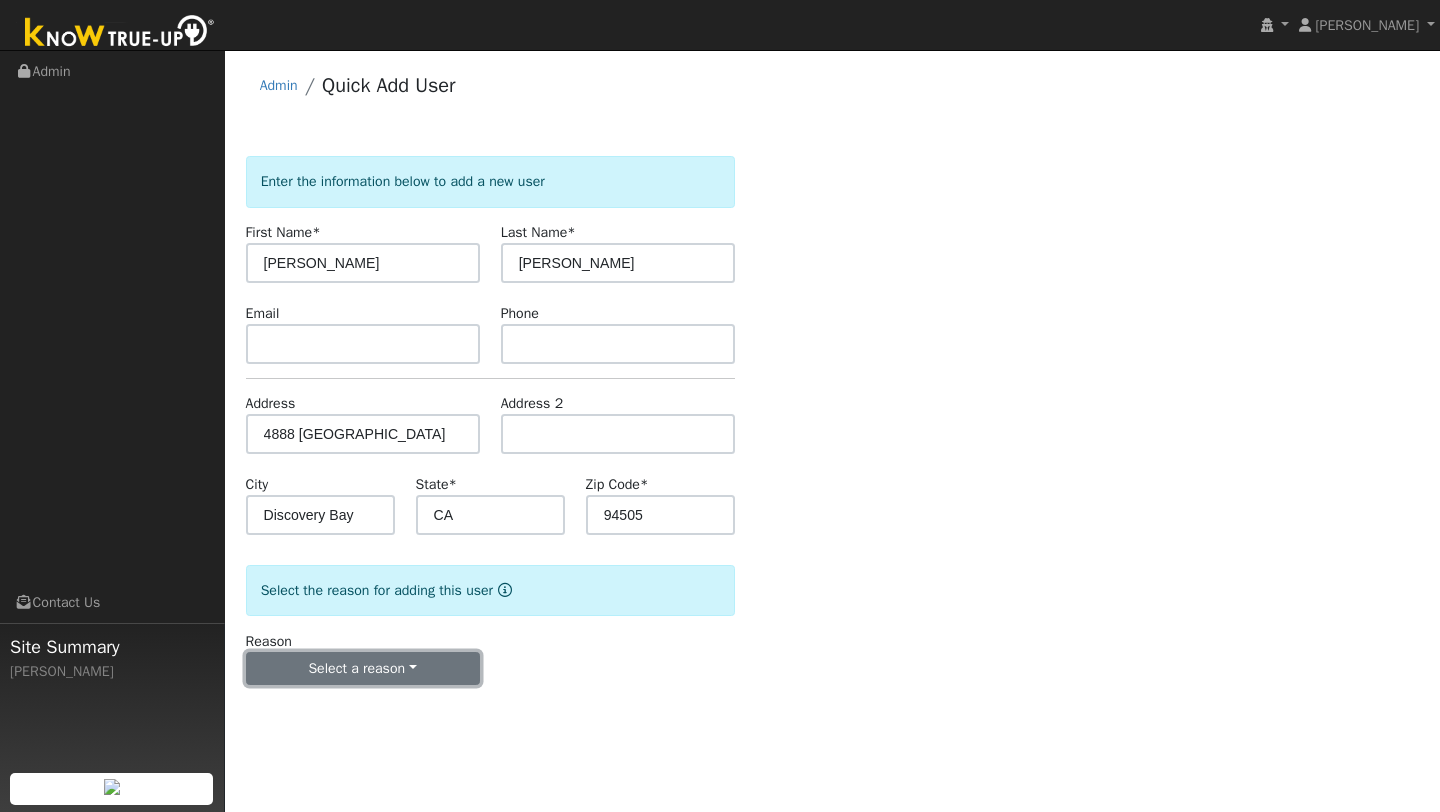 click on "Select a reason" at bounding box center (363, 669) 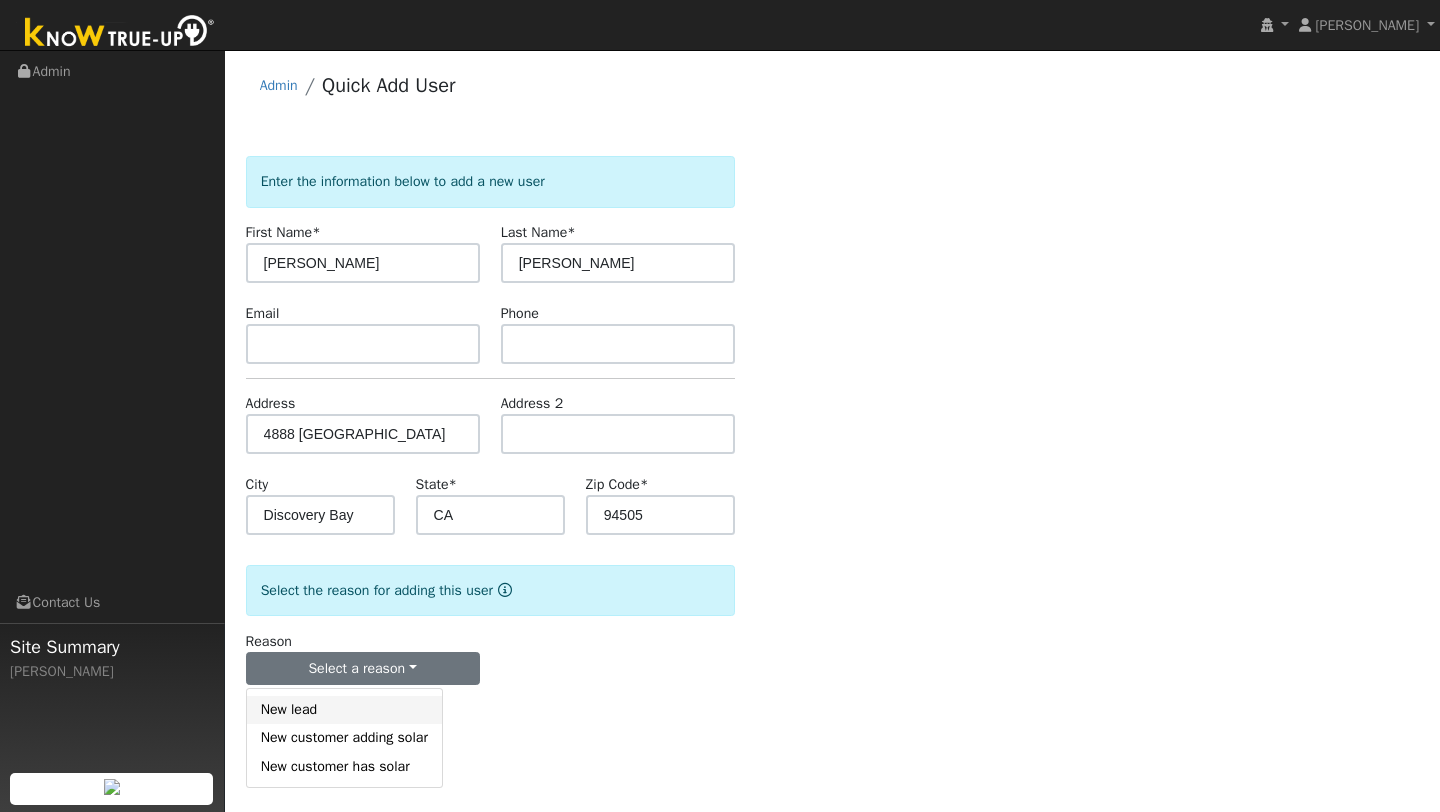 click on "New lead" at bounding box center [344, 710] 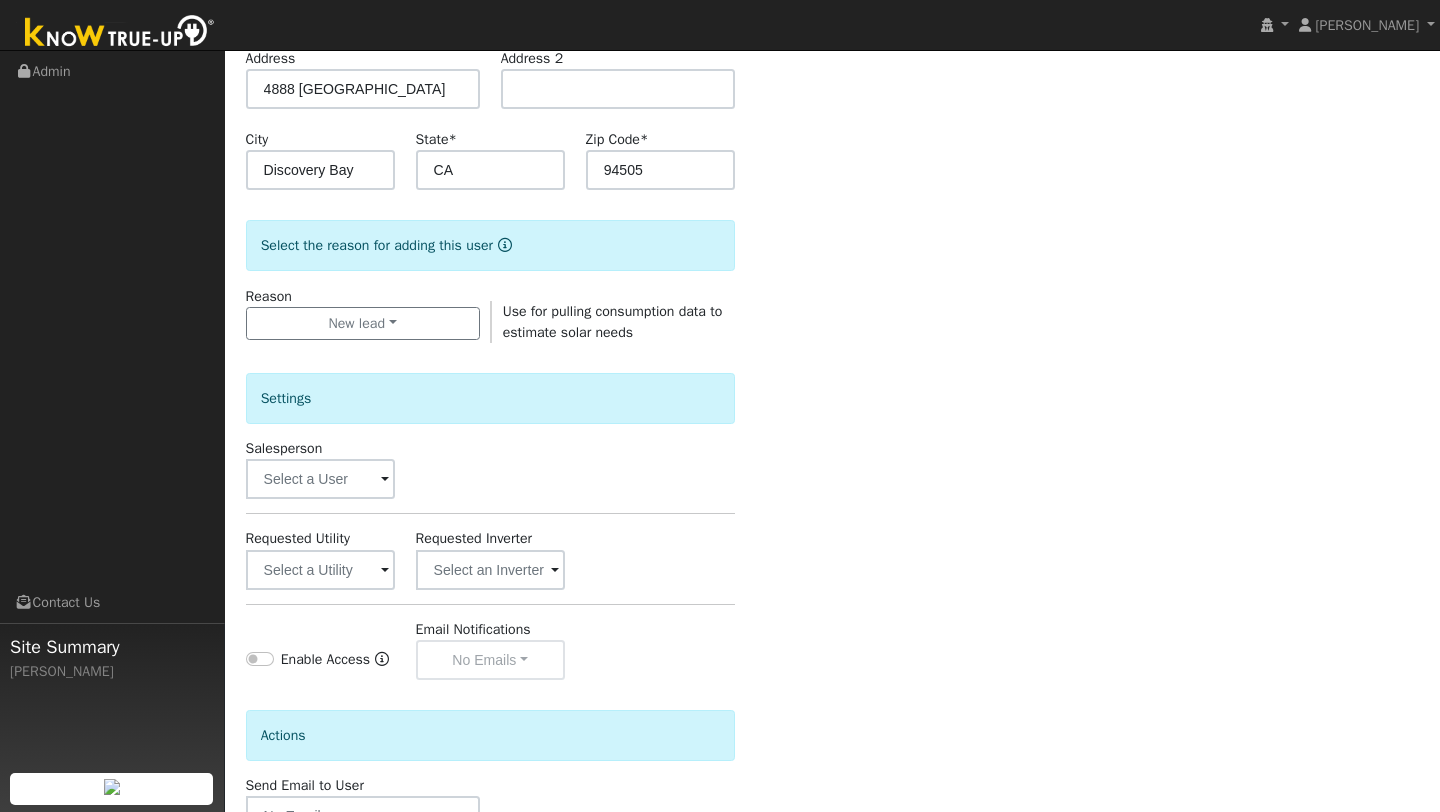 scroll, scrollTop: 418, scrollLeft: 0, axis: vertical 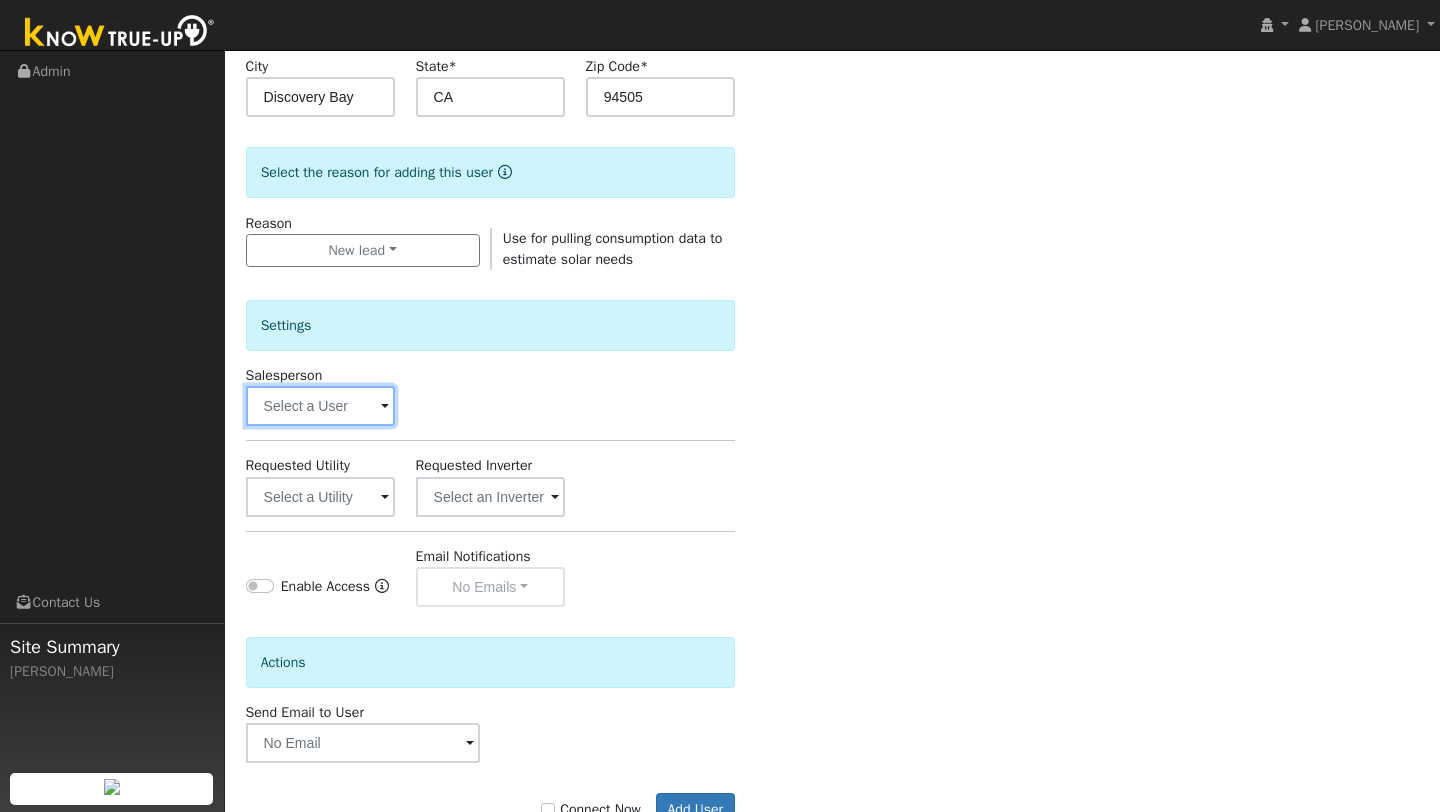 click at bounding box center (320, 406) 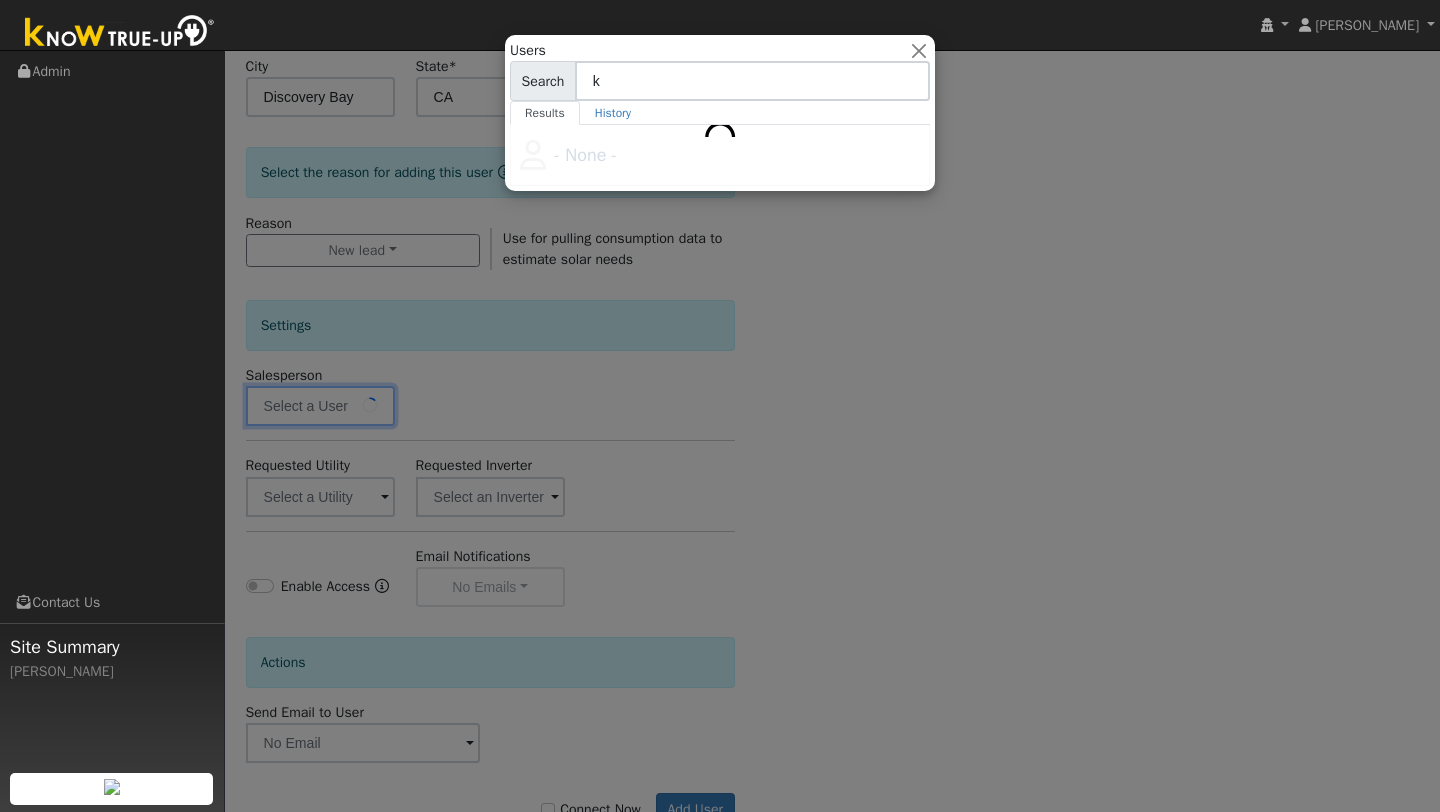 type on "k" 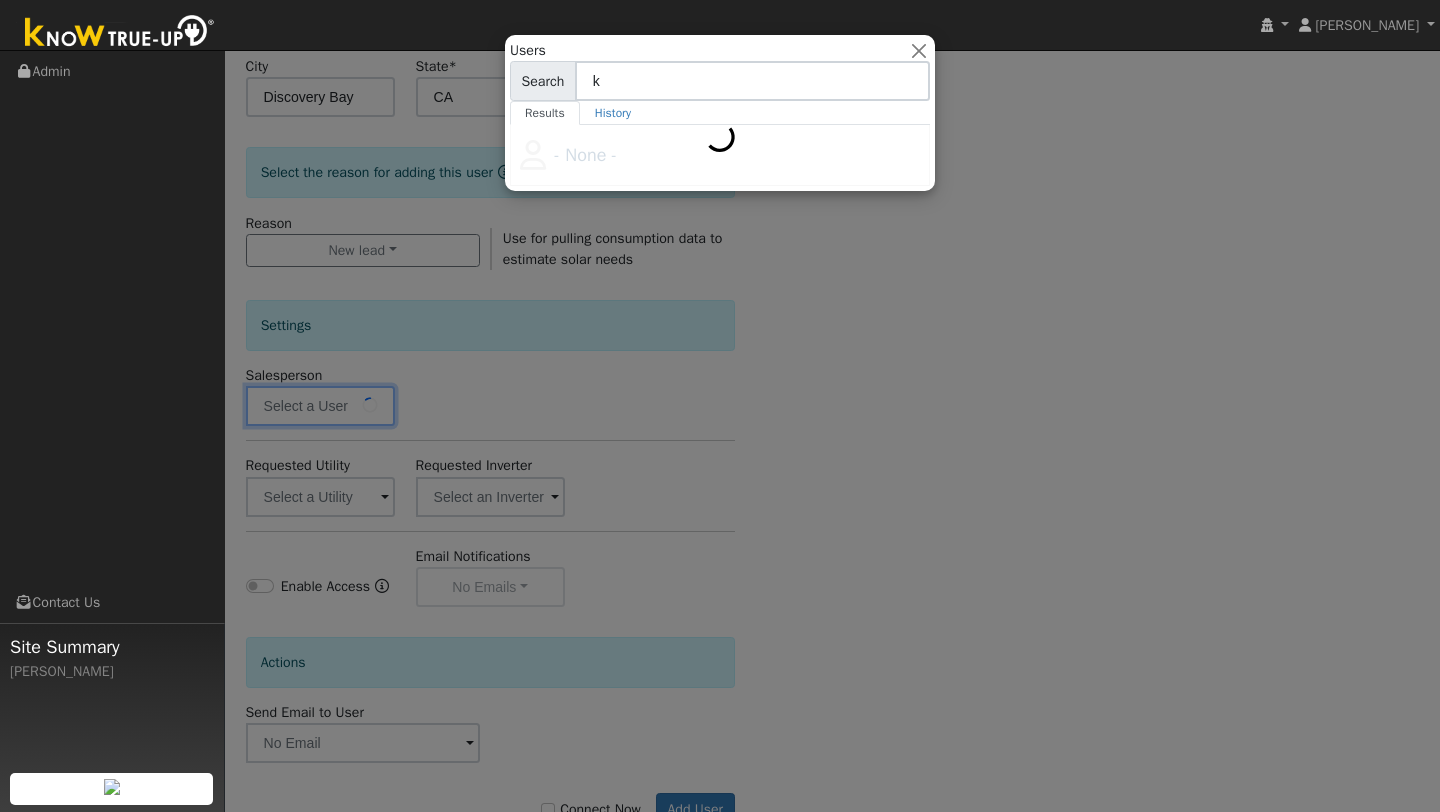click at bounding box center [720, 406] 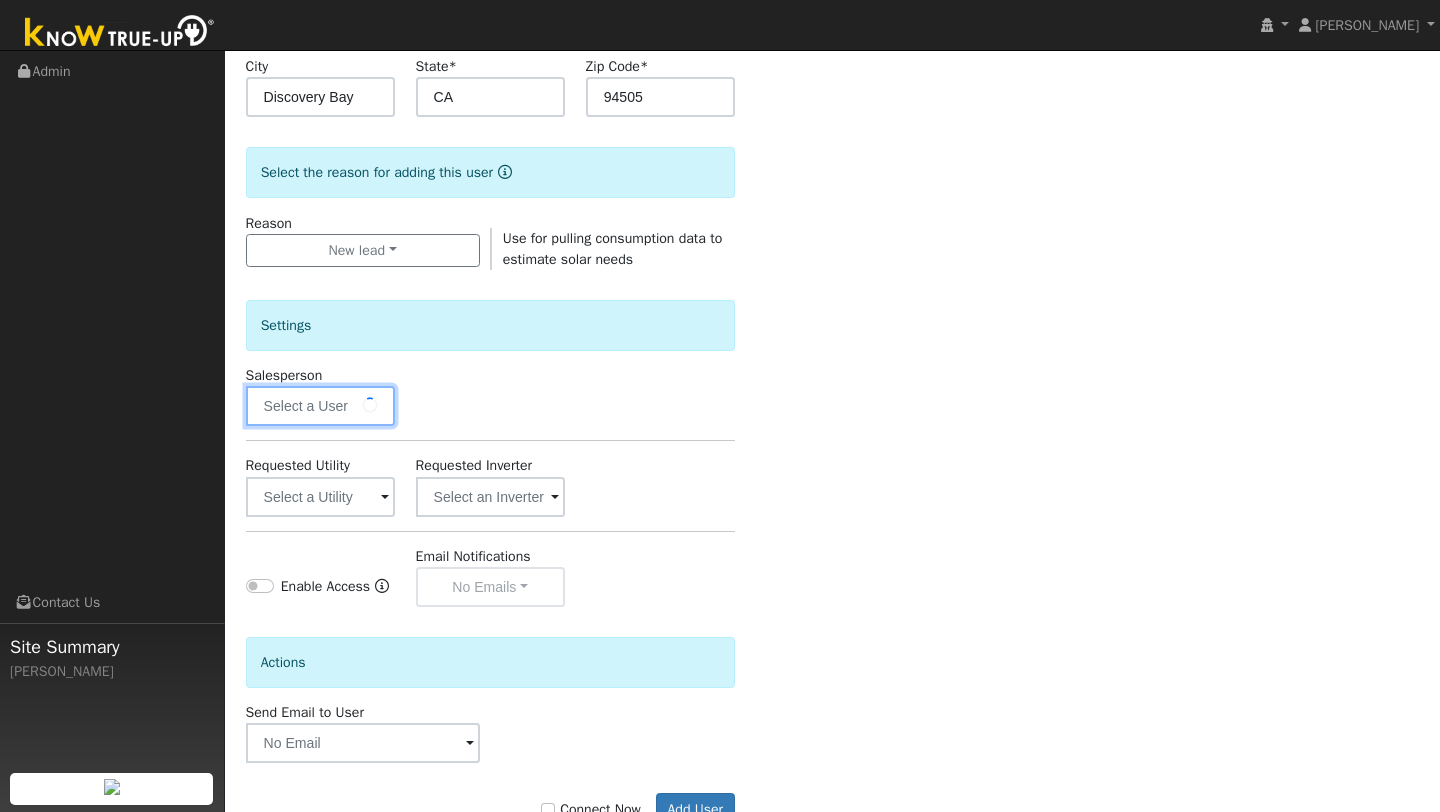click at bounding box center [320, 406] 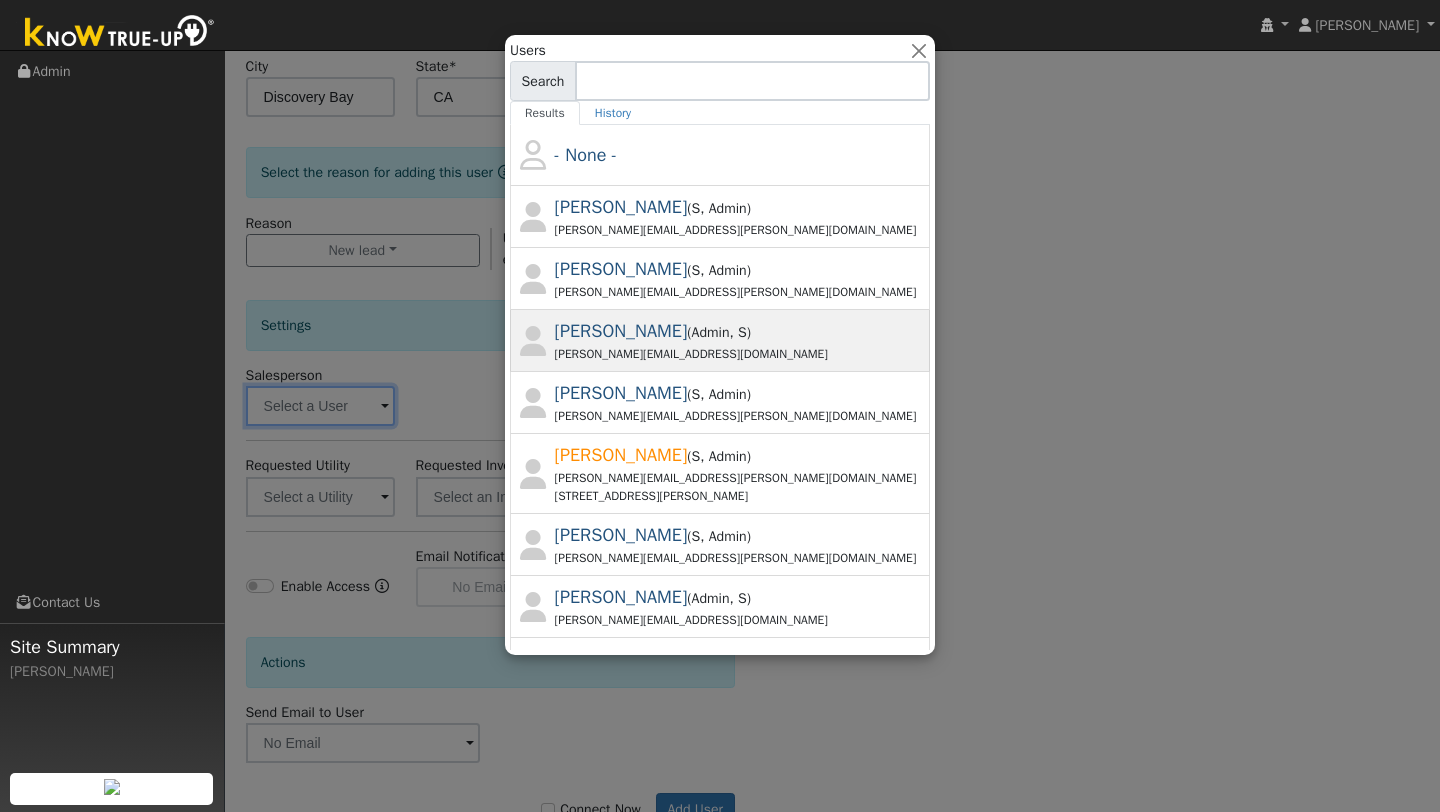 click on "[PERSON_NAME]" at bounding box center (621, 331) 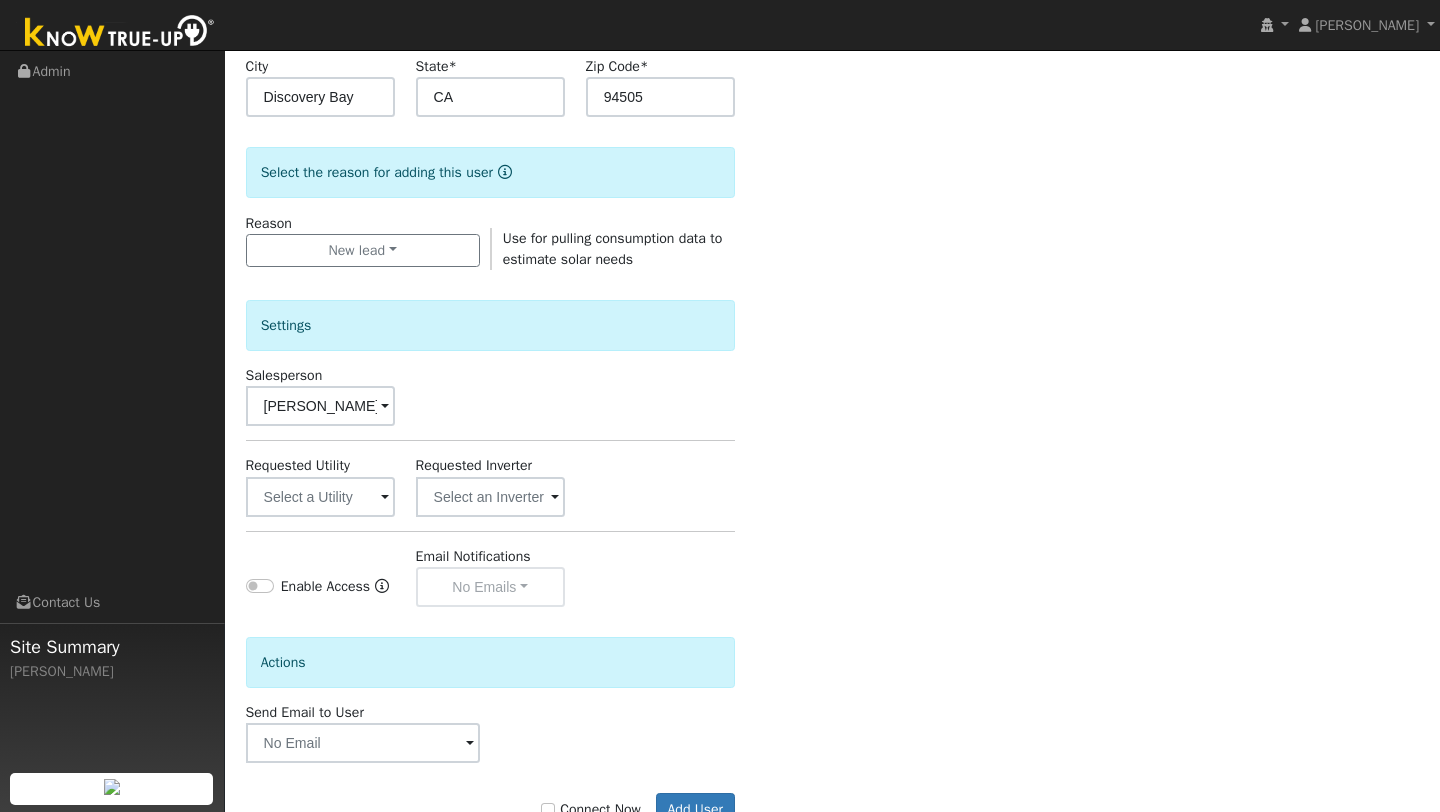 scroll, scrollTop: 483, scrollLeft: 0, axis: vertical 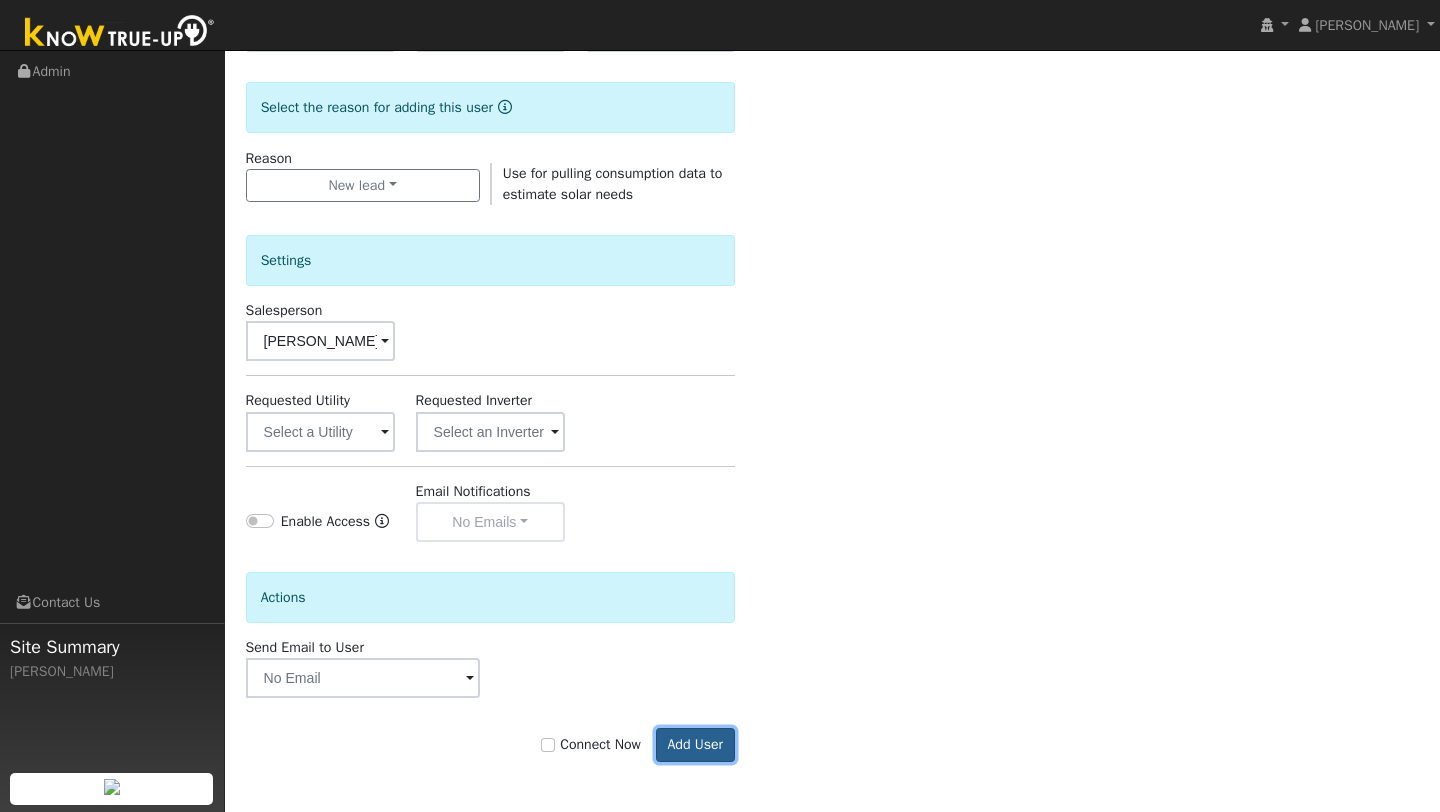 click on "Add User" at bounding box center [695, 745] 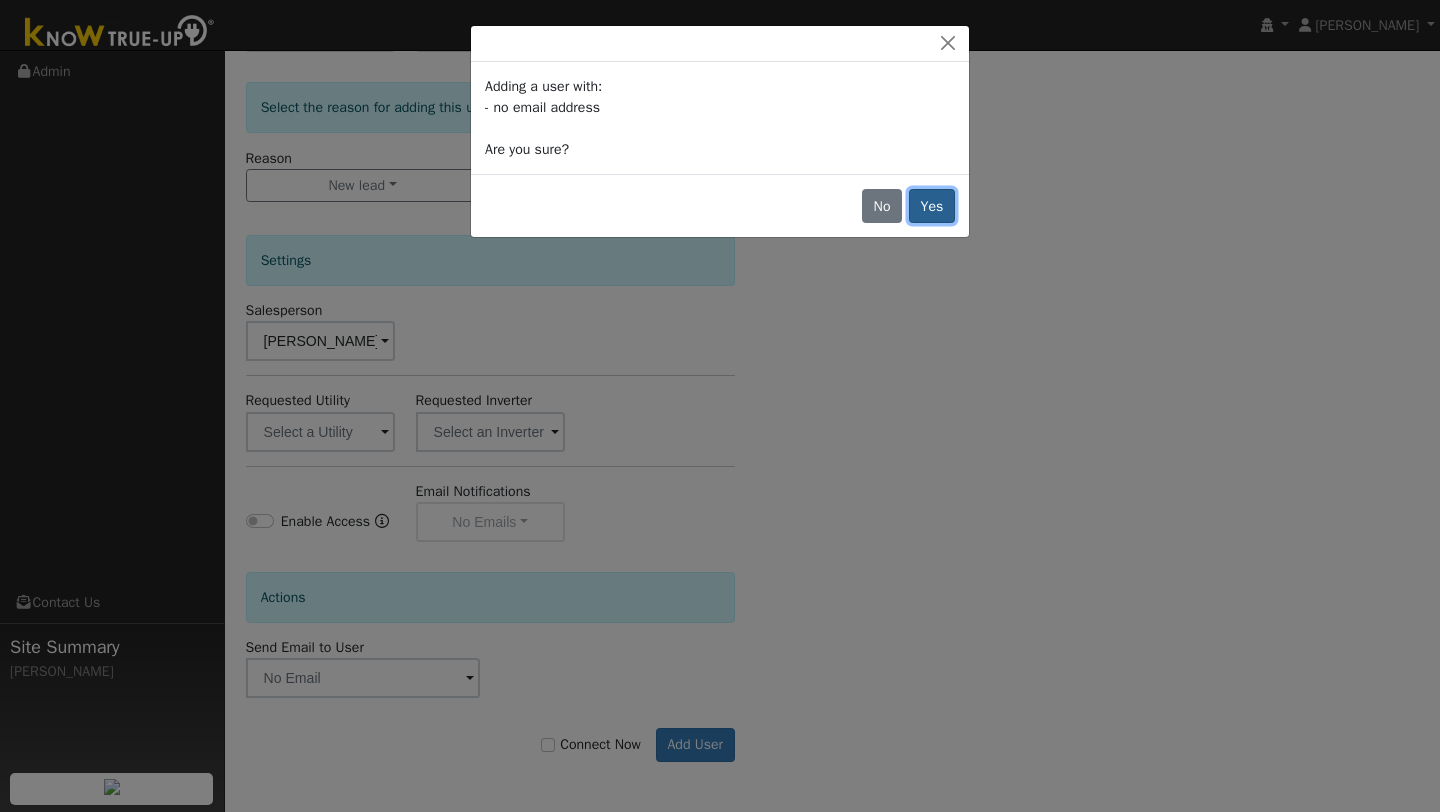 click on "Yes" at bounding box center (932, 206) 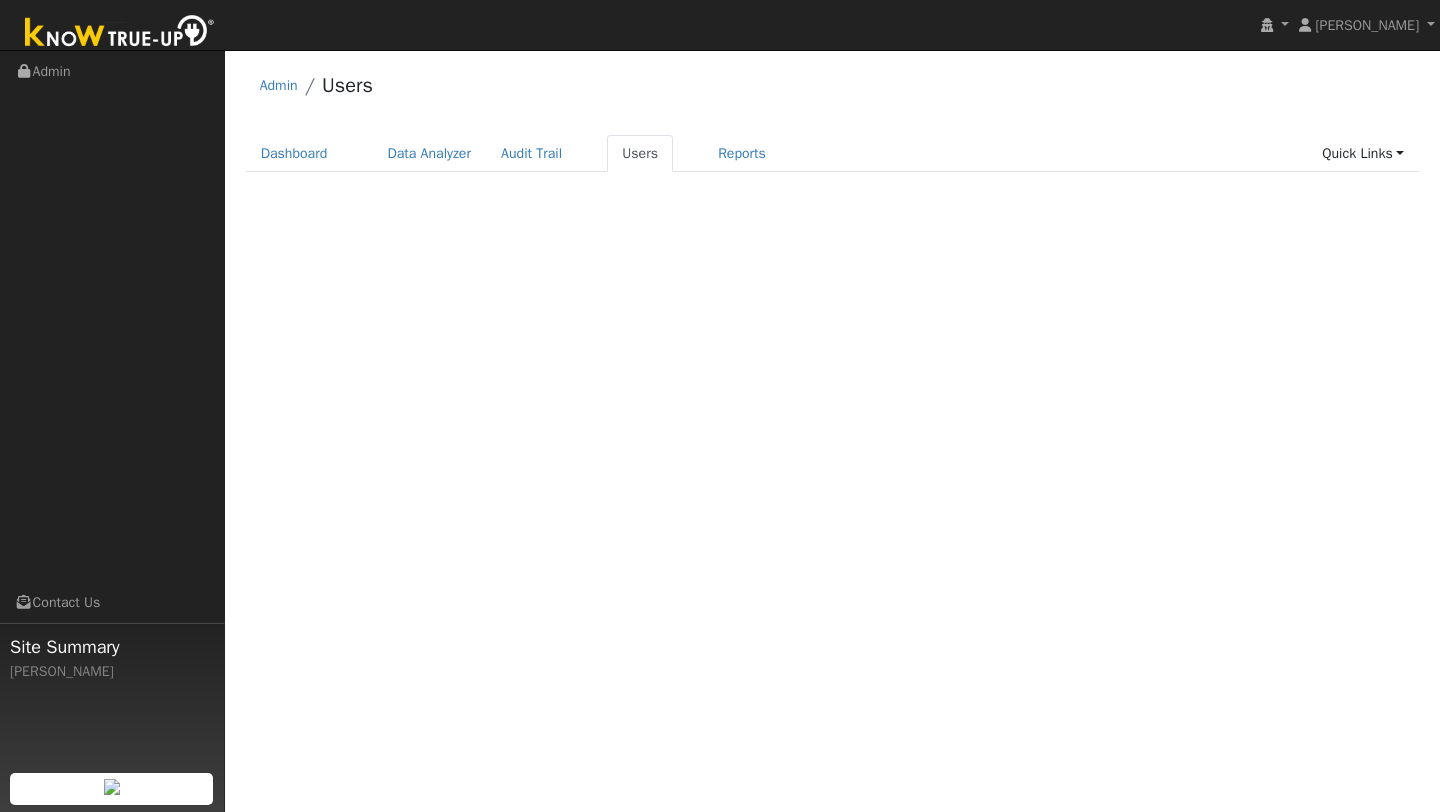 scroll, scrollTop: 0, scrollLeft: 0, axis: both 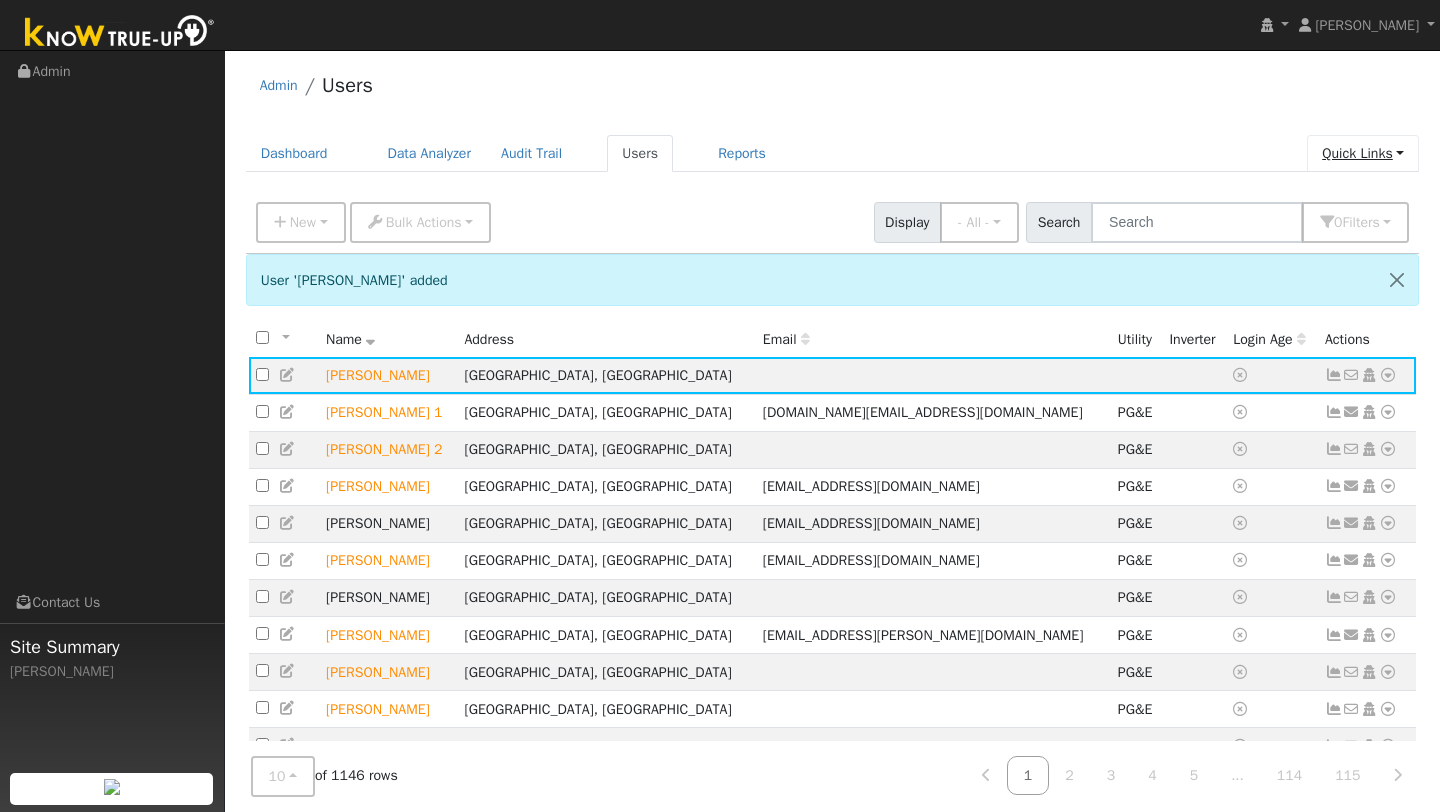 click on "Quick Links" at bounding box center [1363, 153] 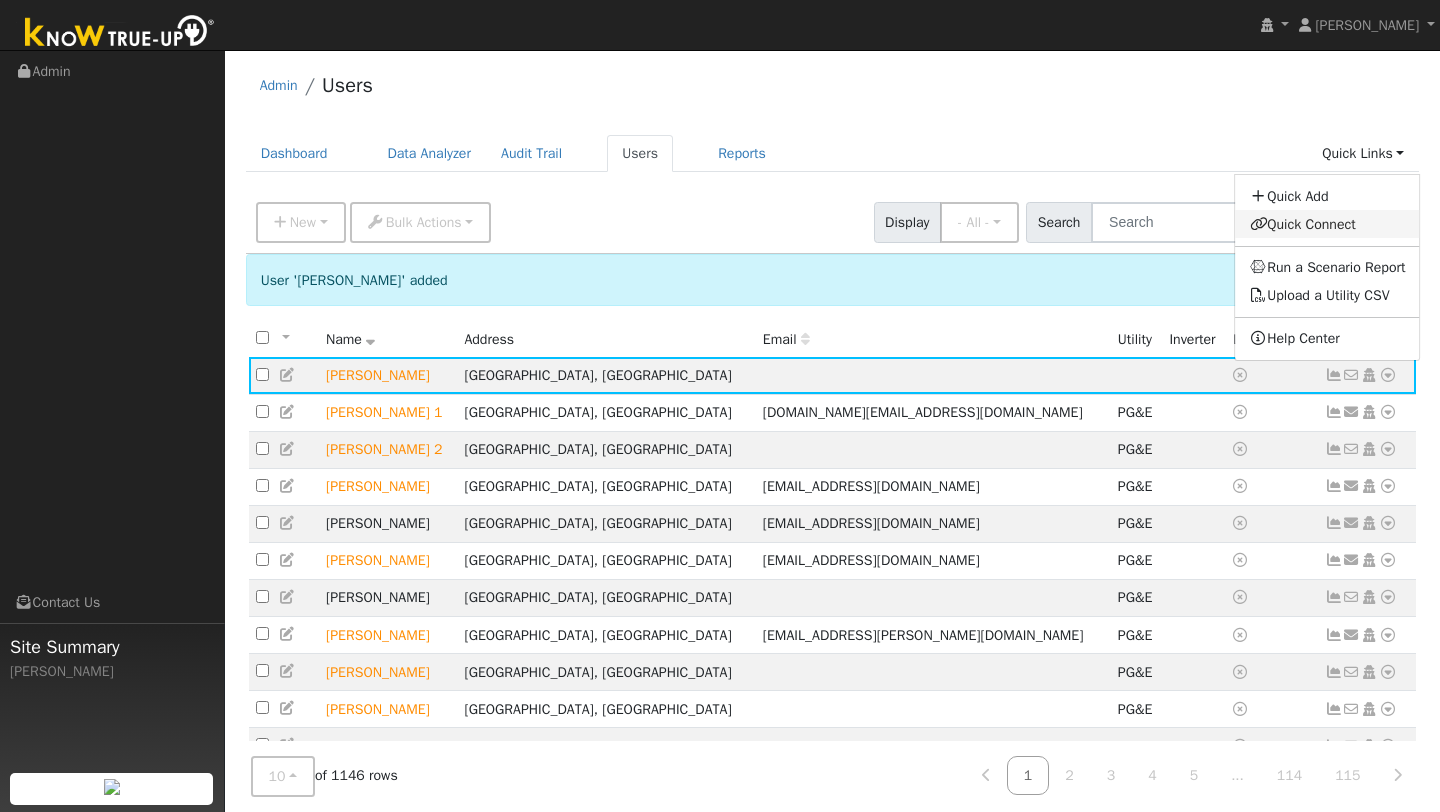 click on "Quick Connect" at bounding box center (1328, 224) 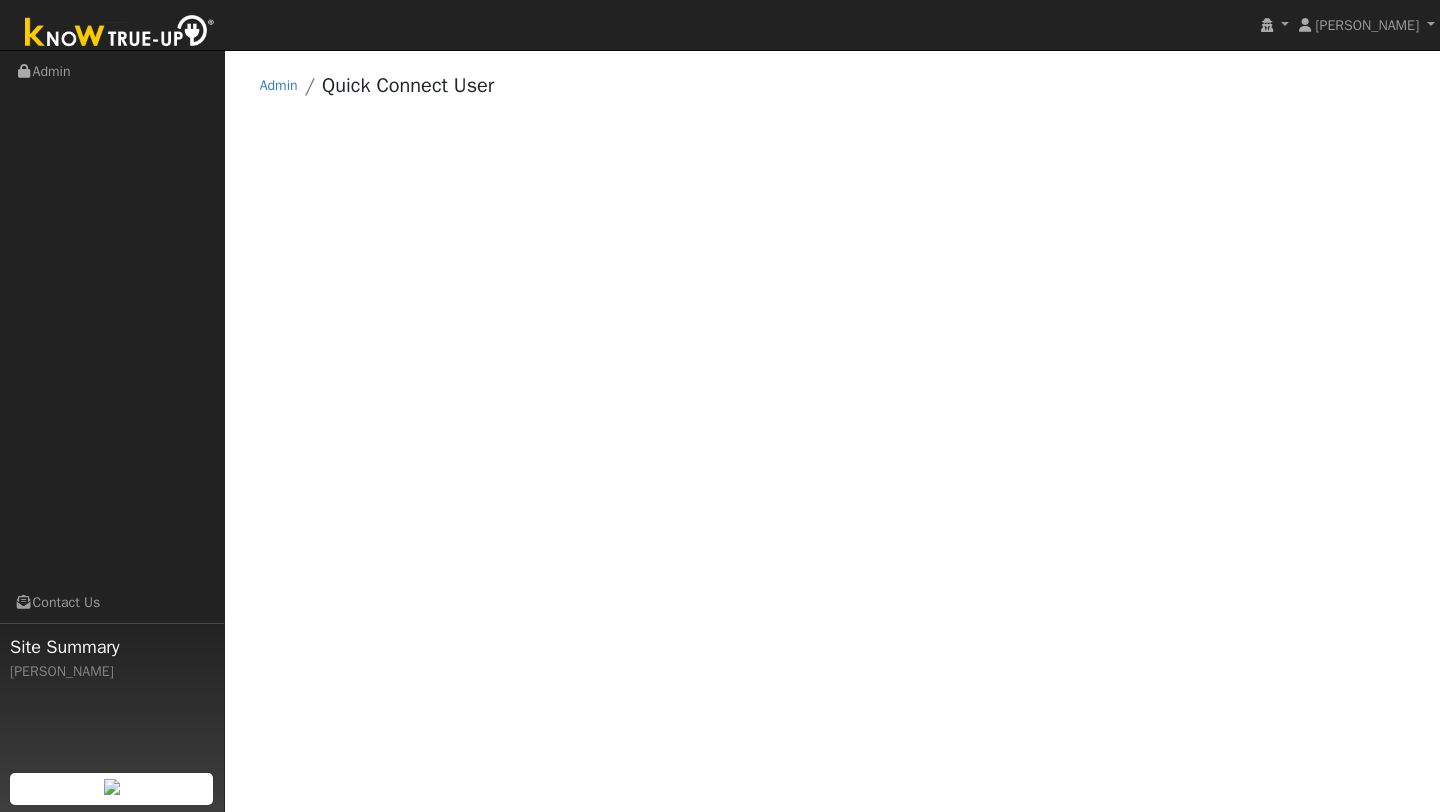 scroll, scrollTop: 0, scrollLeft: 0, axis: both 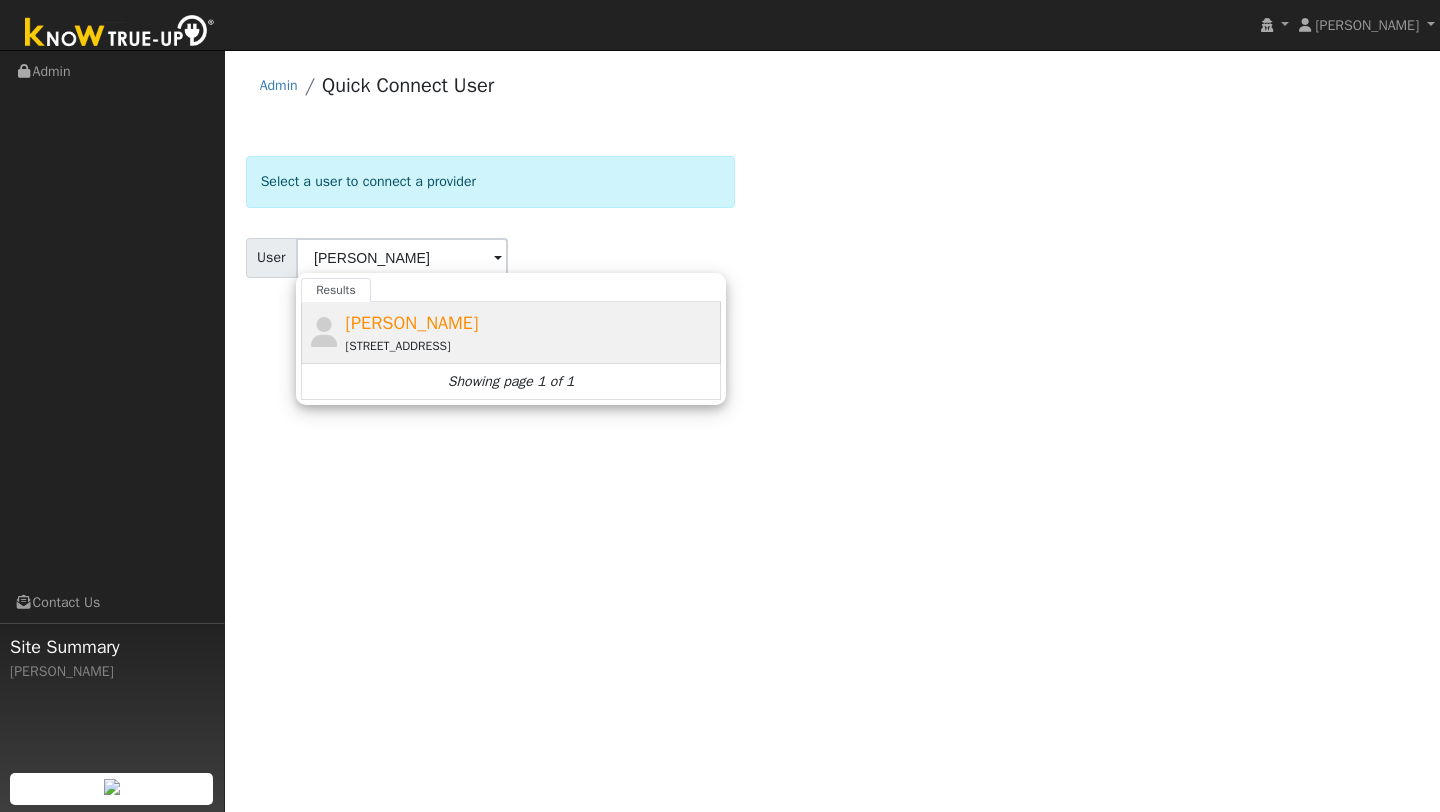 click on "[PERSON_NAME] [STREET_ADDRESS]" 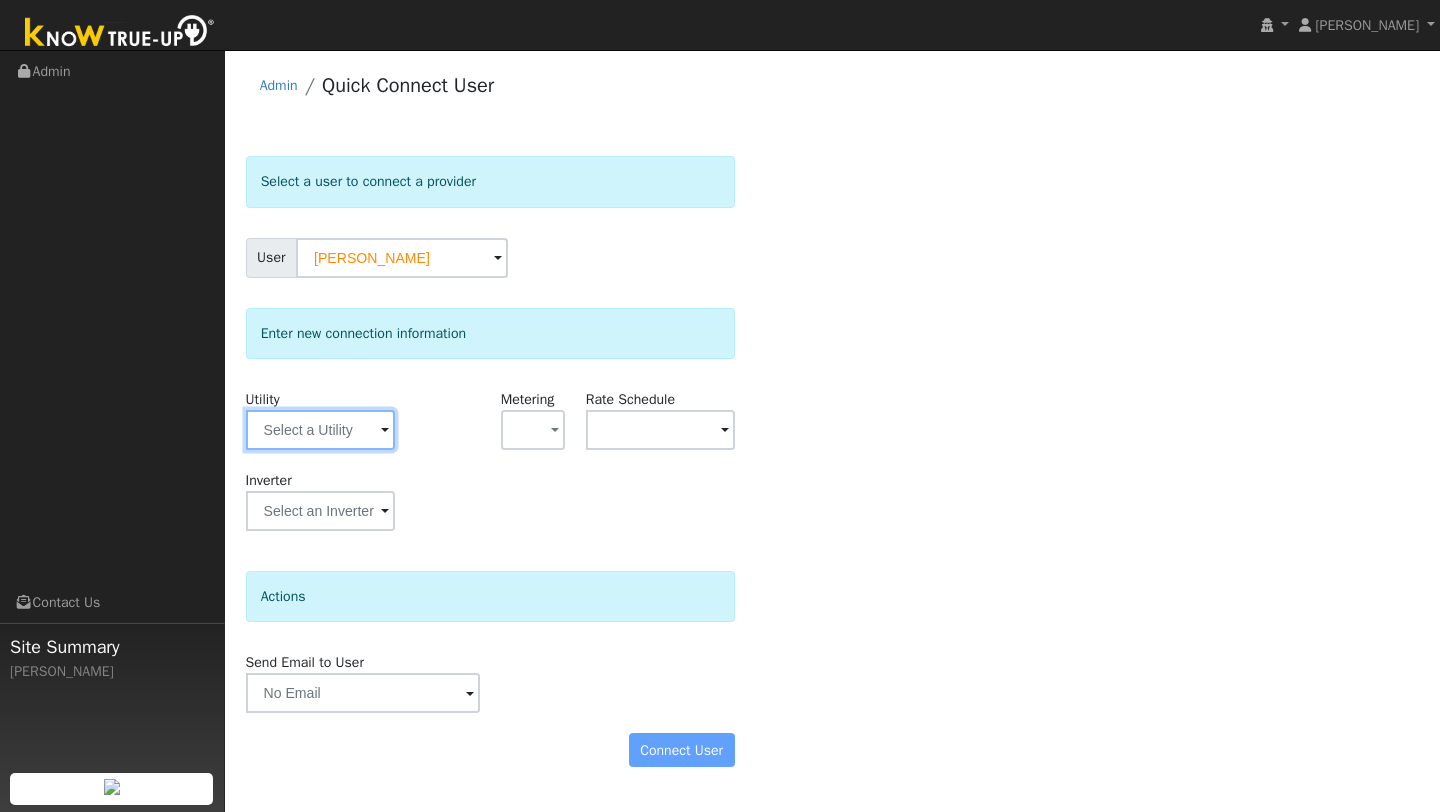 click at bounding box center [320, 430] 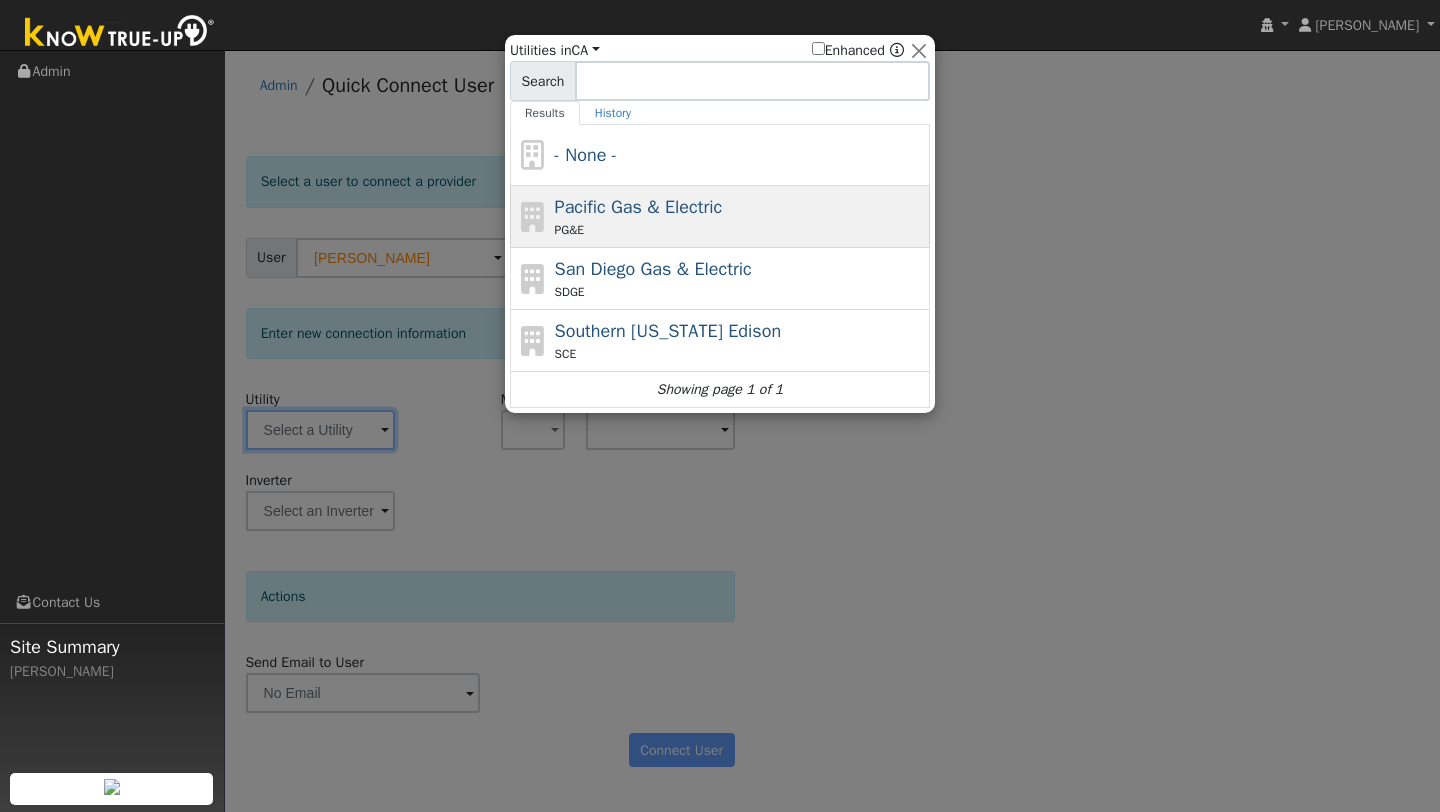 click on "Pacific Gas & Electric" at bounding box center (639, 207) 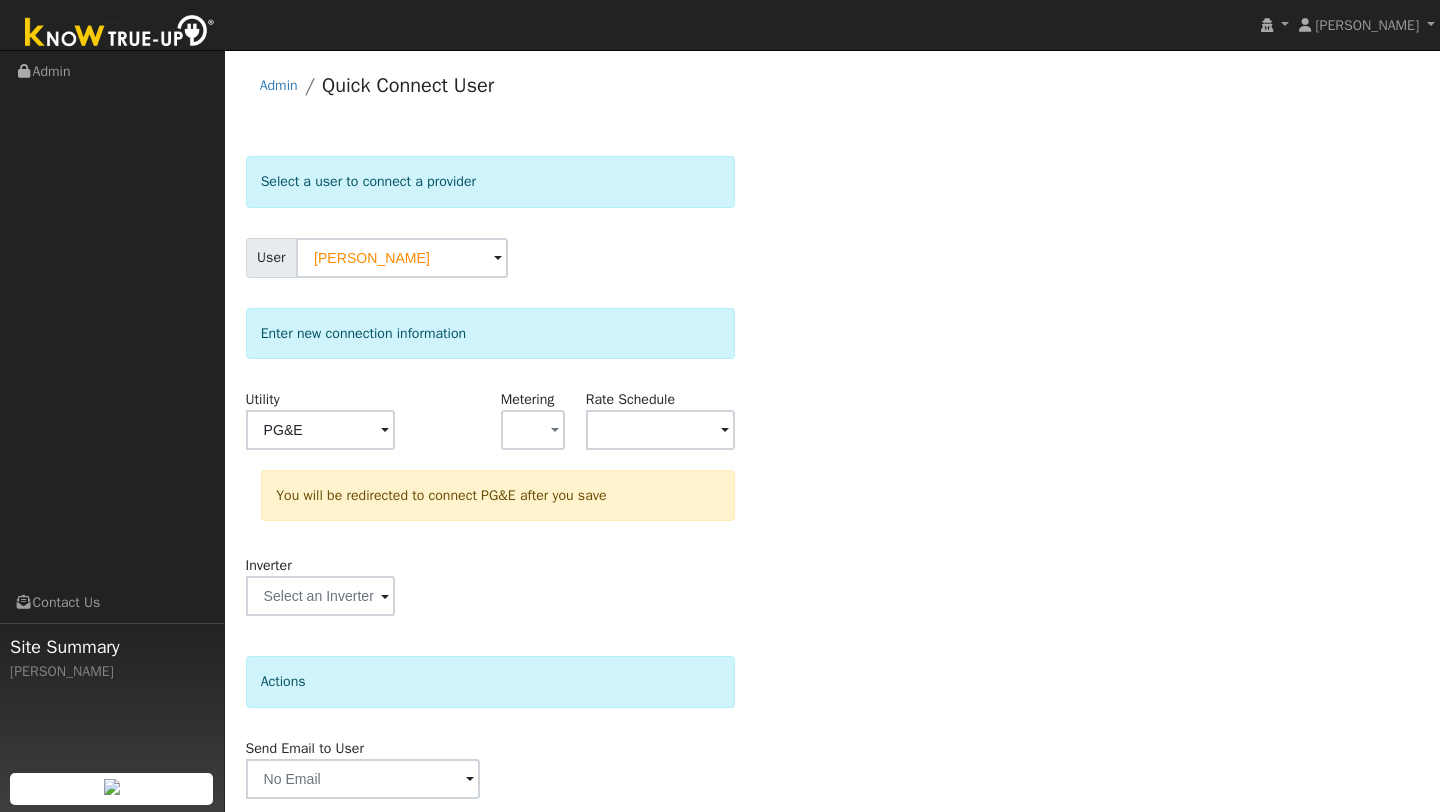 scroll, scrollTop: 70, scrollLeft: 0, axis: vertical 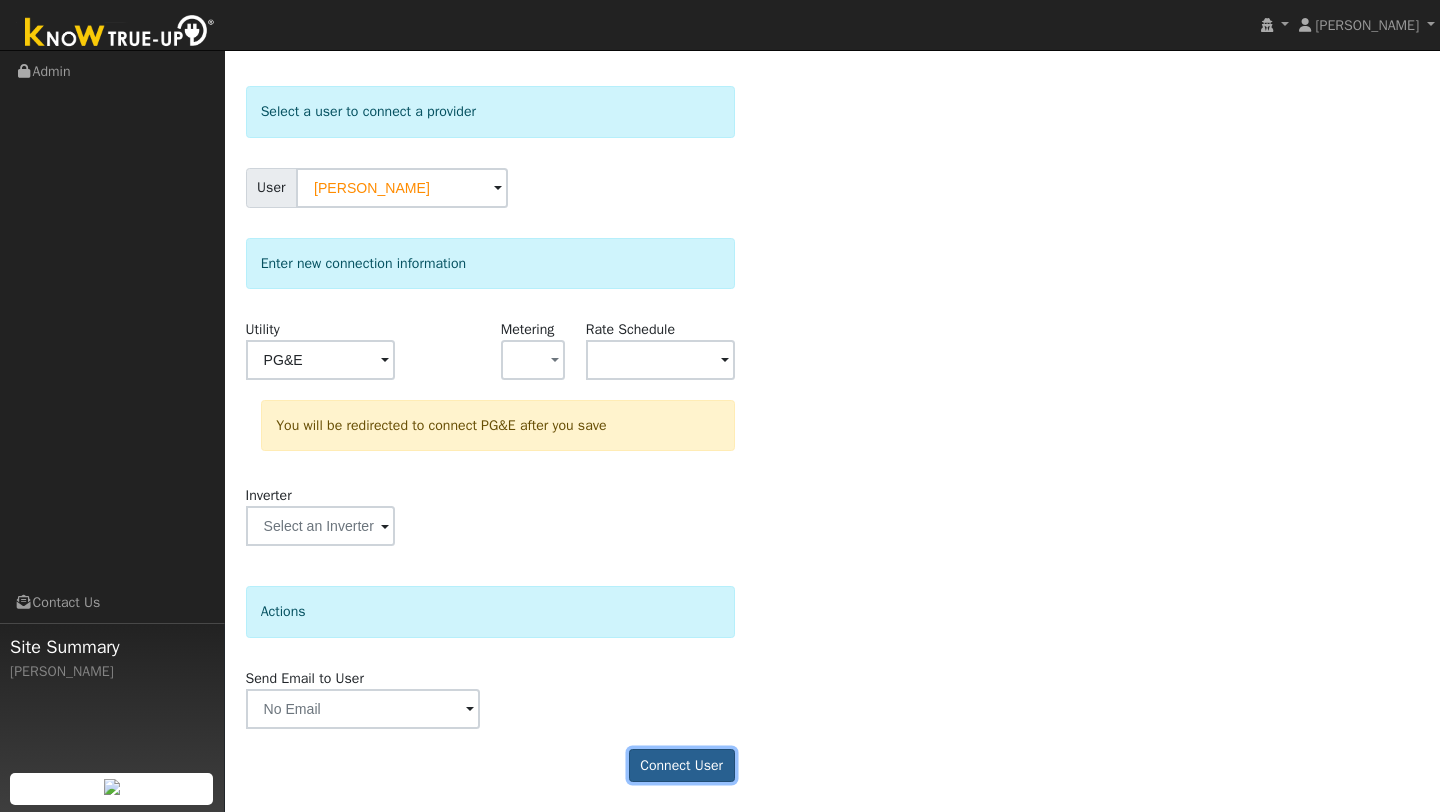 click on "Connect User" at bounding box center (682, 766) 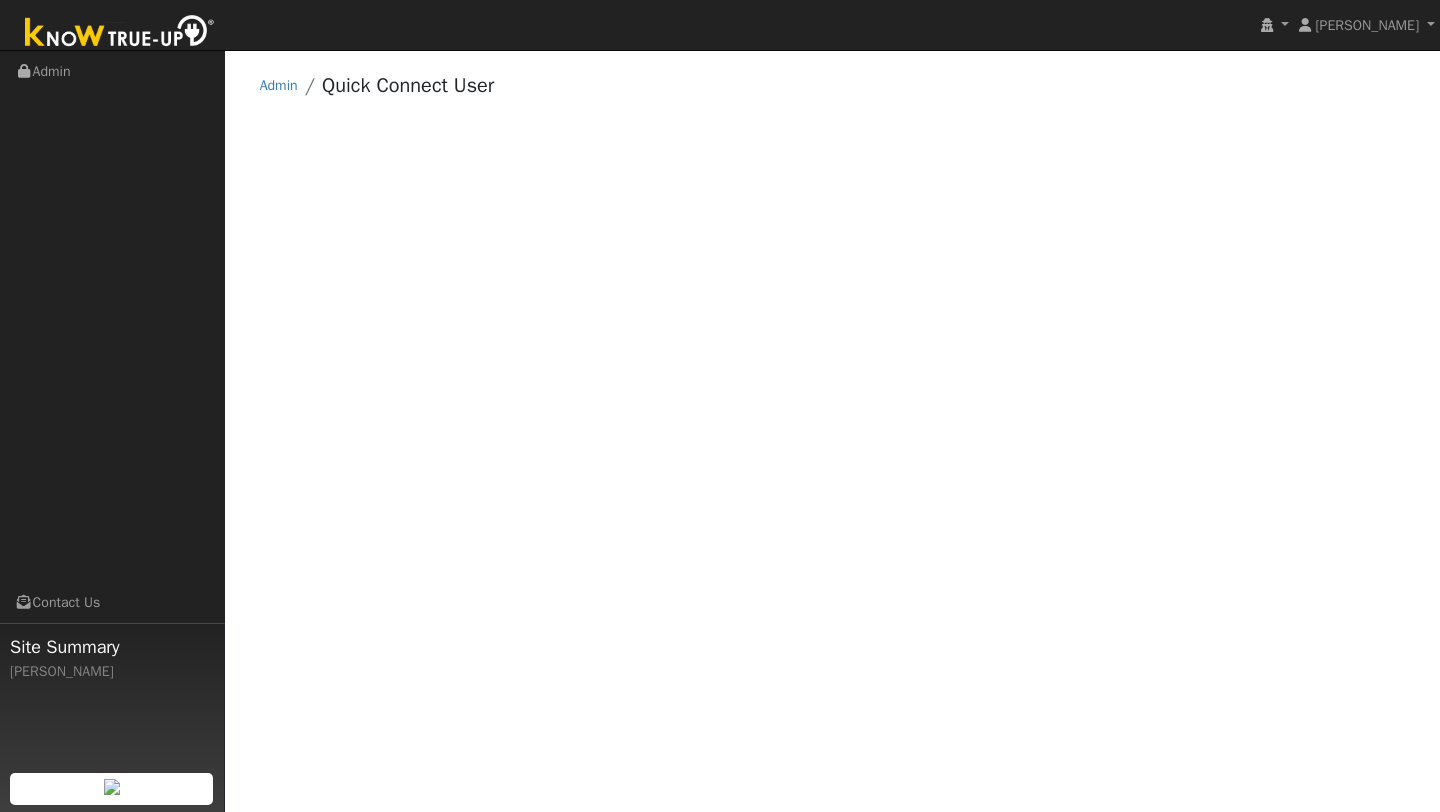 scroll, scrollTop: 0, scrollLeft: 0, axis: both 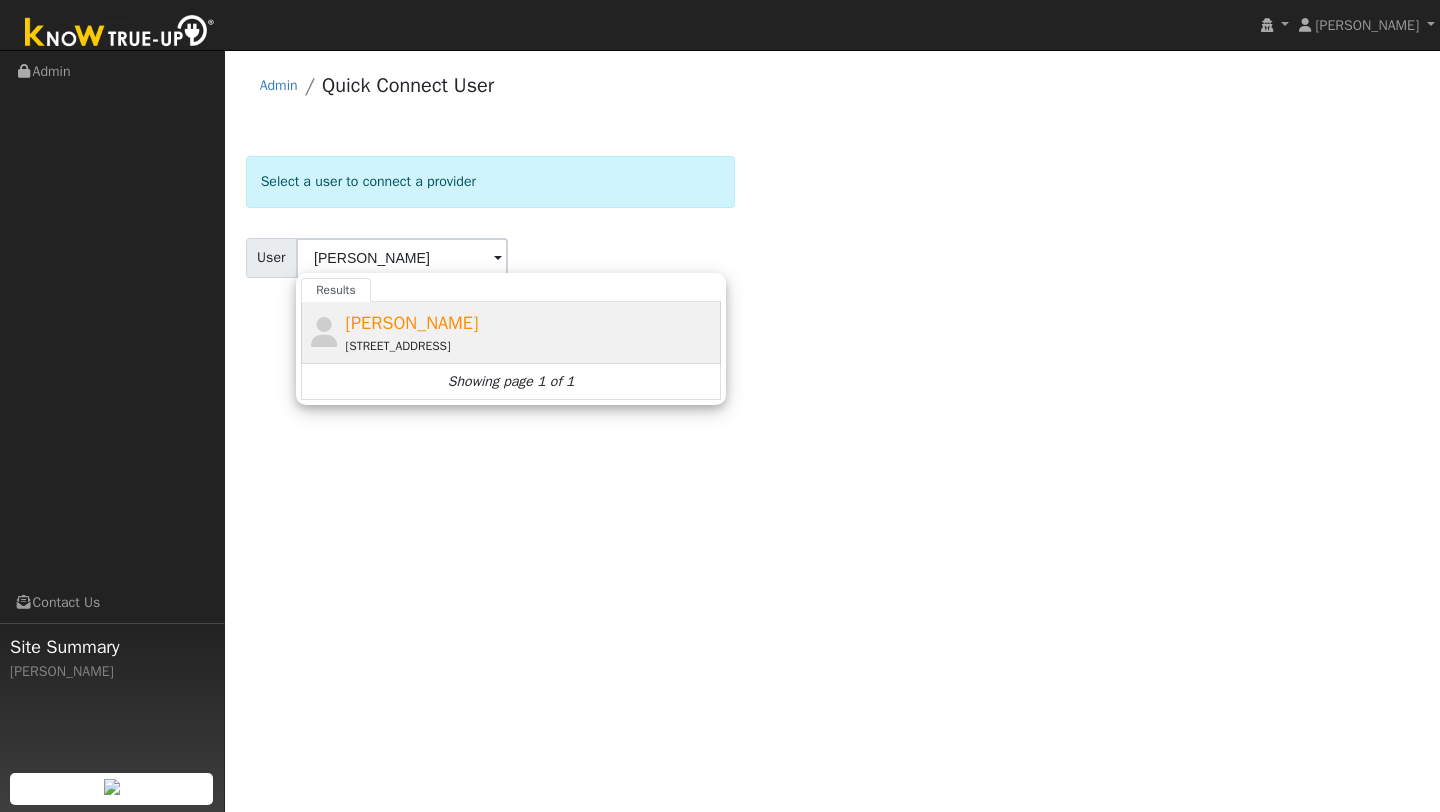 click on "[STREET_ADDRESS]" at bounding box center (531, 346) 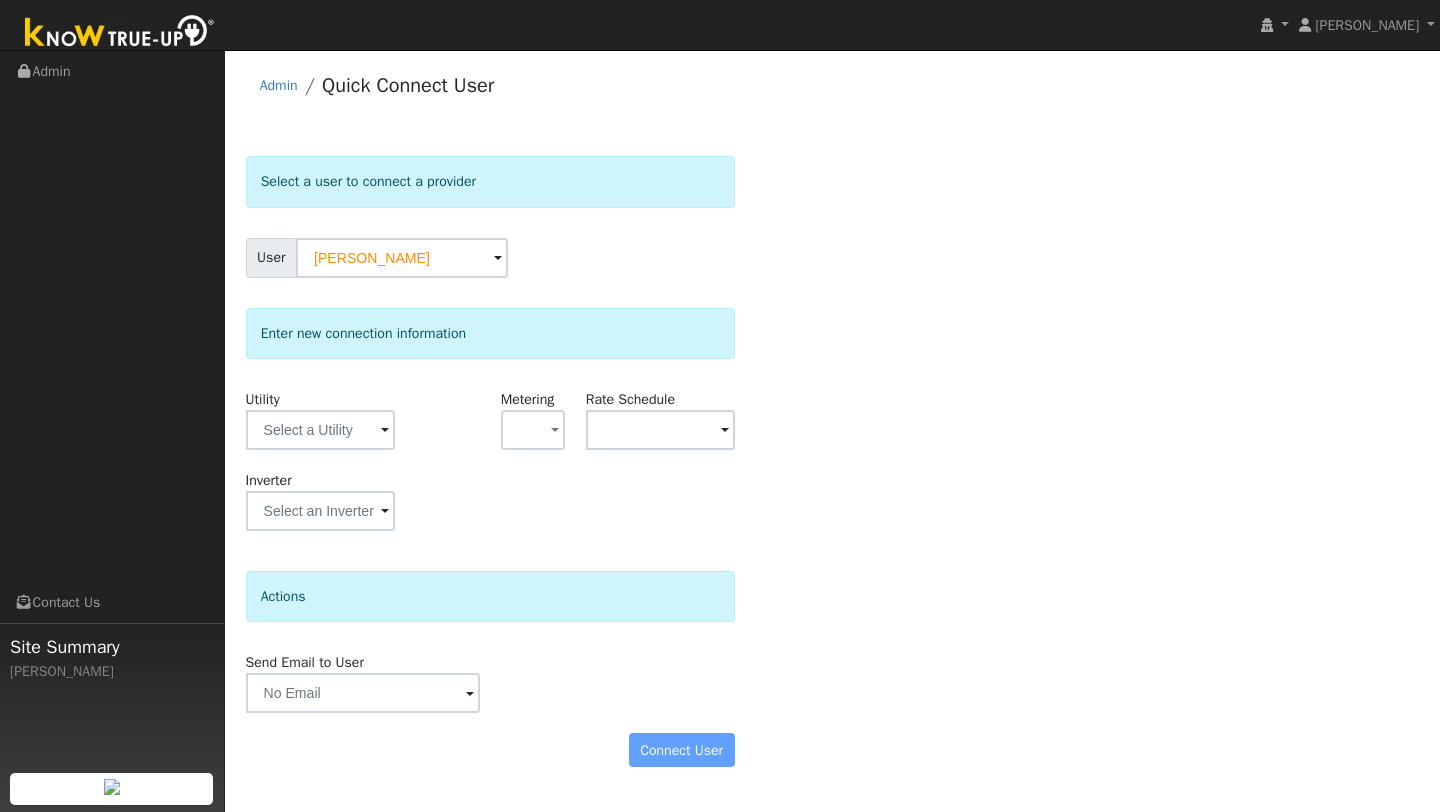 click on "Select a user to connect a provider User [PERSON_NAME] Account   Default Account Default Account [STREET_ADDRESS] Primary Account Enter new connection information Utility Metering - None - NEM NBT  Rate Schedule  Inverter Disconnecting . Do you also want to delete all of the  data?  - Delete data if disconnecting or connecting to different data.  - Keep data if reconnecting to same data.  Be careful: this cannot be undone.  Cancel  No  Yes Actions Send Email to User Delete Email Template Are you sure you want to delete ? Cancel Delete Connect User" 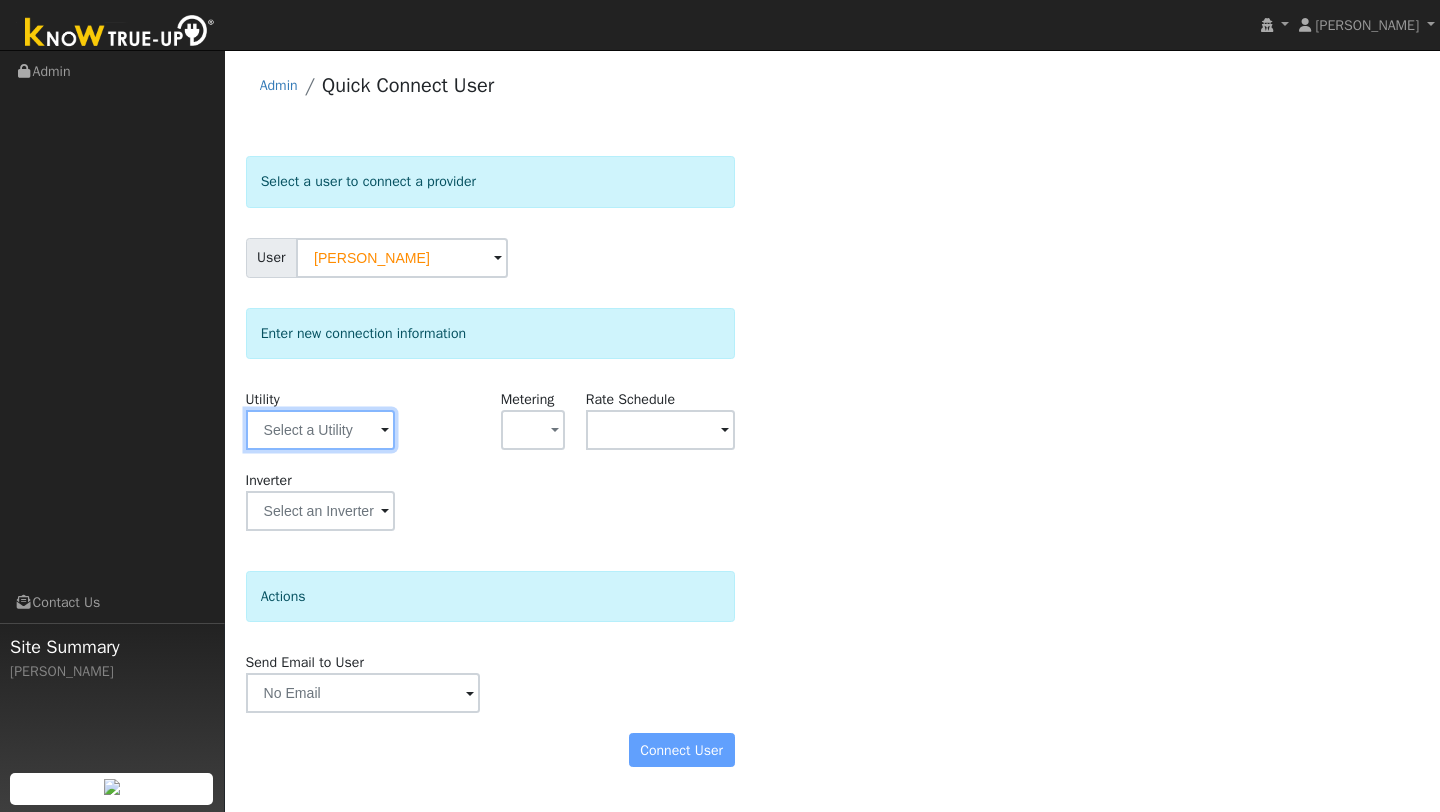 click at bounding box center (320, 430) 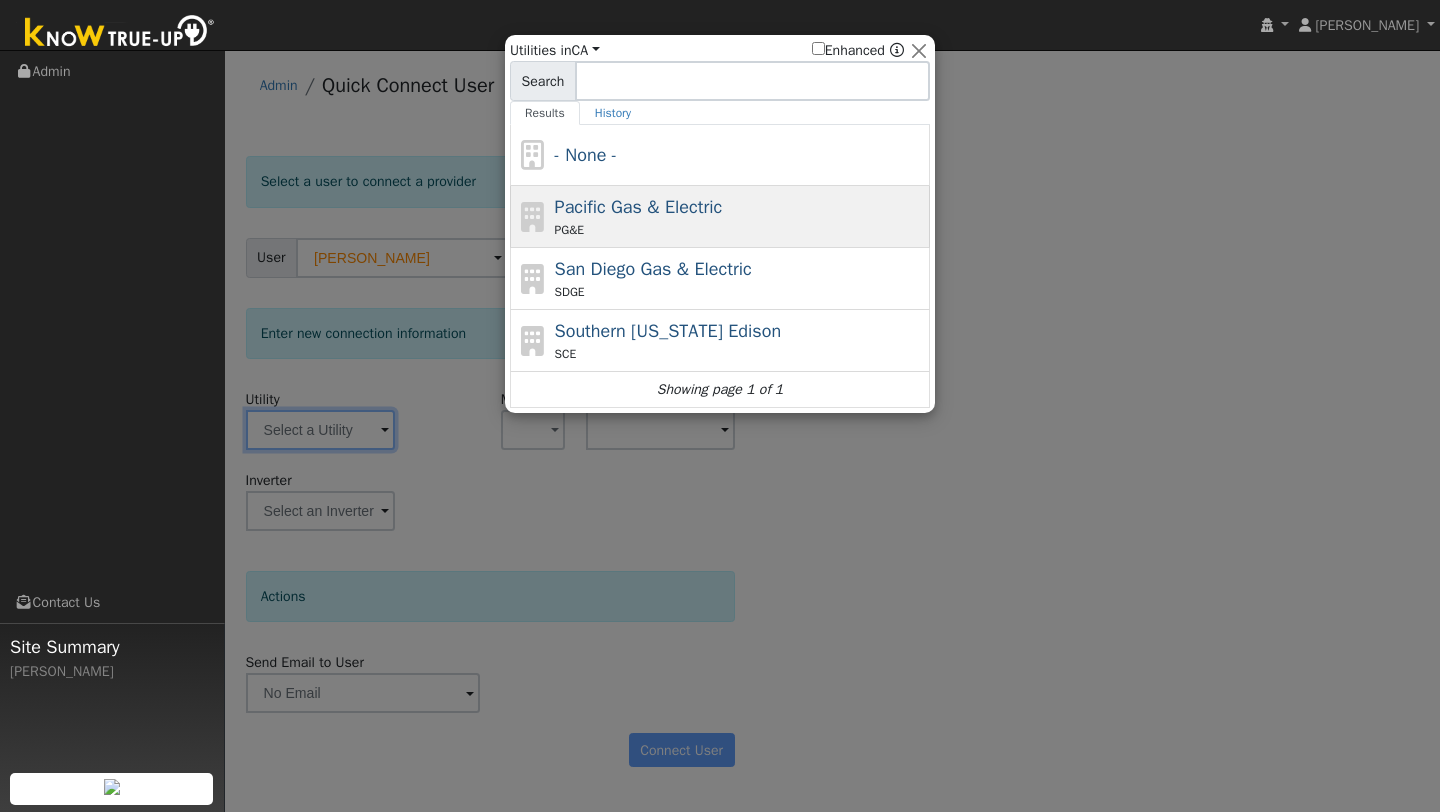 click on "PG&E" at bounding box center [740, 230] 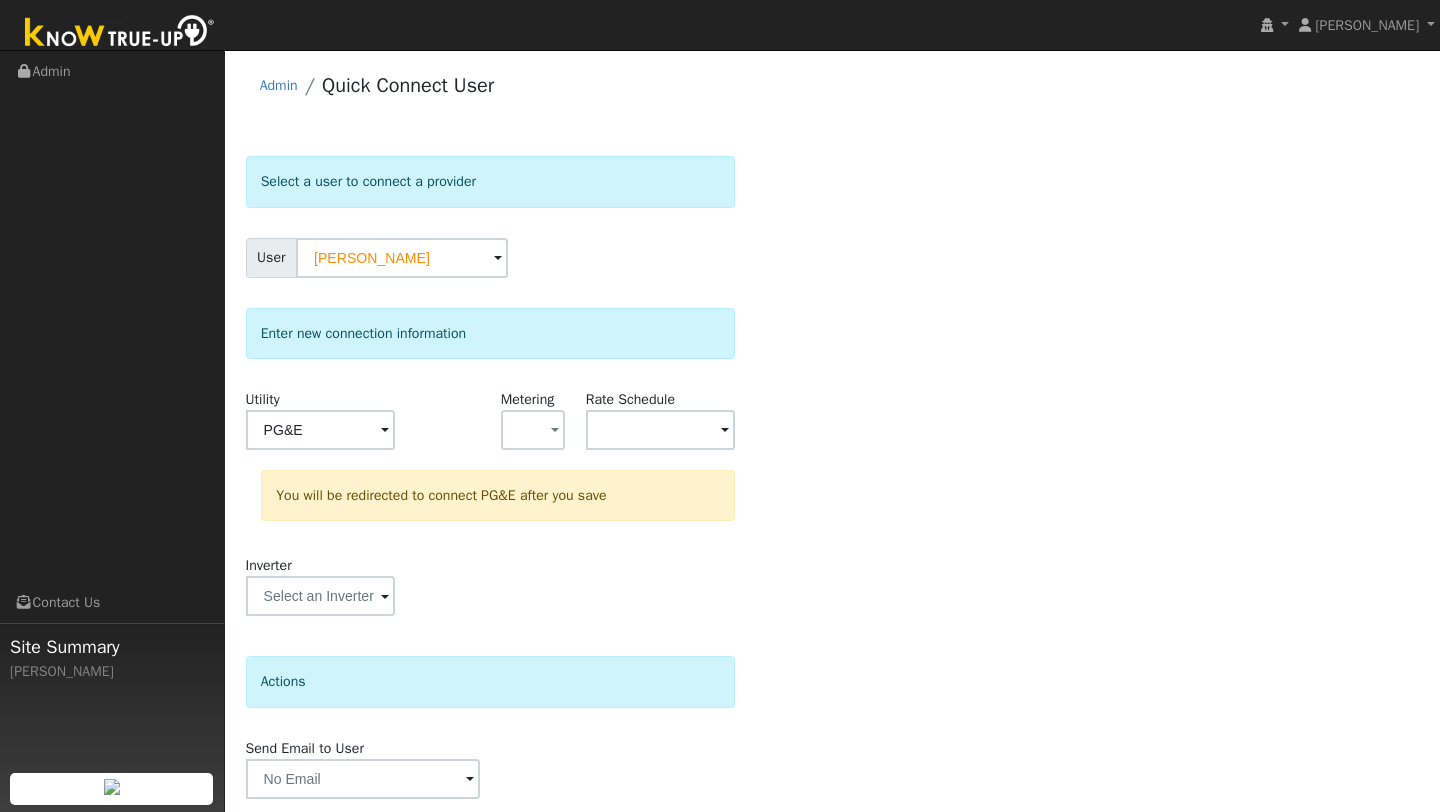 scroll, scrollTop: 70, scrollLeft: 0, axis: vertical 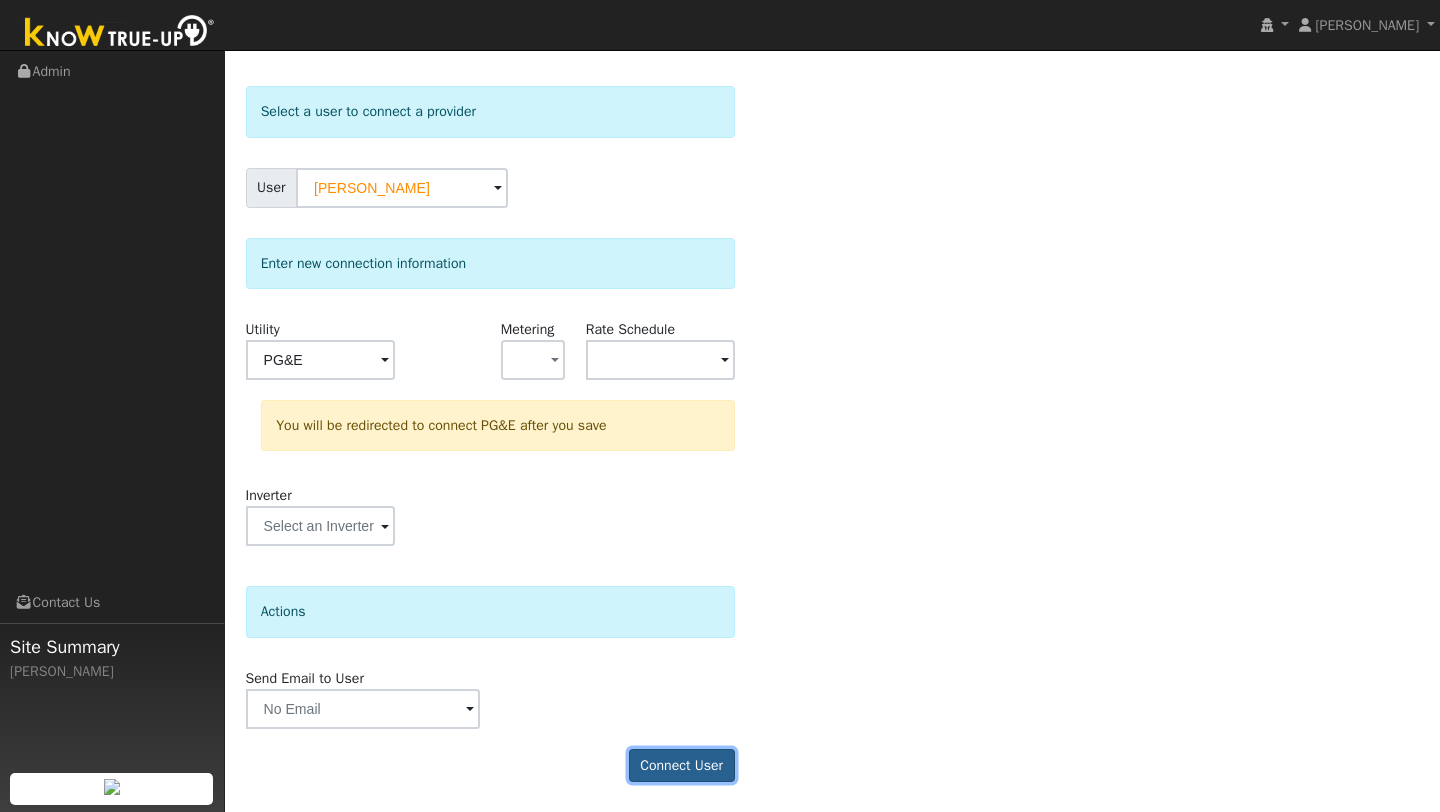 click on "Connect User" at bounding box center (682, 766) 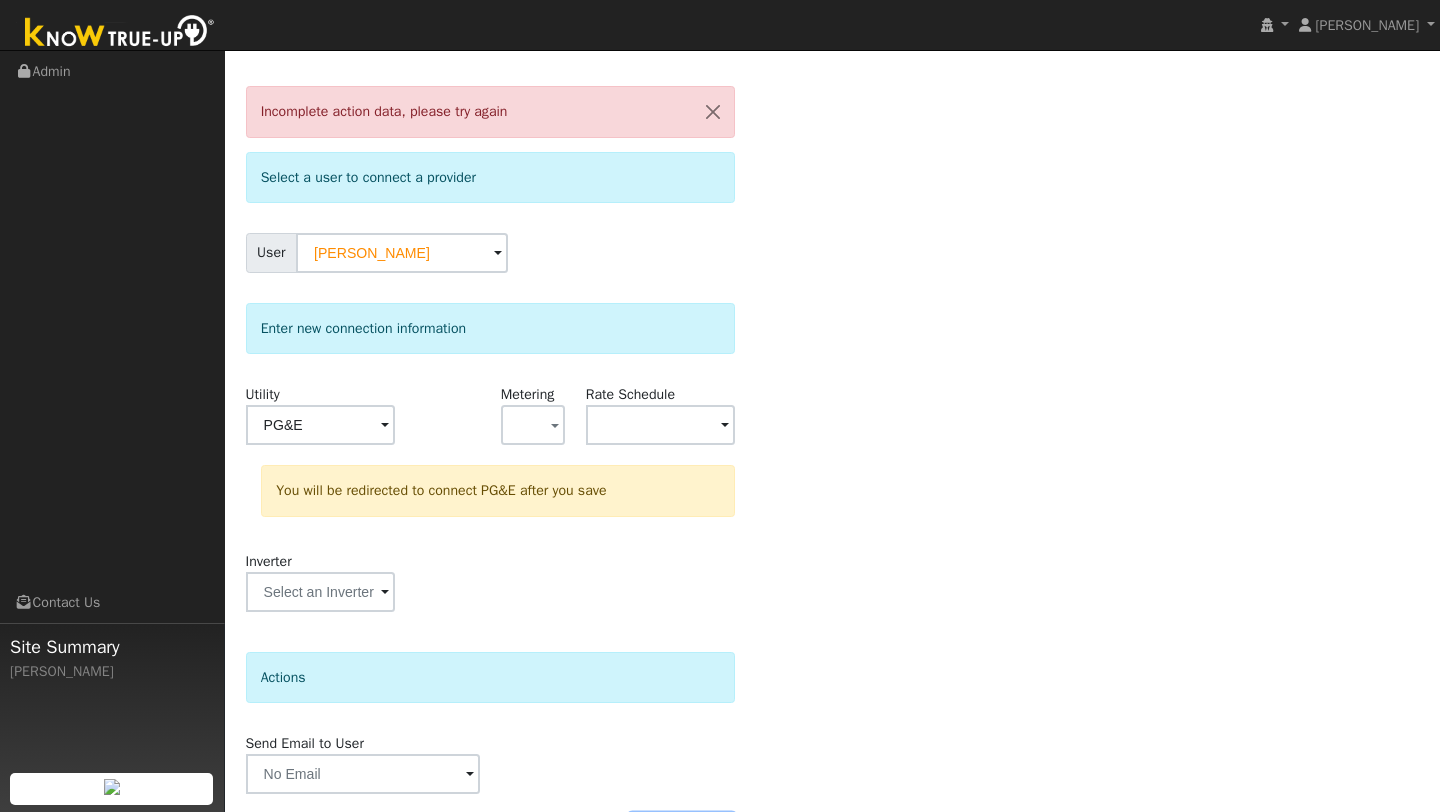 scroll, scrollTop: 136, scrollLeft: 0, axis: vertical 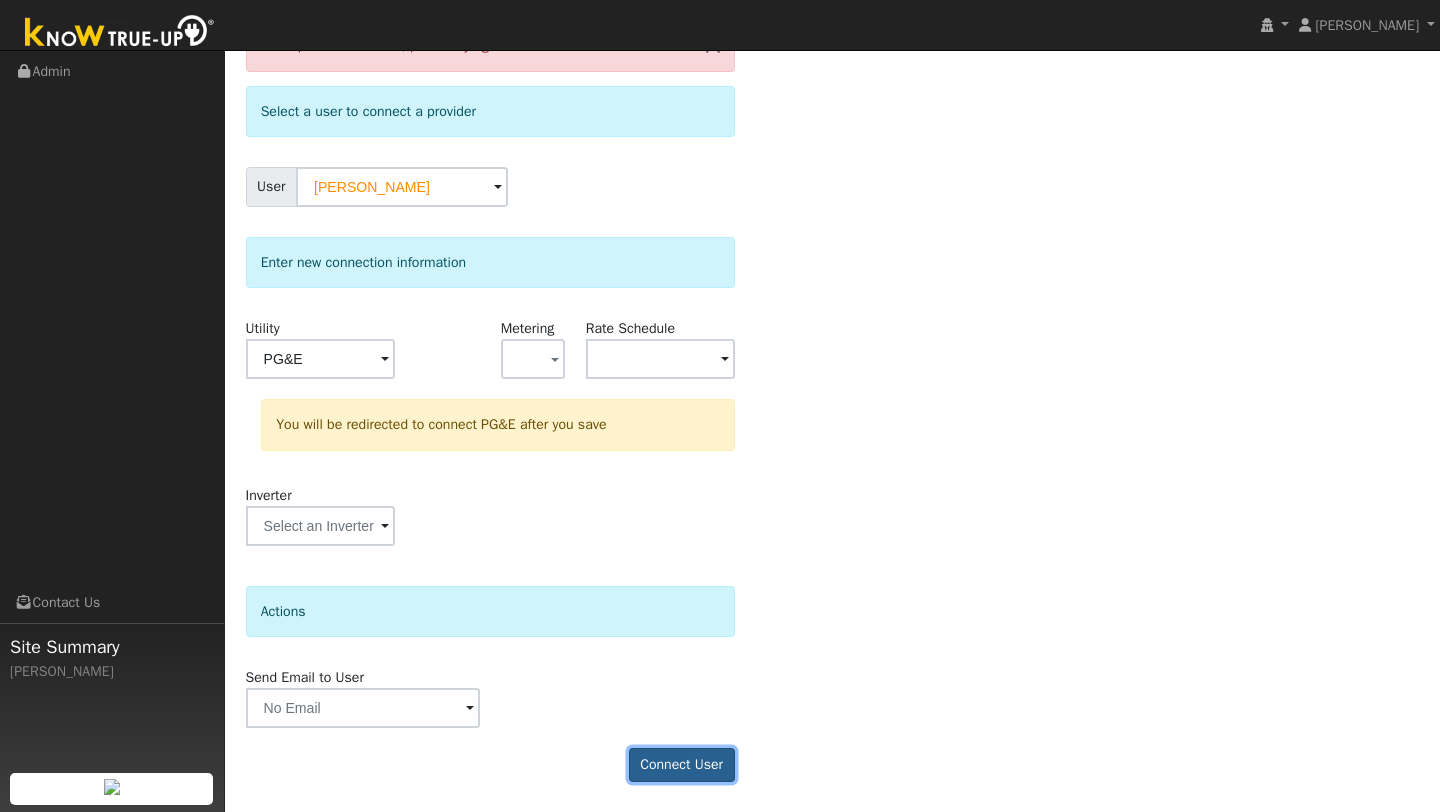 click on "Connect User" at bounding box center [682, 765] 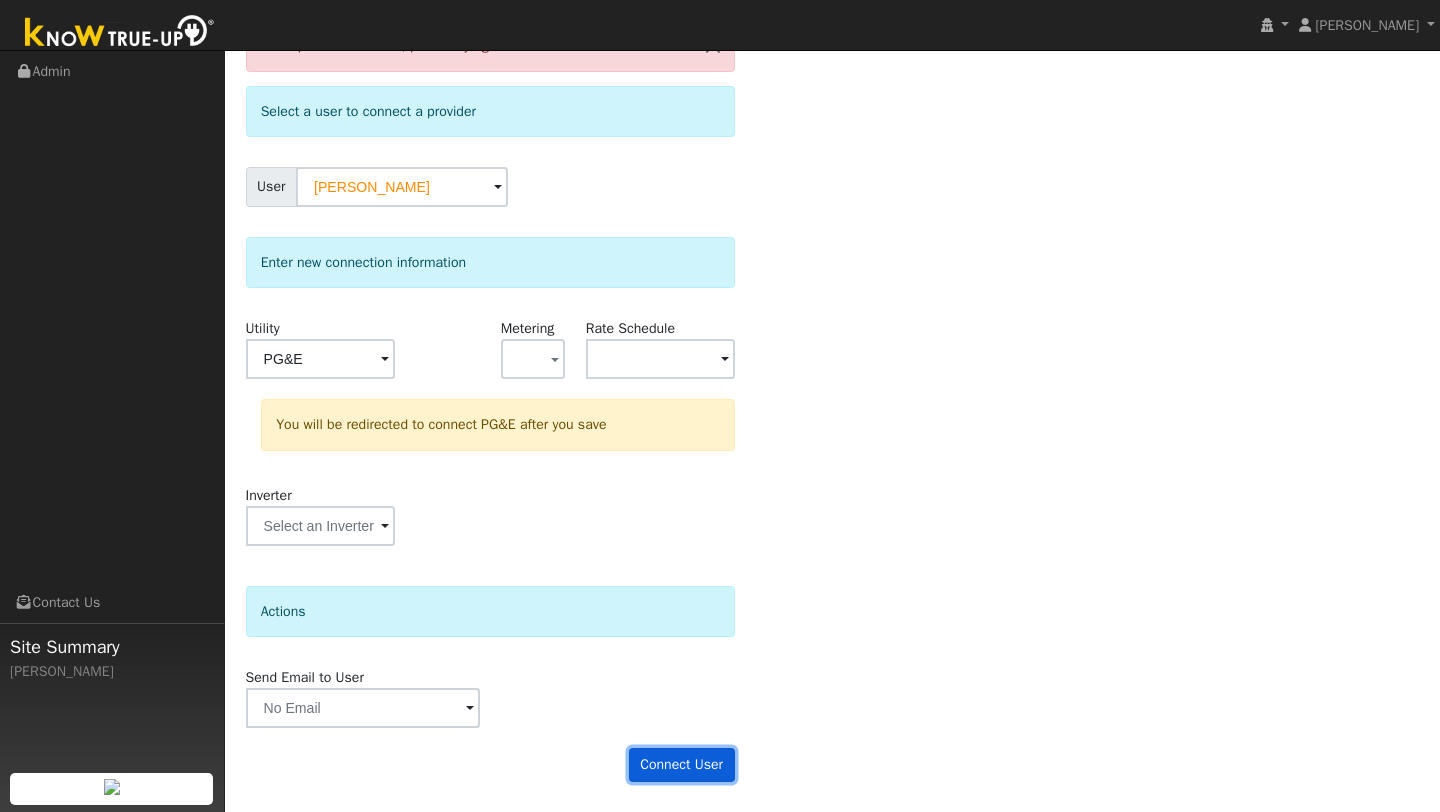 scroll, scrollTop: 0, scrollLeft: 0, axis: both 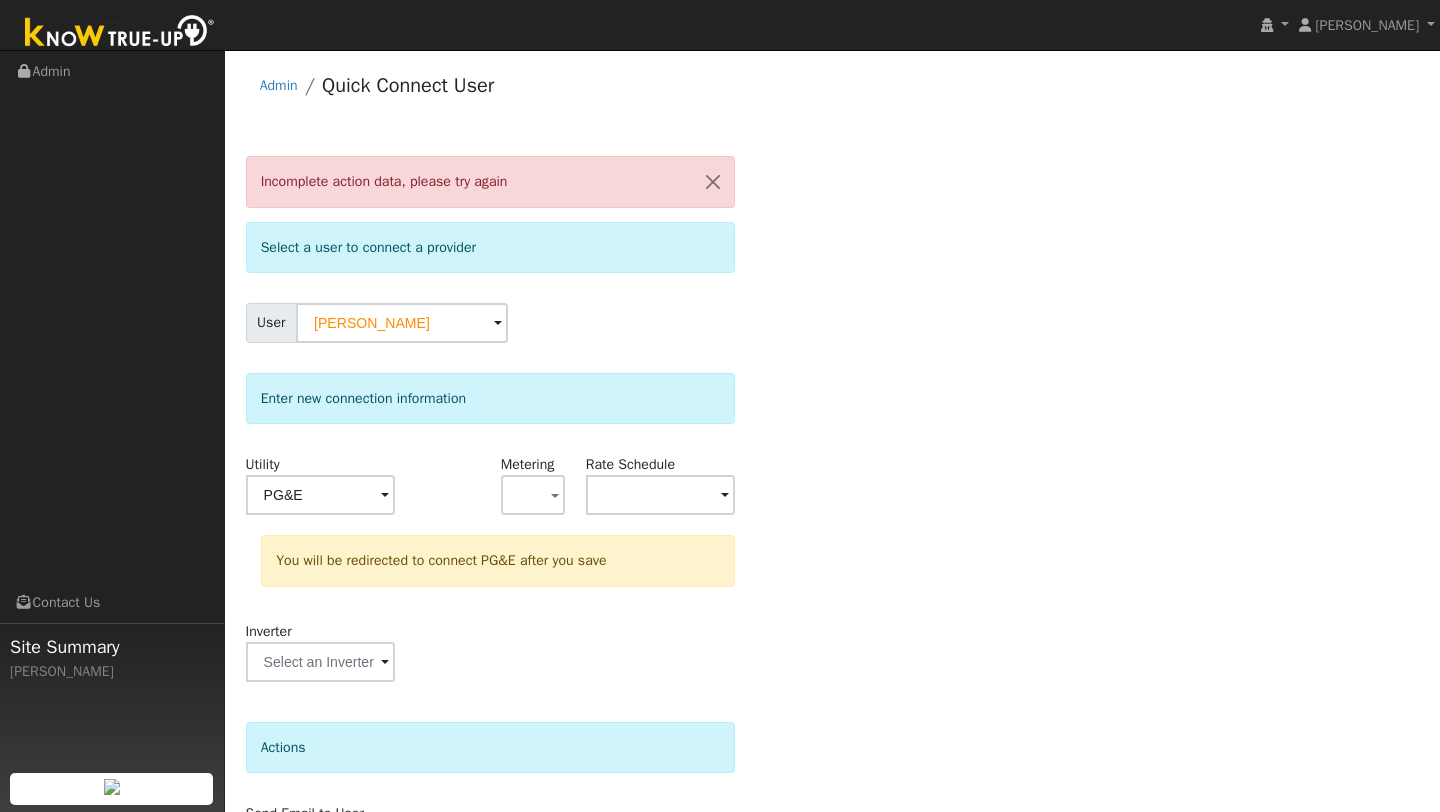 click at bounding box center (120, 33) 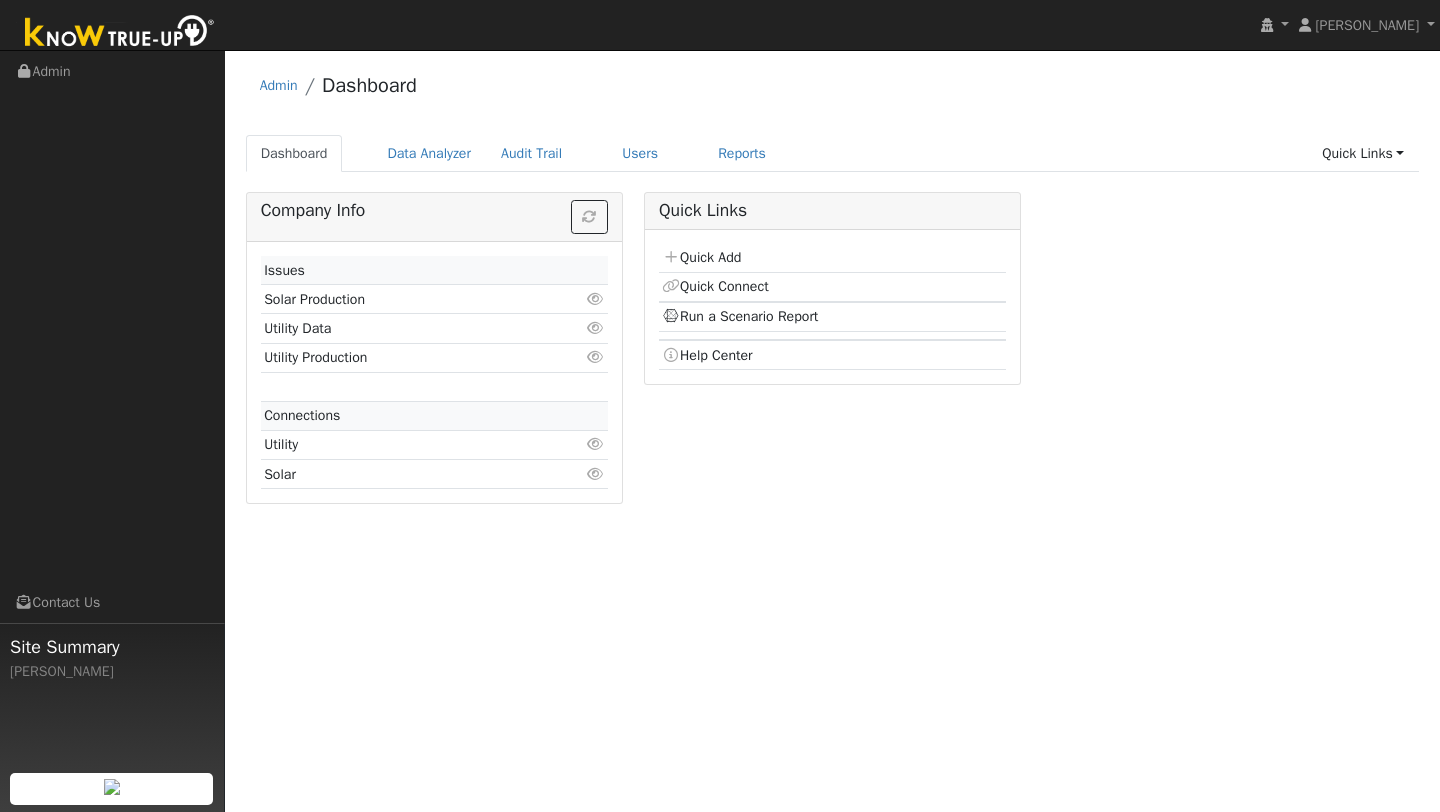 scroll, scrollTop: 0, scrollLeft: 0, axis: both 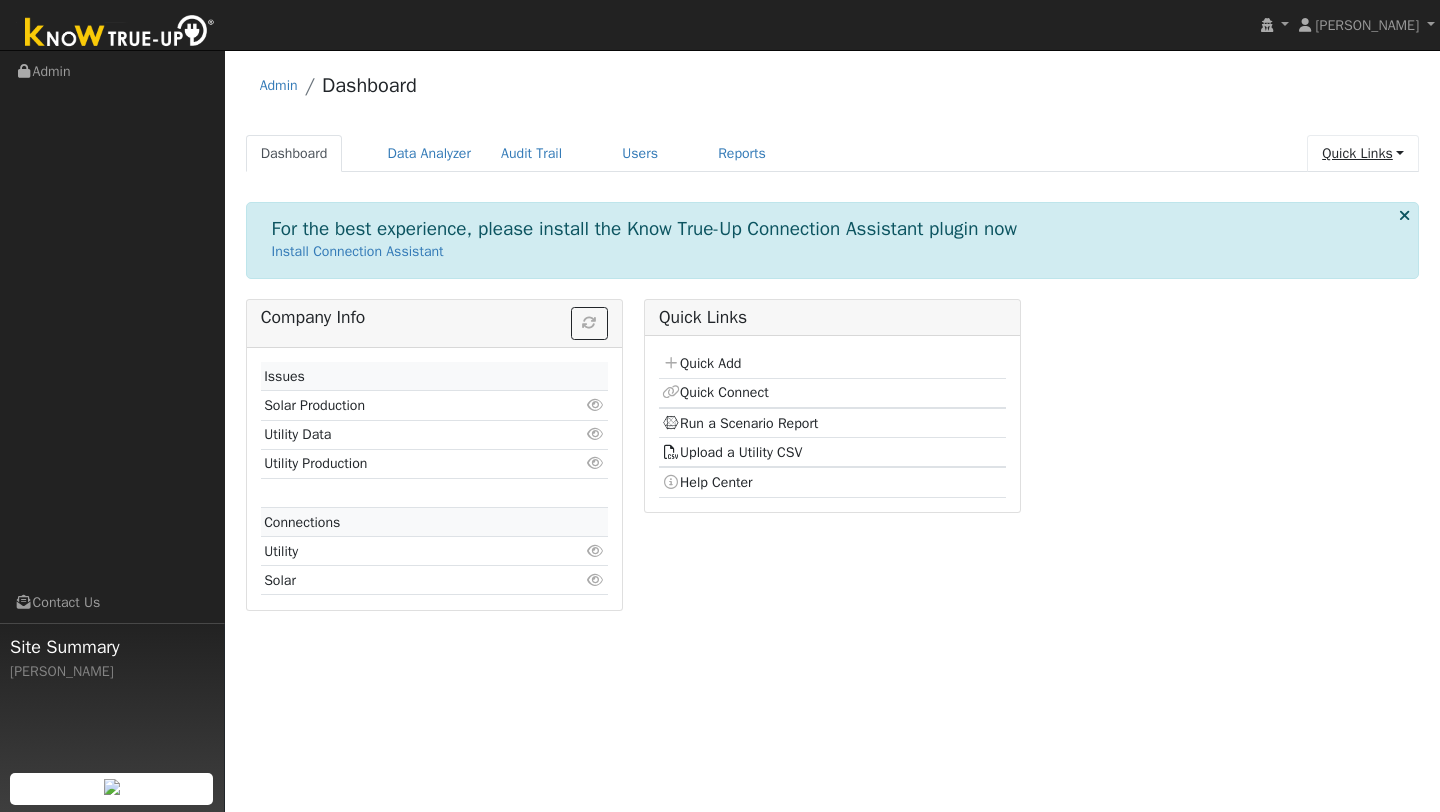 click on "Quick Links" at bounding box center [1363, 153] 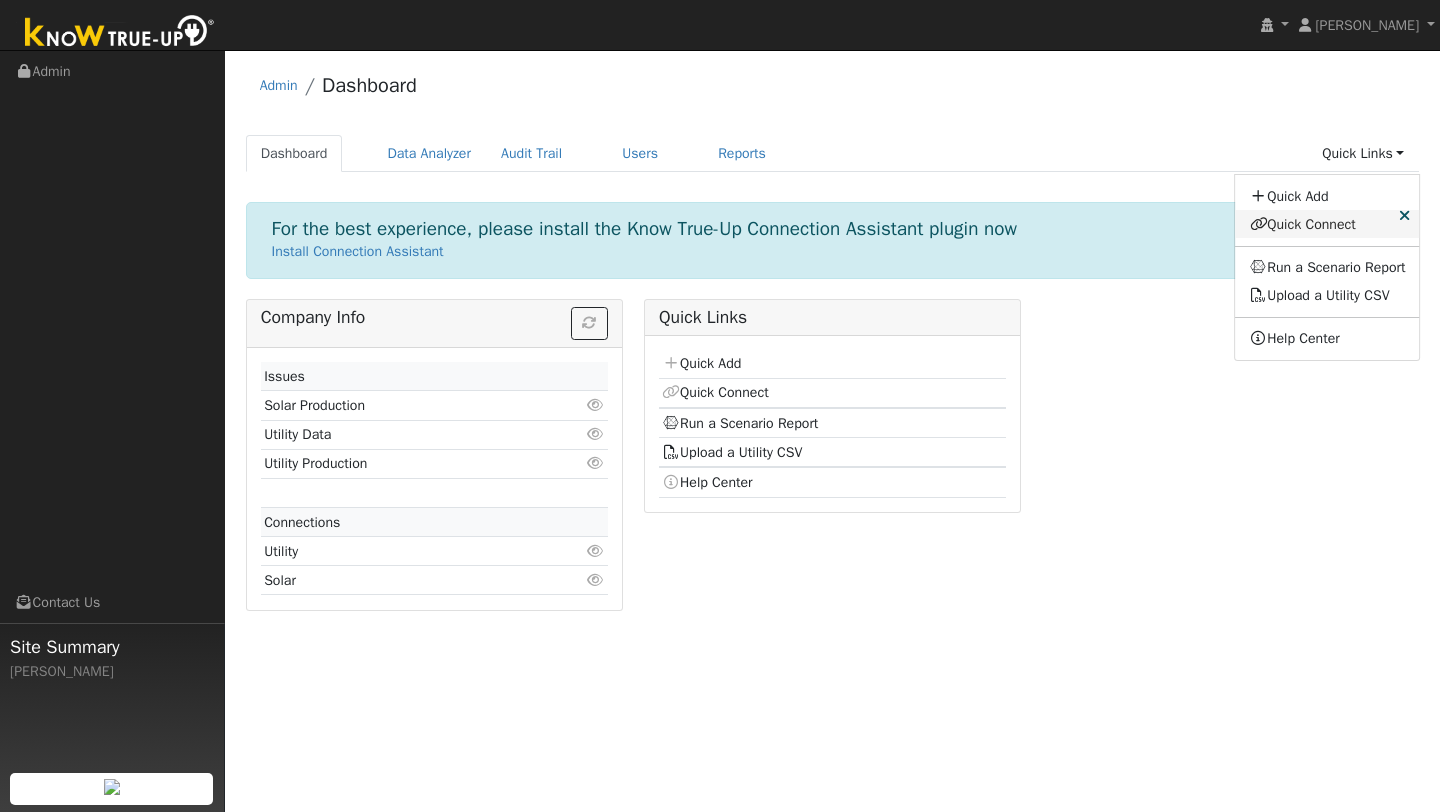 click on "Quick Connect" at bounding box center (1328, 224) 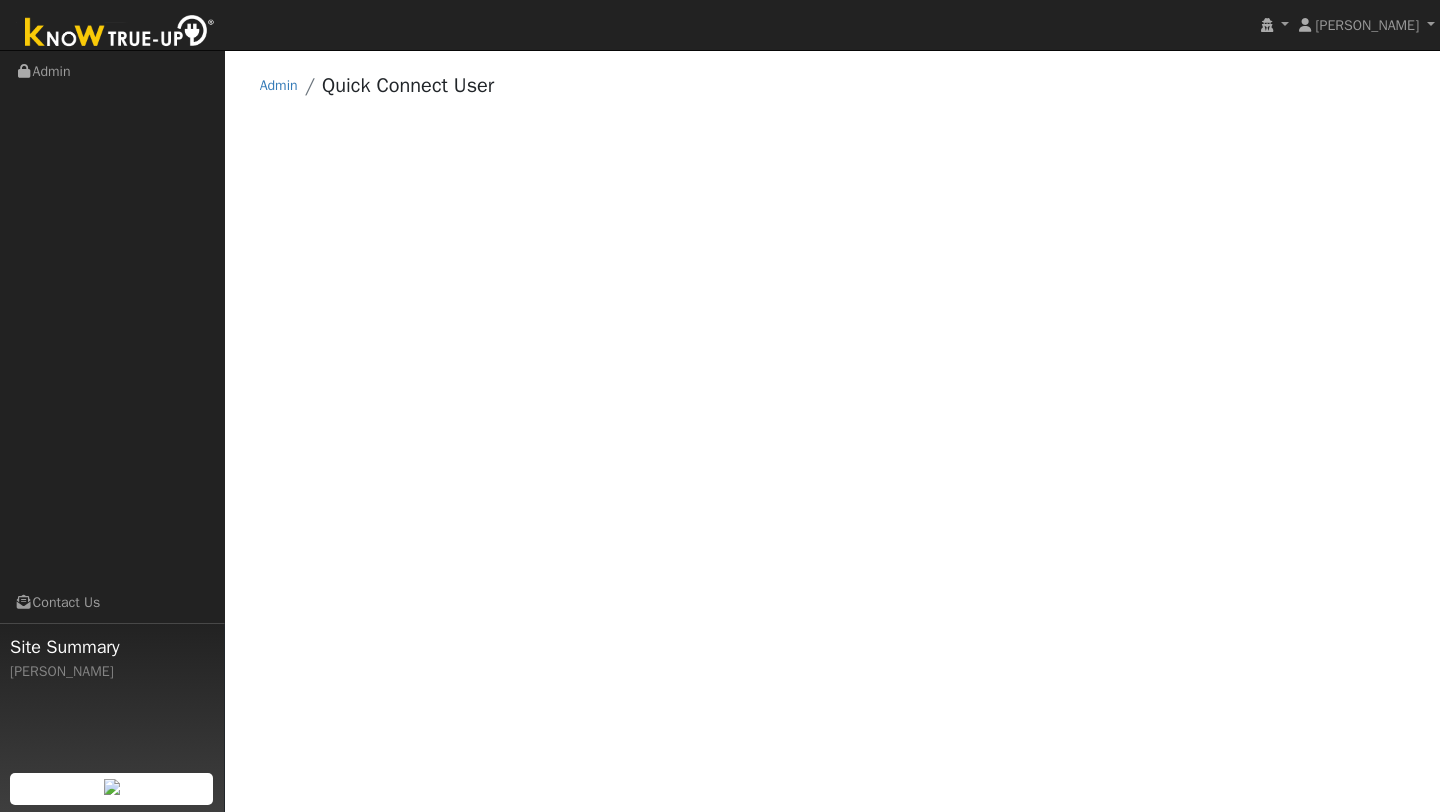 scroll, scrollTop: 0, scrollLeft: 0, axis: both 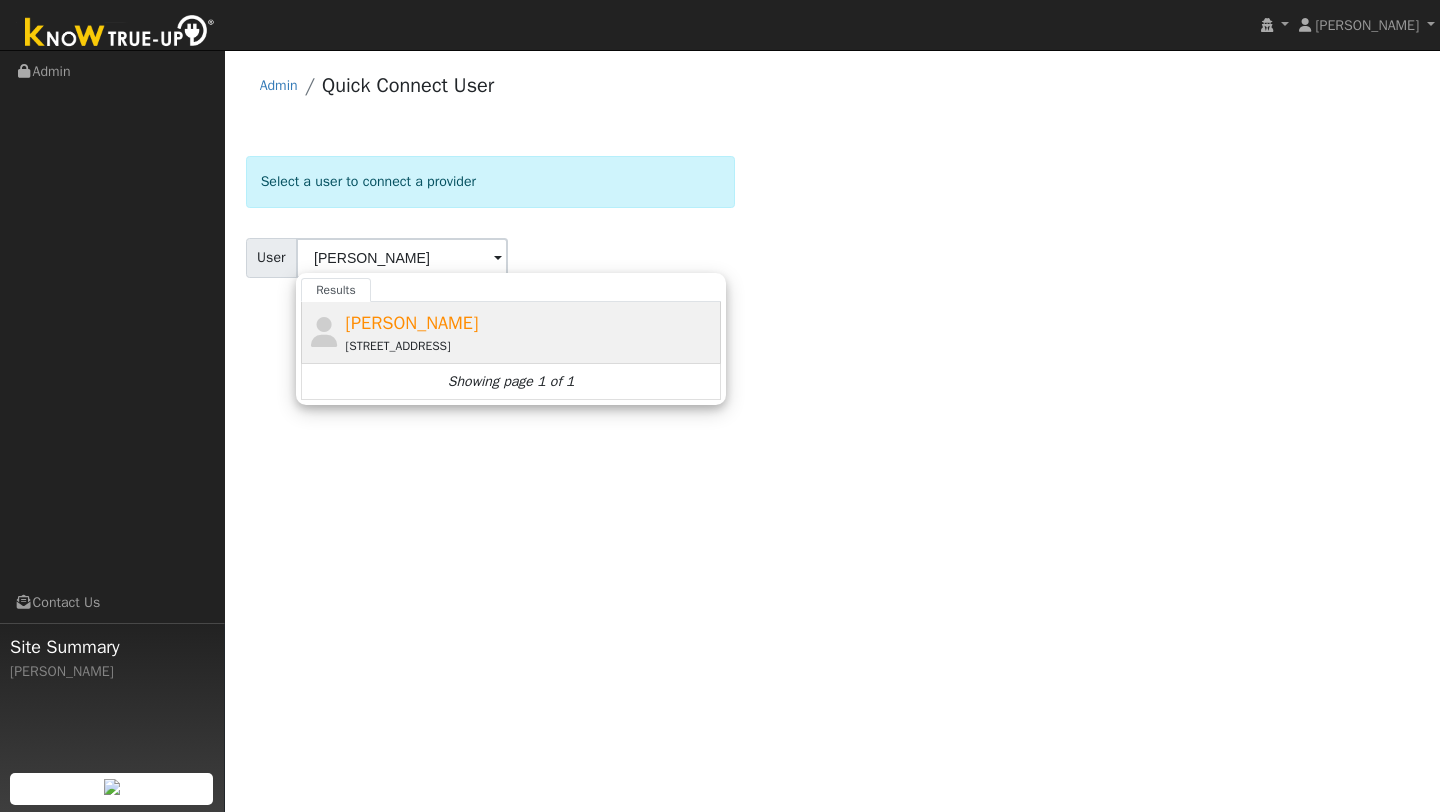 click on "Natasha Mills 4888 Cabrillo Point, Discovery Bay, CA 94505" at bounding box center [531, 332] 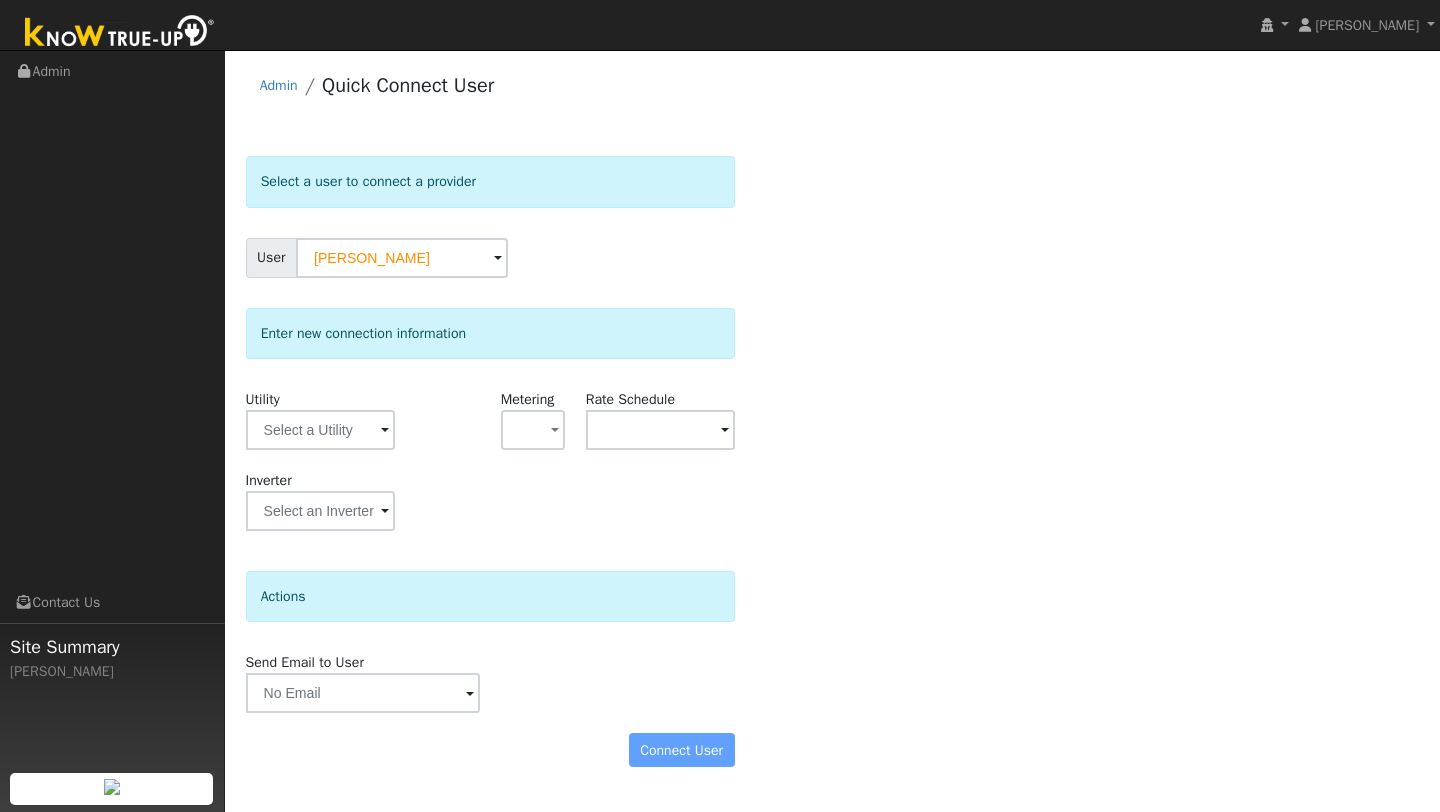 click on "Connect User" at bounding box center (490, 750) 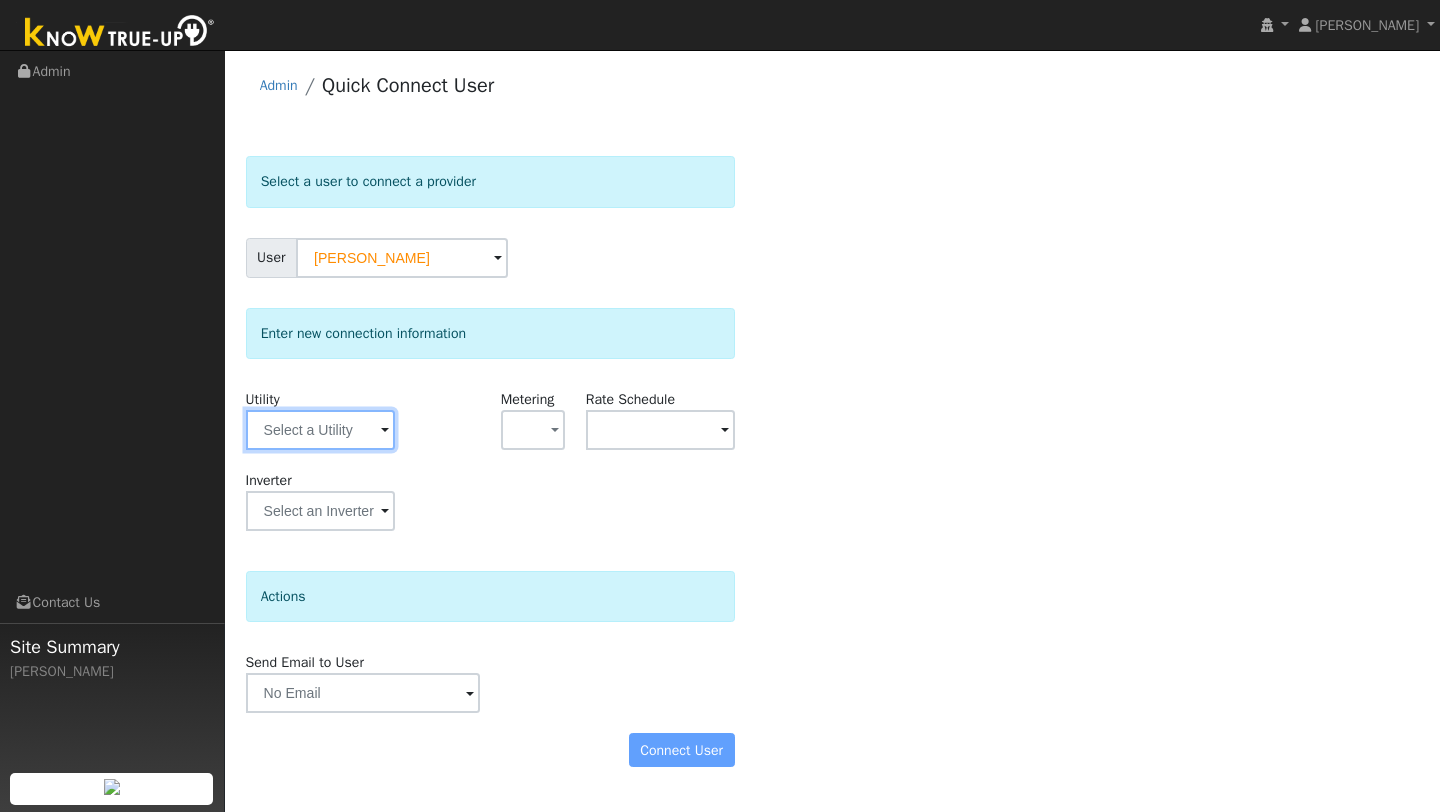 click at bounding box center (320, 430) 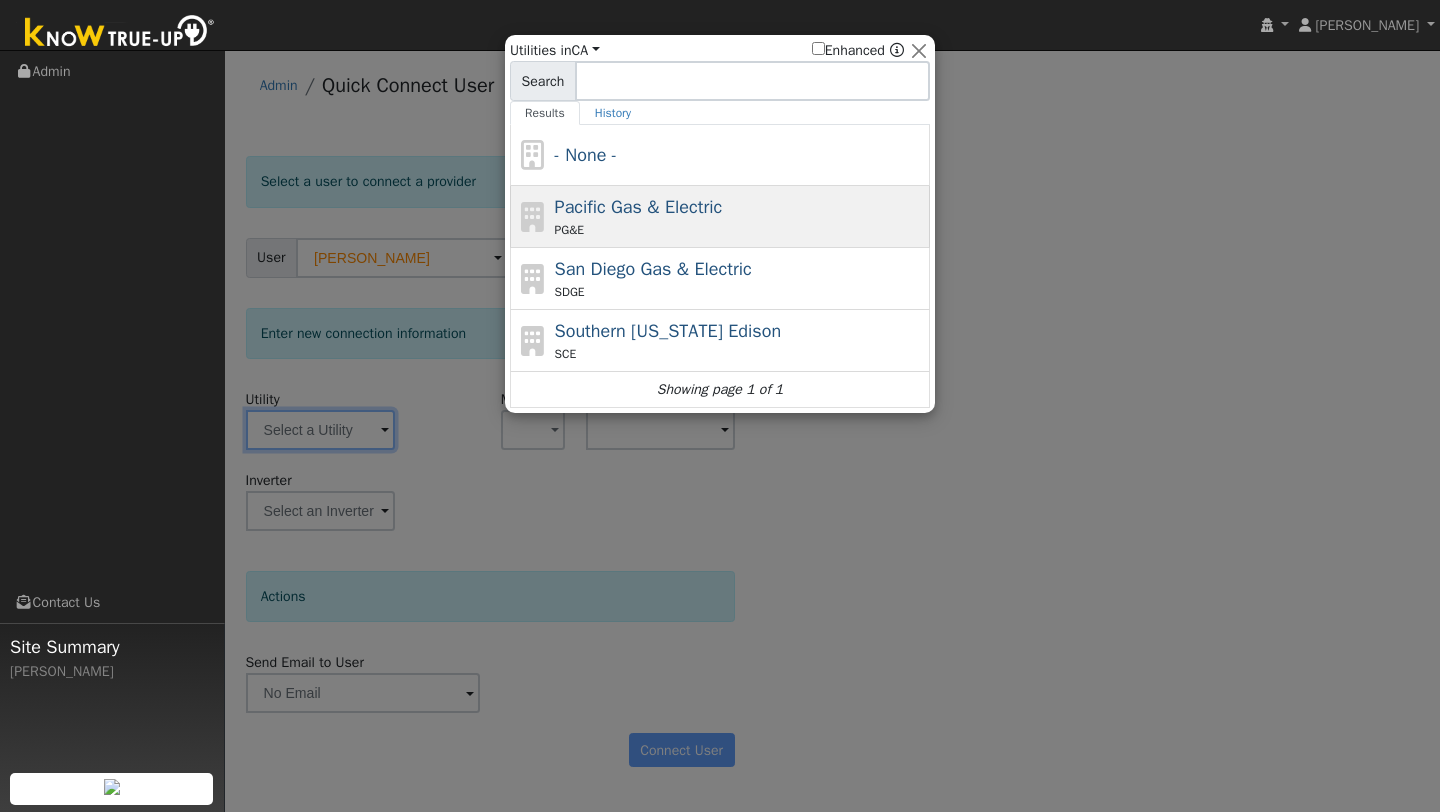 click on "Pacific Gas & Electric PG&E" 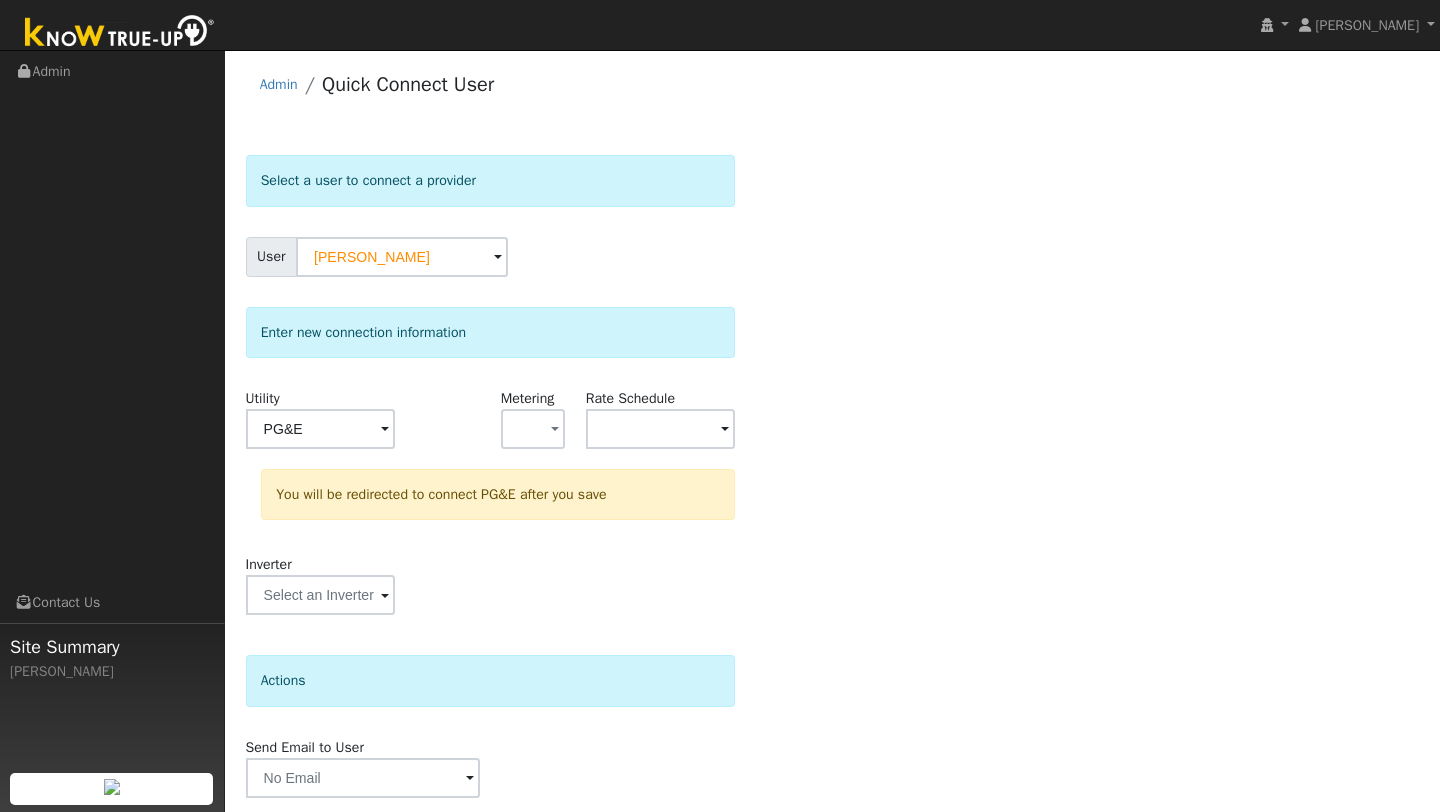 scroll, scrollTop: 70, scrollLeft: 0, axis: vertical 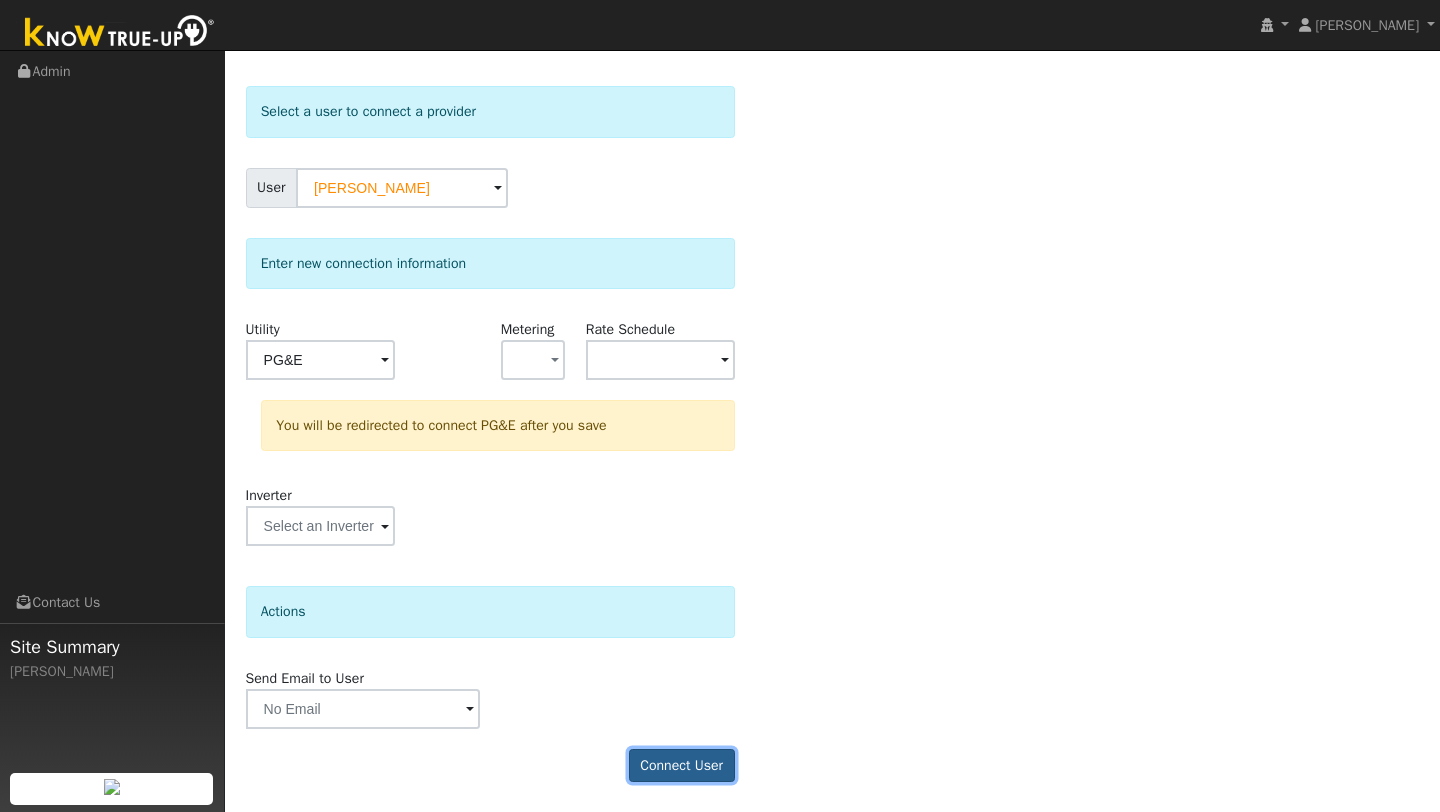 click on "Connect User" at bounding box center (682, 766) 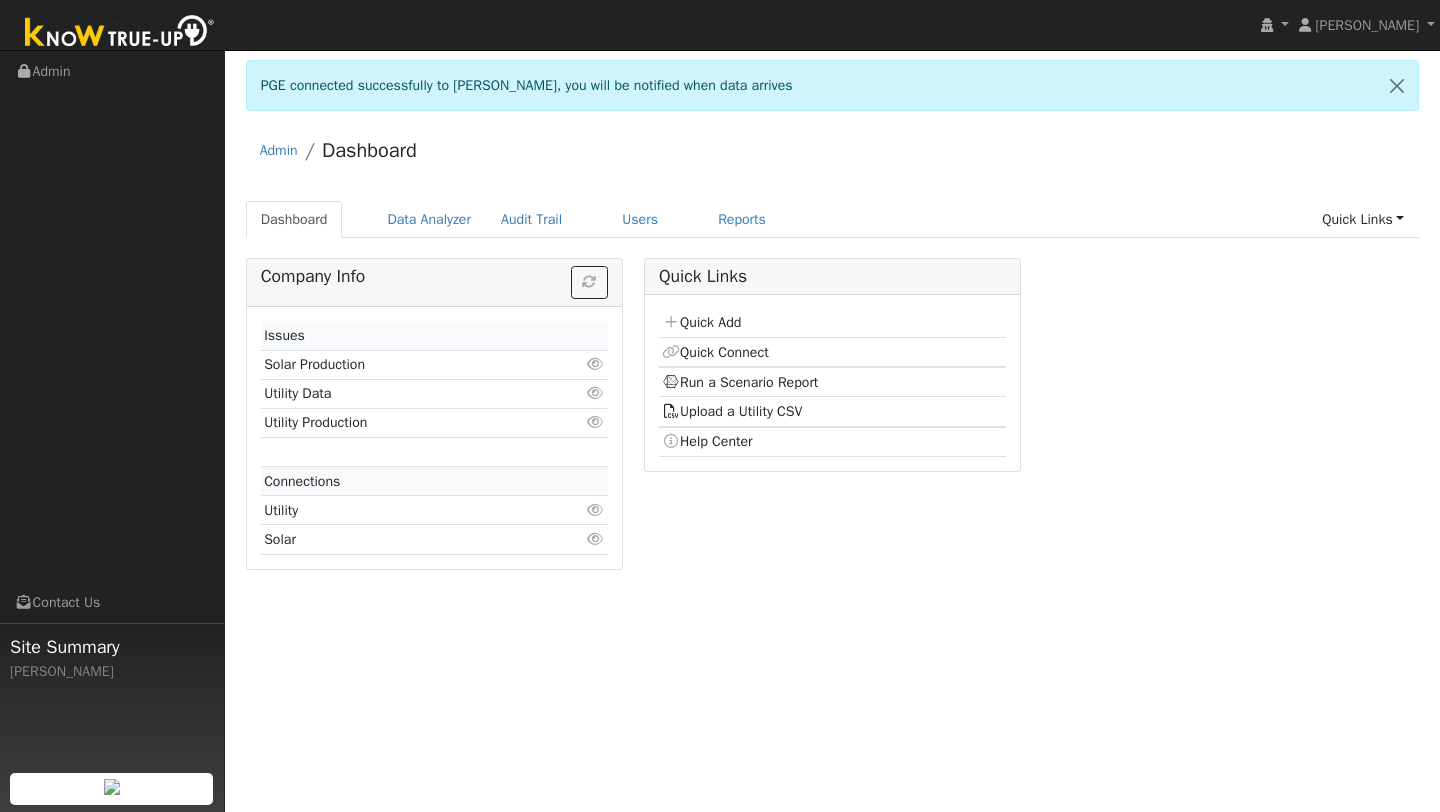 scroll, scrollTop: 0, scrollLeft: 0, axis: both 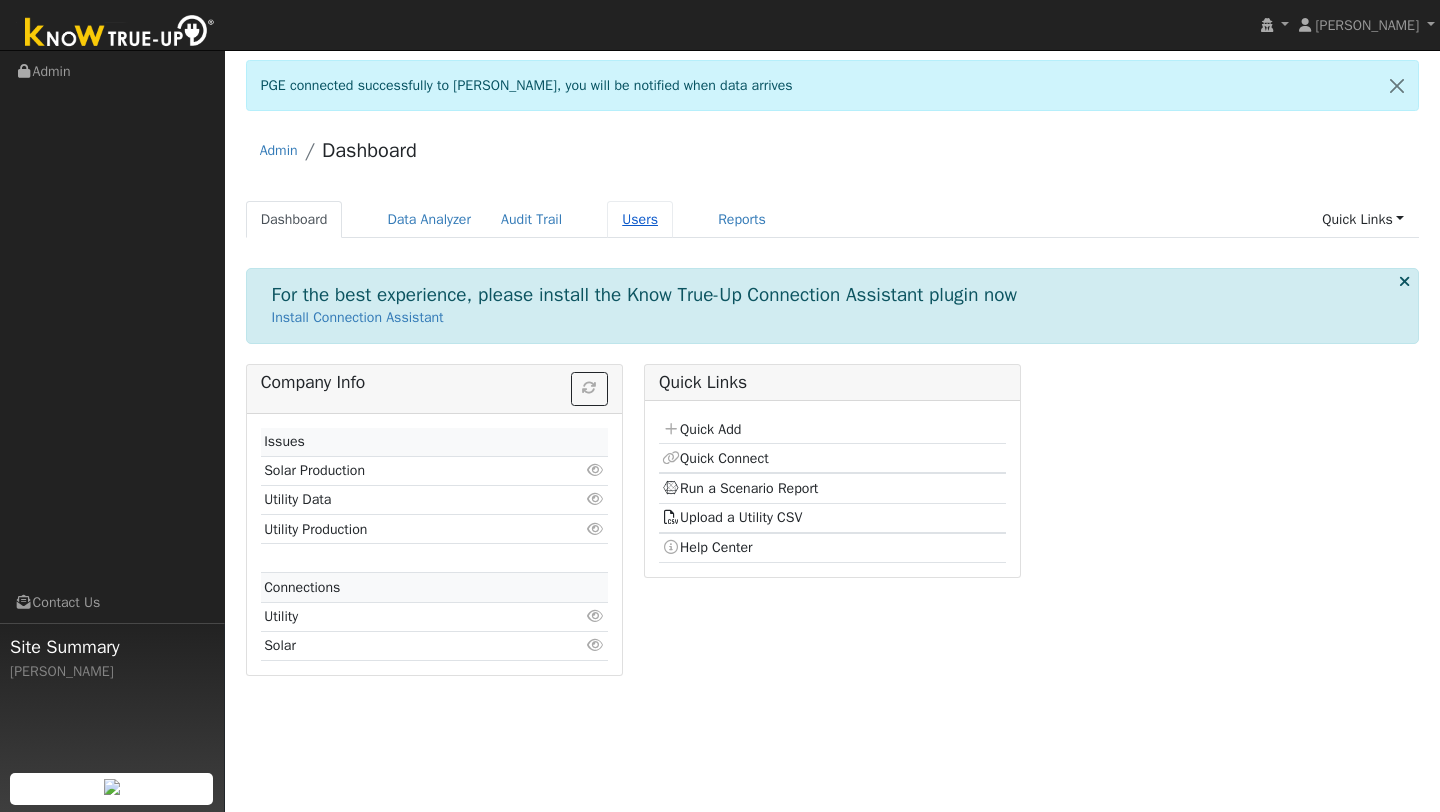 click on "Users" at bounding box center (640, 219) 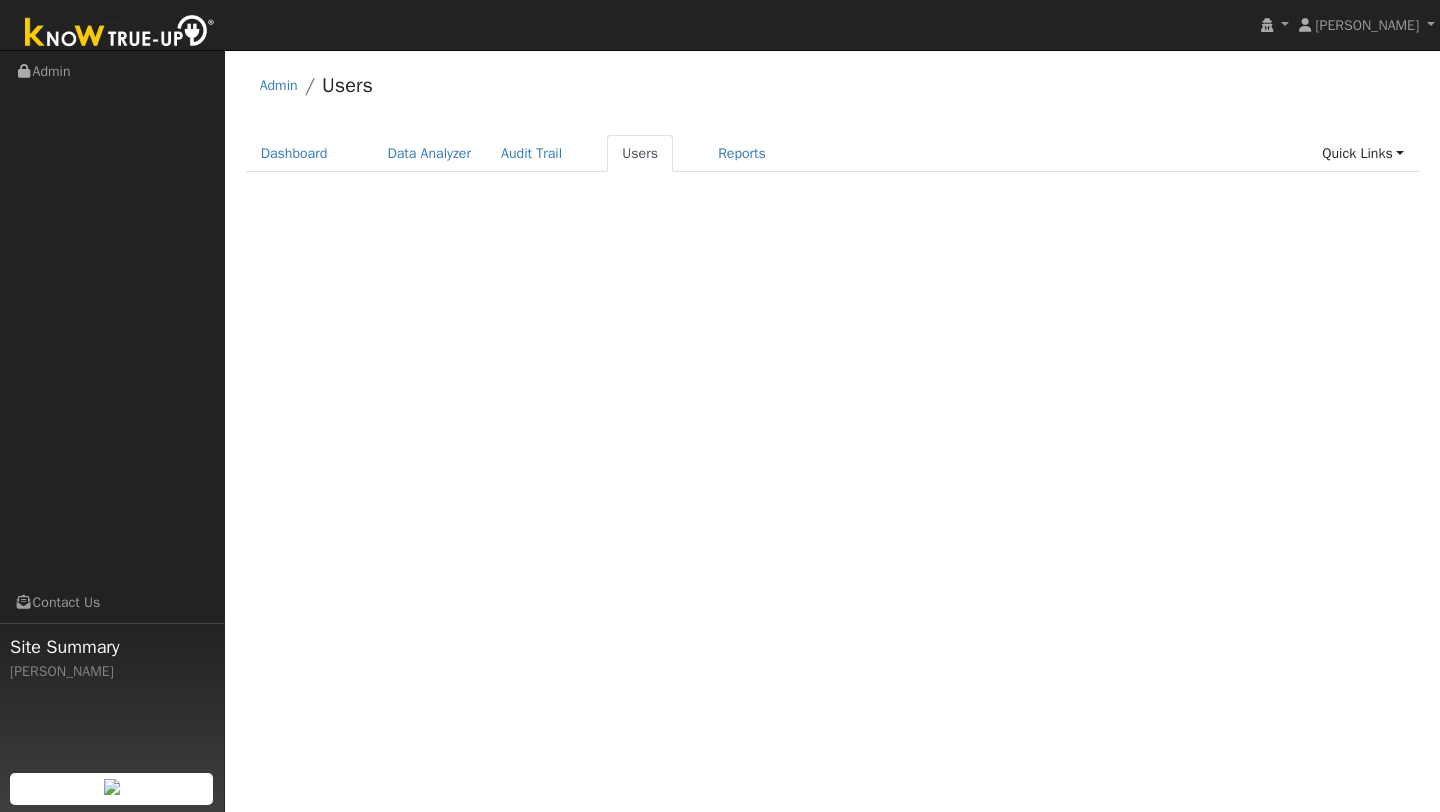 scroll, scrollTop: 0, scrollLeft: 0, axis: both 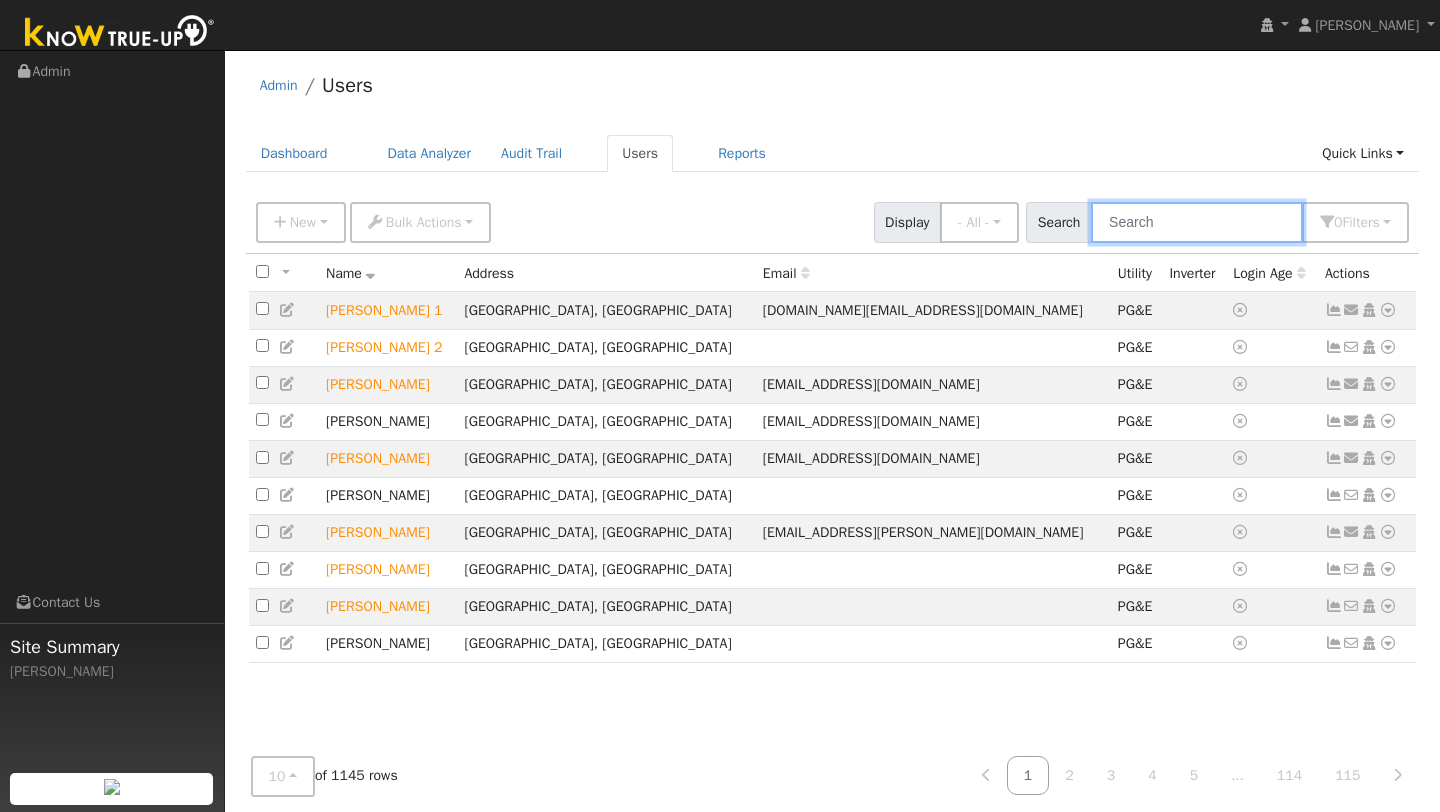 click at bounding box center [1197, 222] 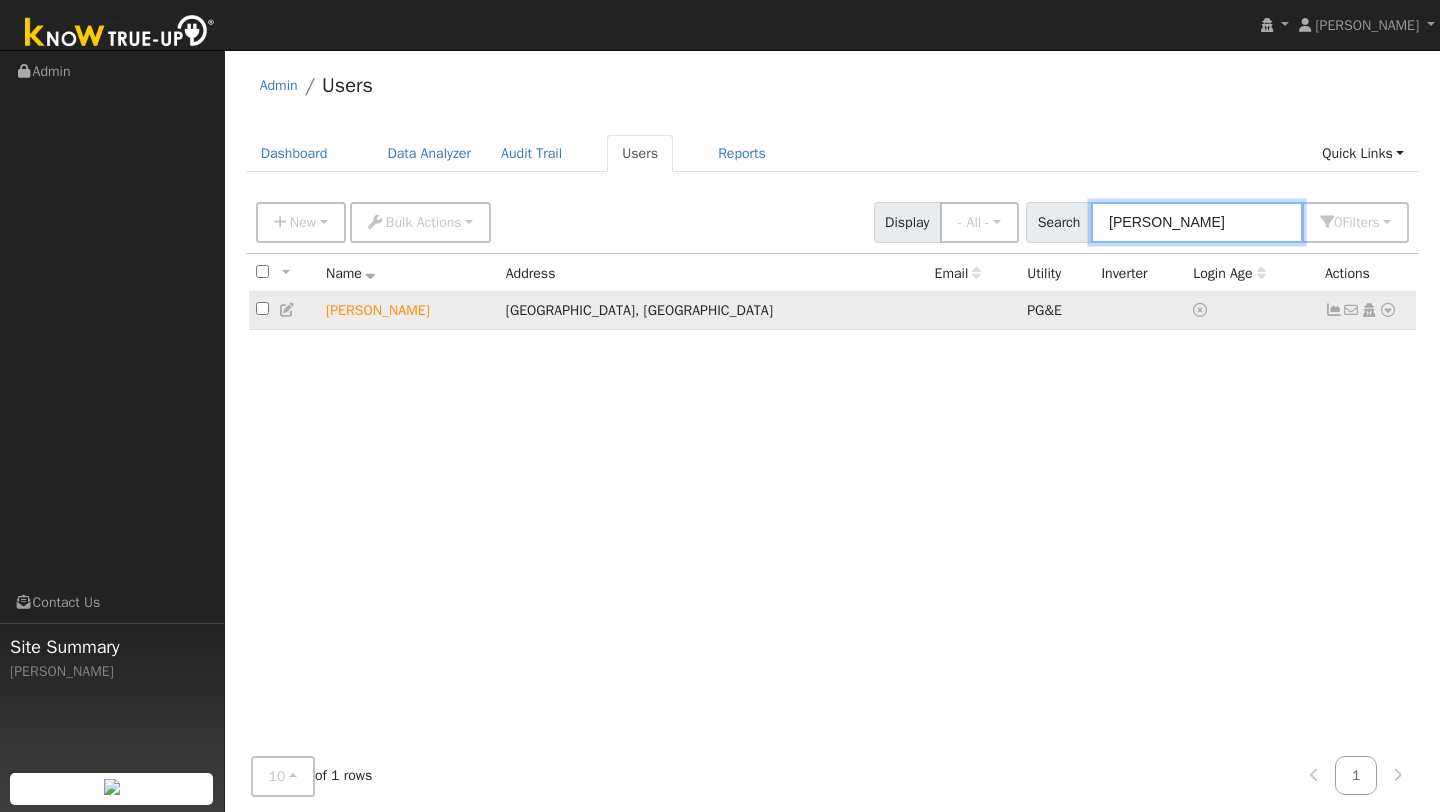 type on "[PERSON_NAME]" 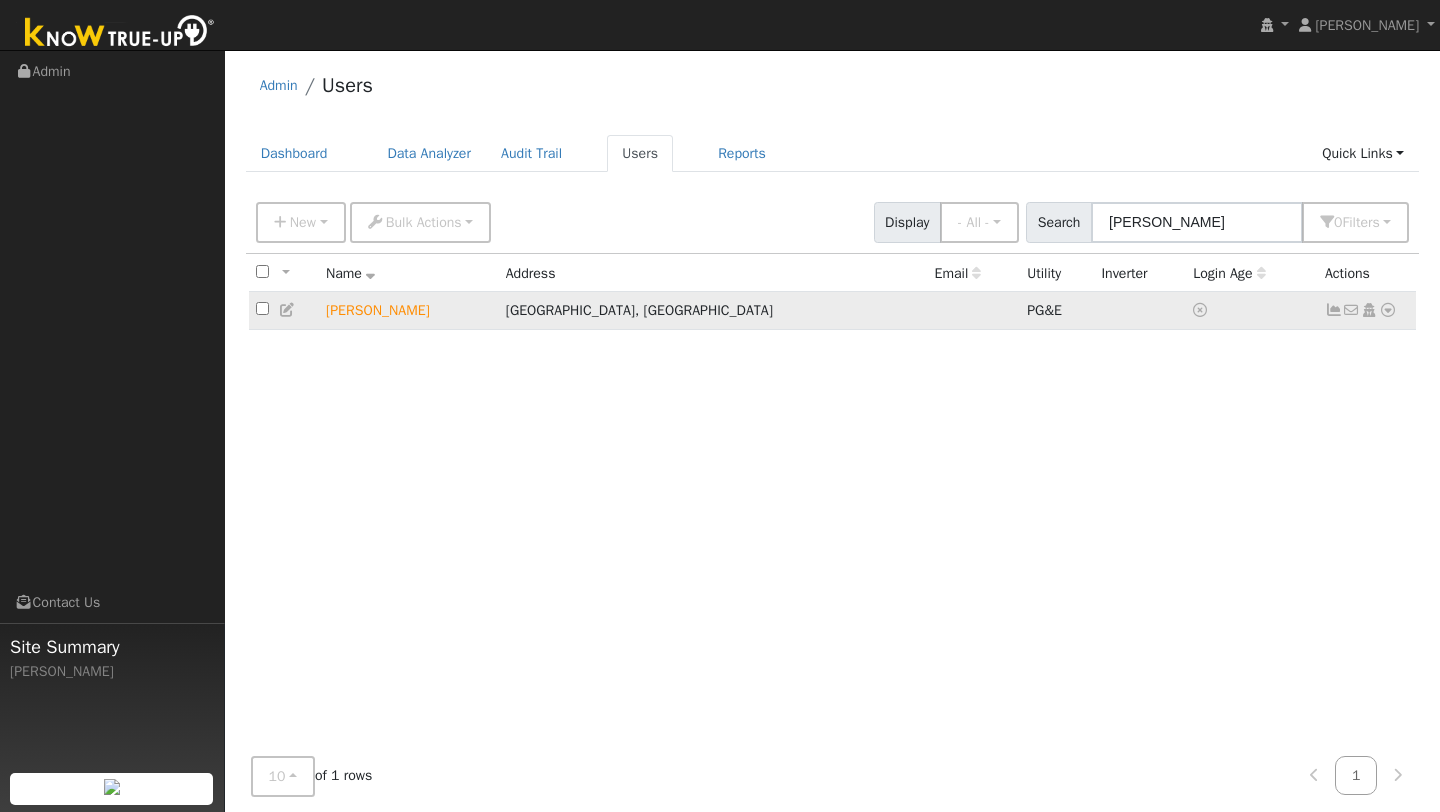 click at bounding box center (1388, 310) 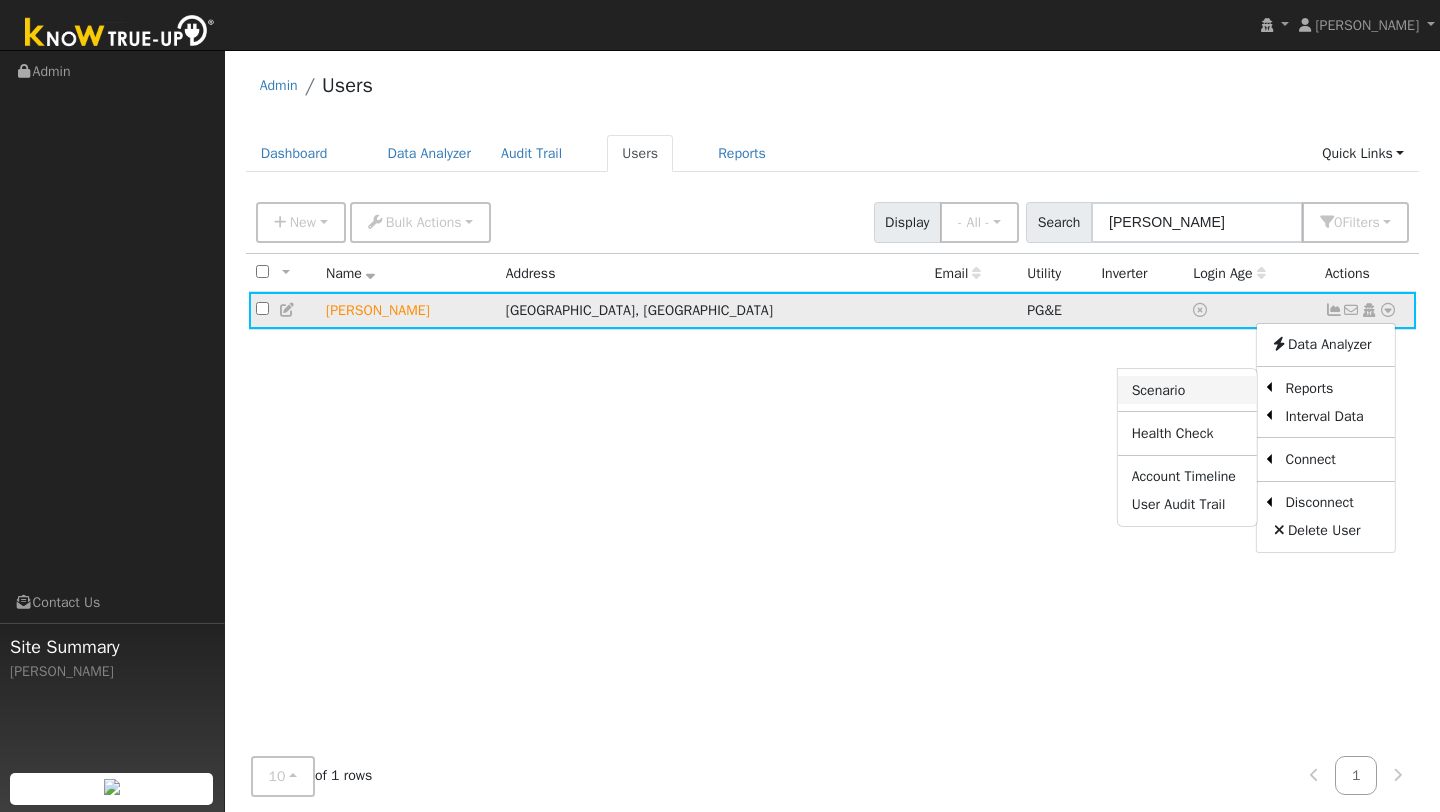 click on "Scenario" at bounding box center [1187, 390] 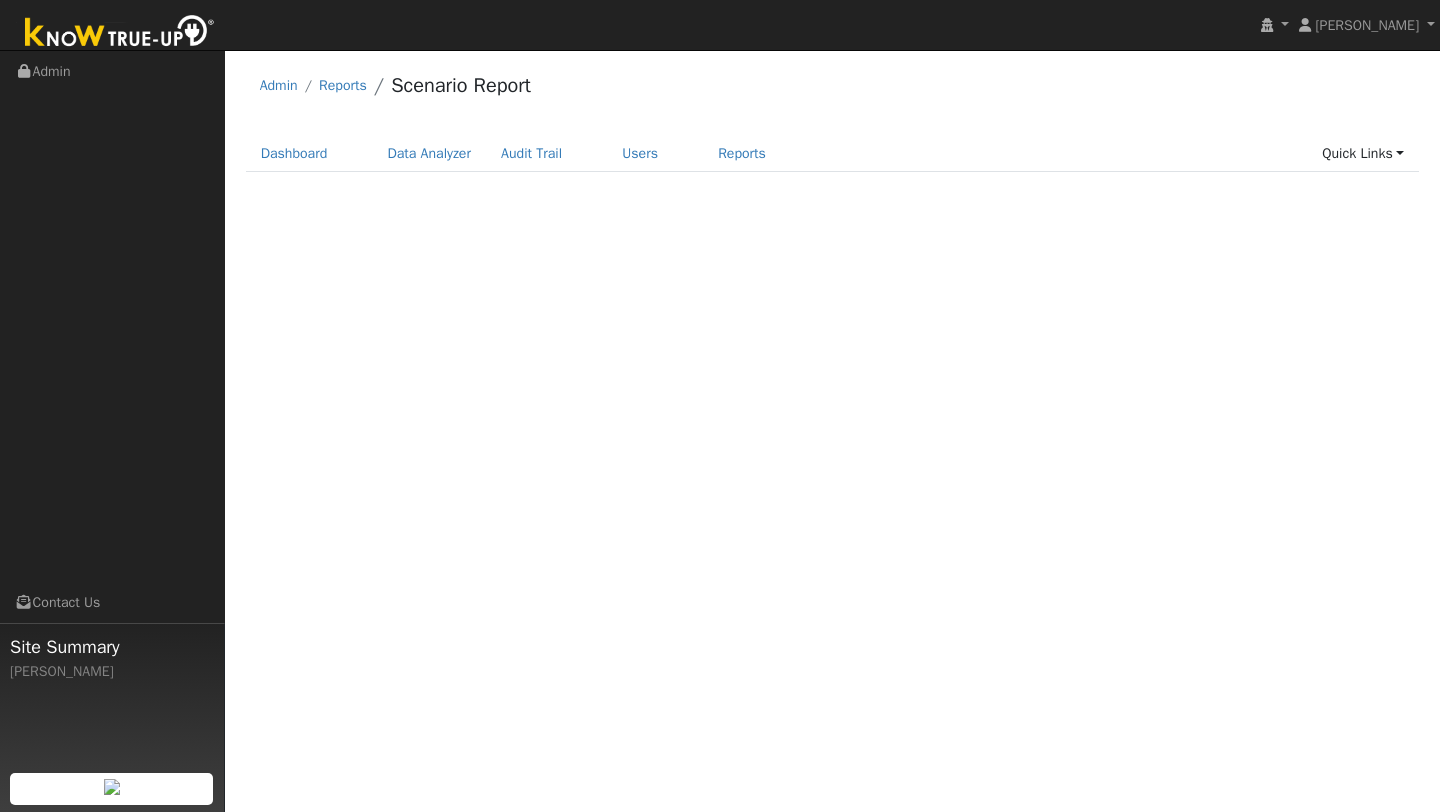 scroll, scrollTop: 0, scrollLeft: 0, axis: both 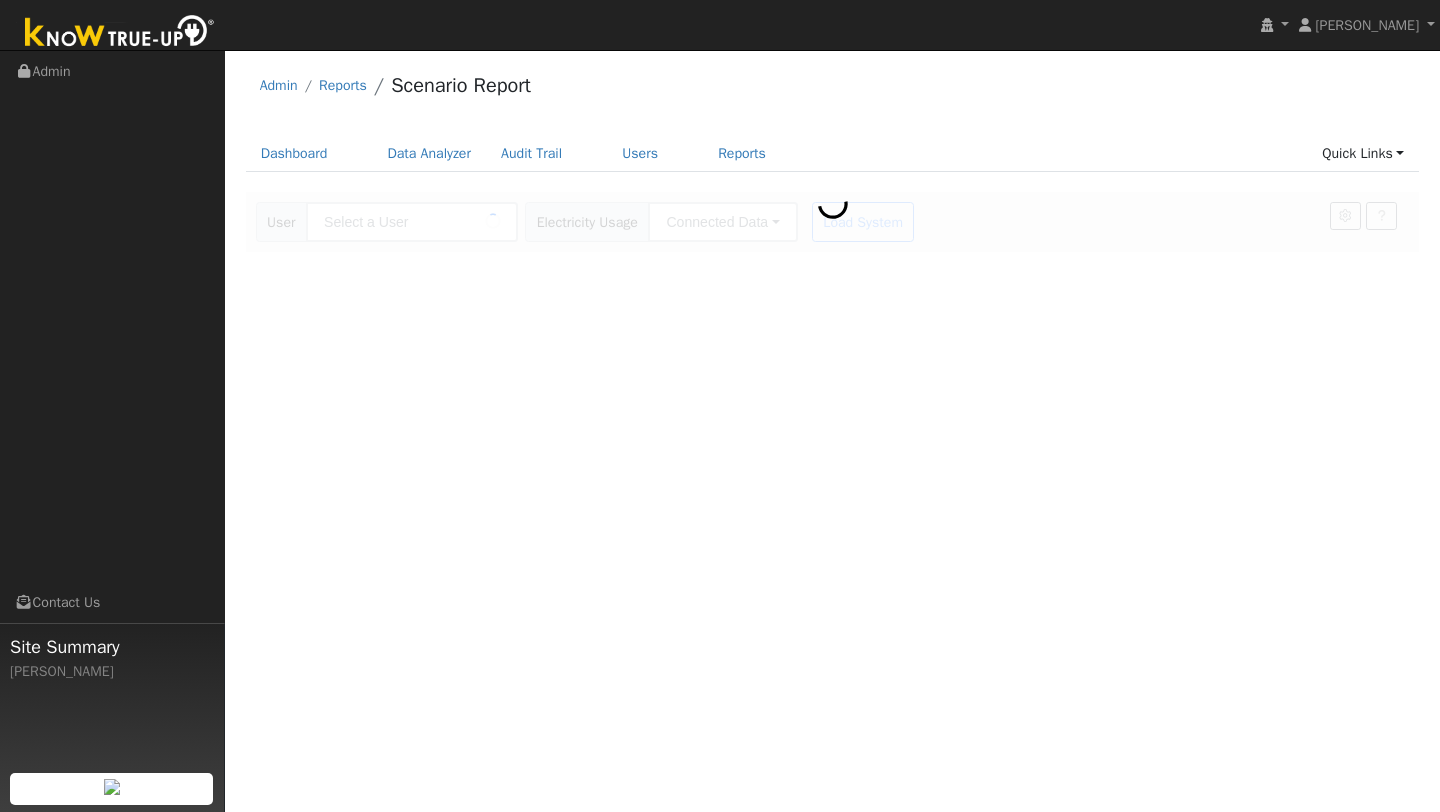 type on "[PERSON_NAME]" 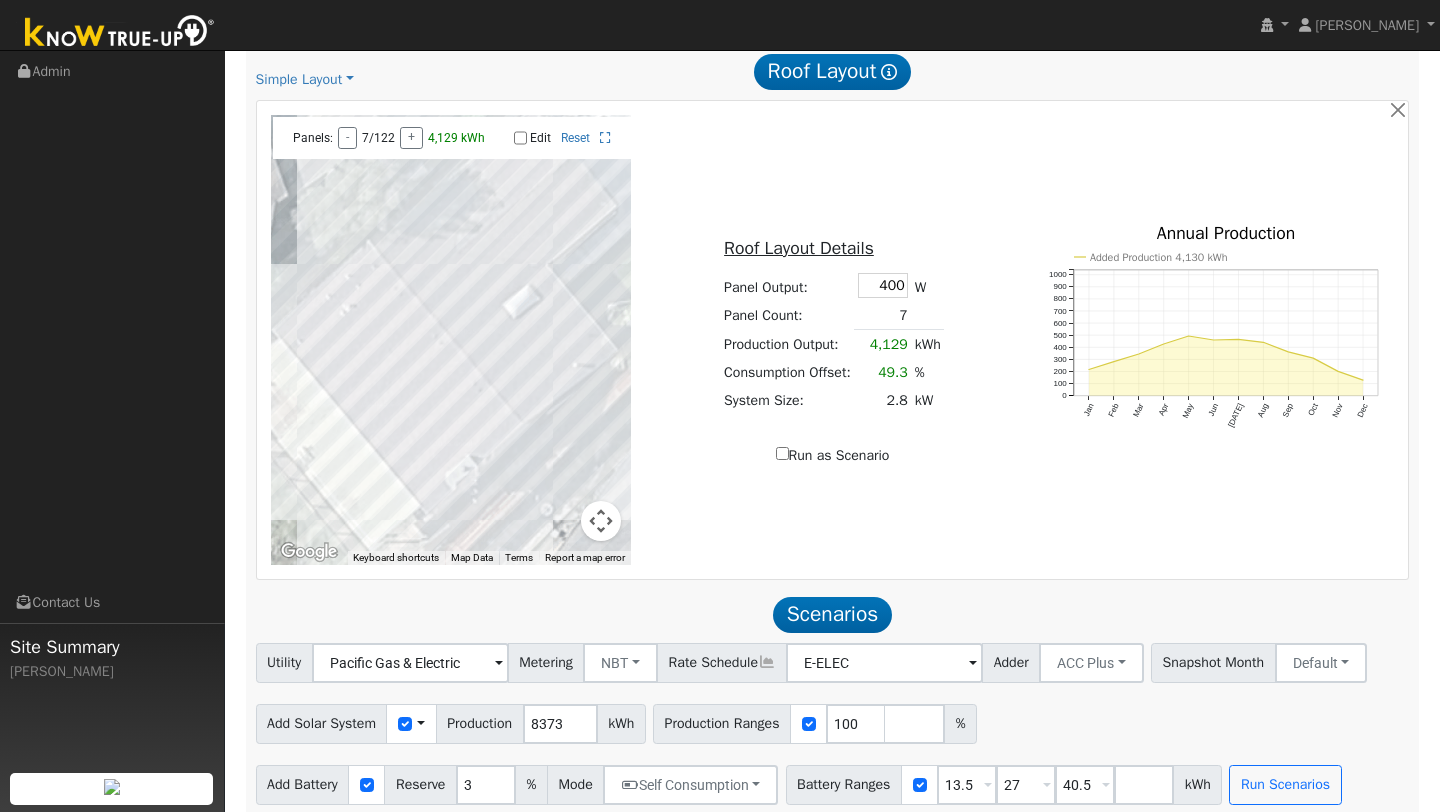 scroll, scrollTop: 1069, scrollLeft: 0, axis: vertical 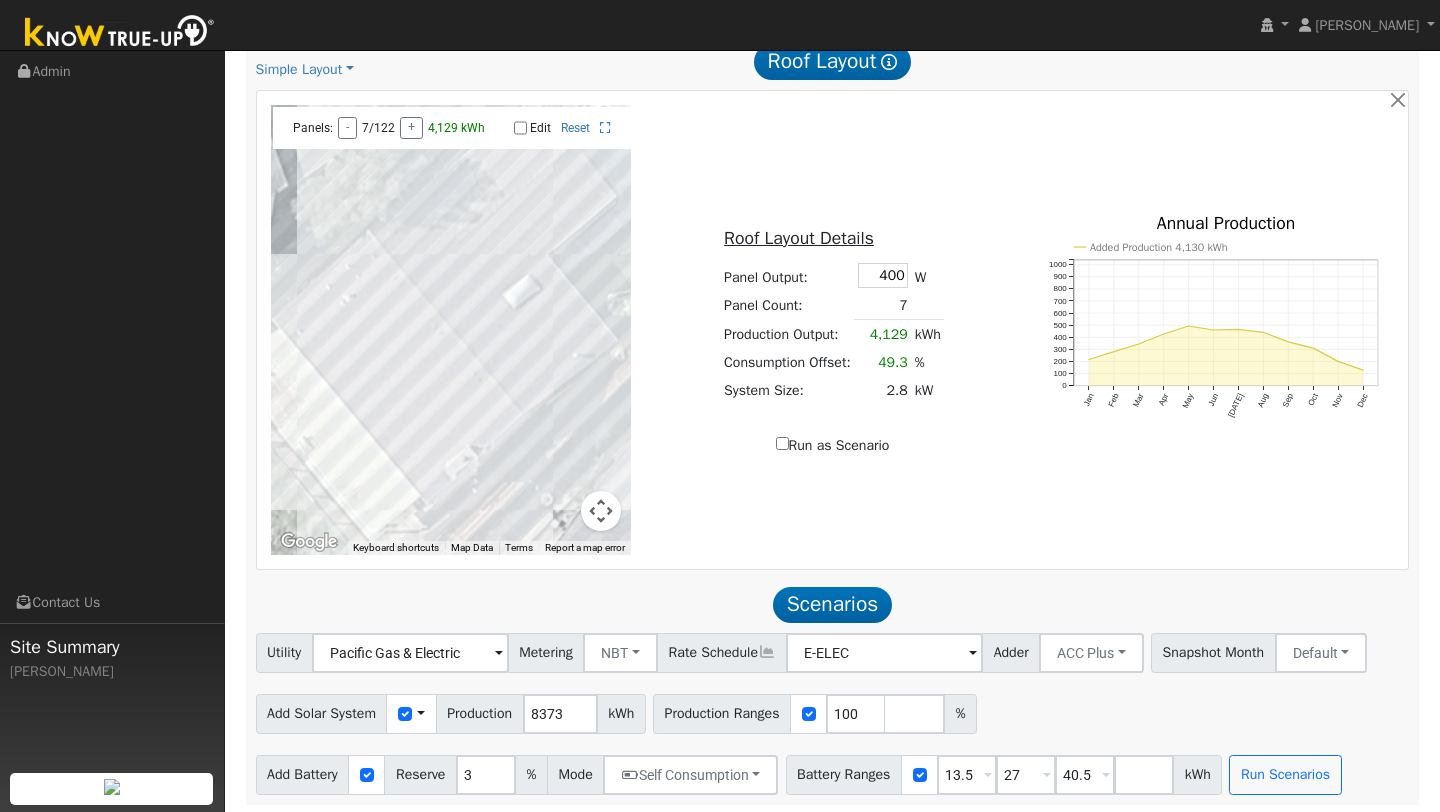 click at bounding box center [601, 511] 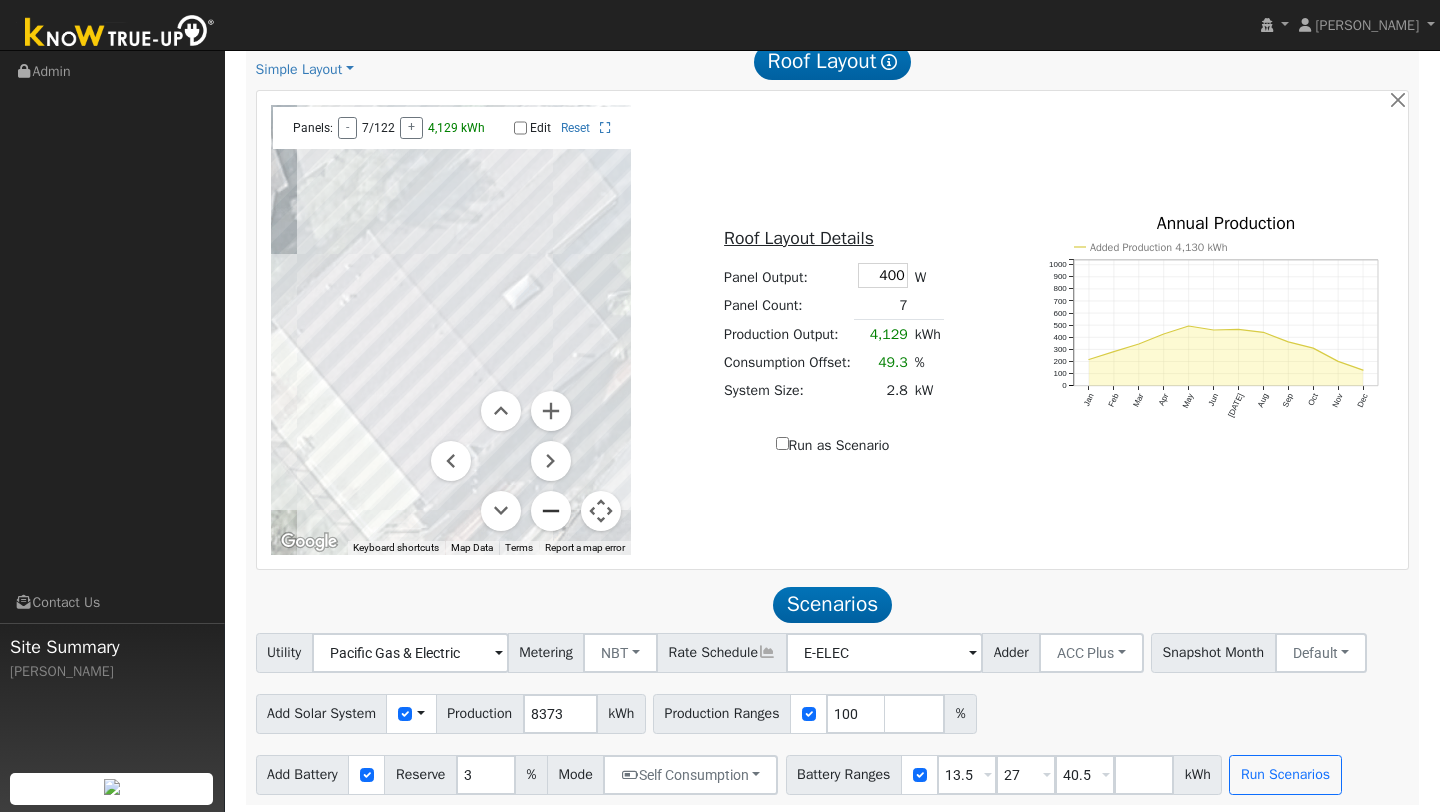 click at bounding box center (551, 511) 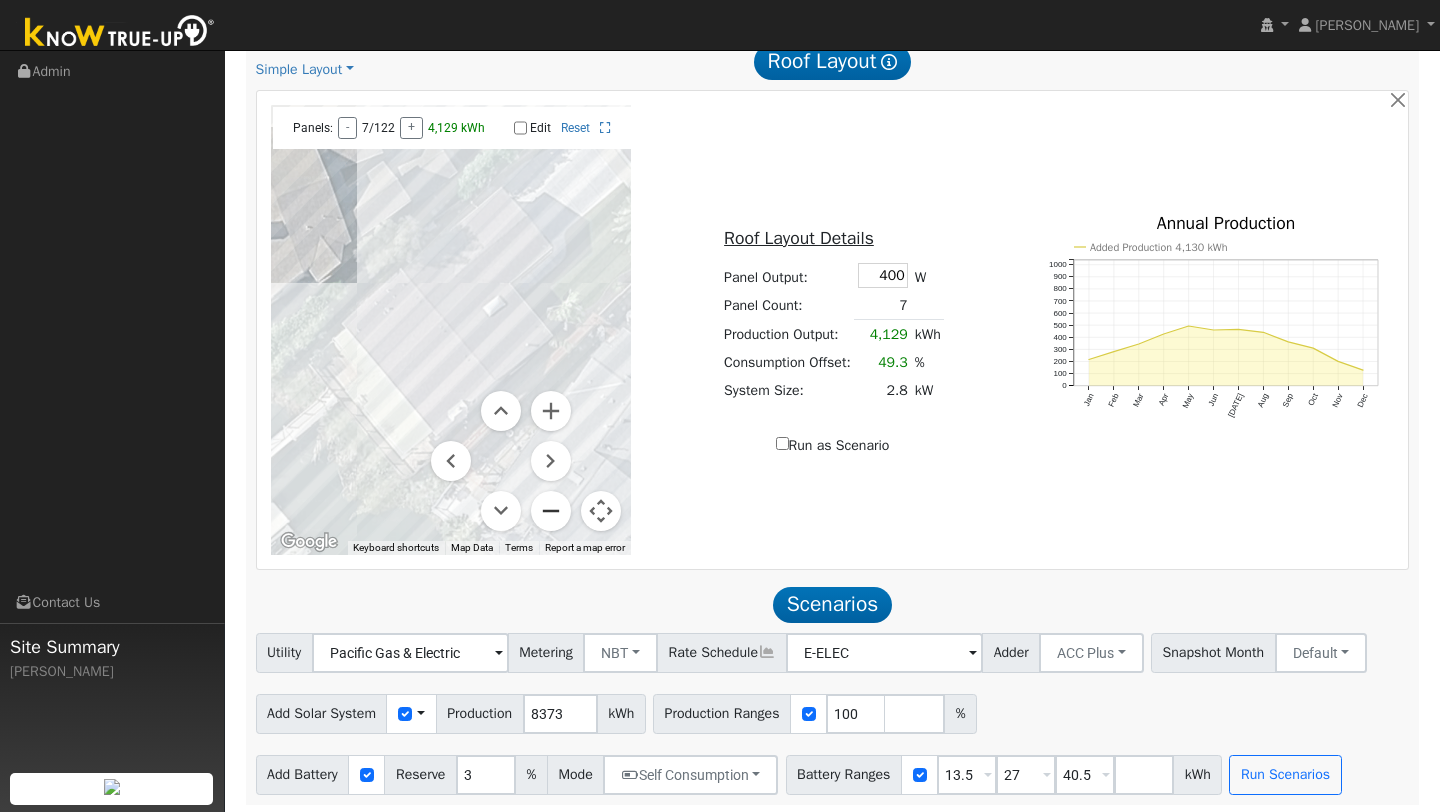 click at bounding box center (551, 511) 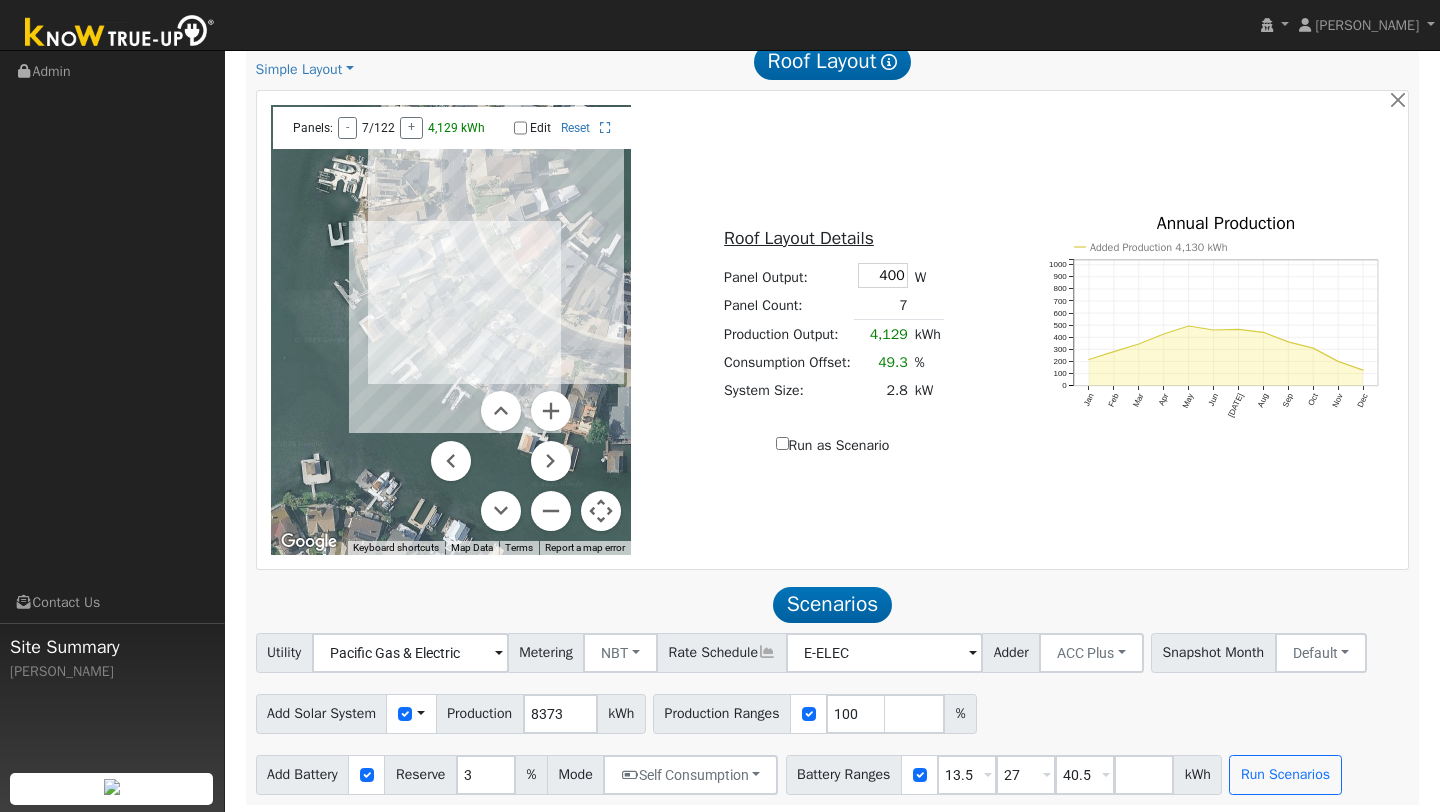 click at bounding box center [601, 511] 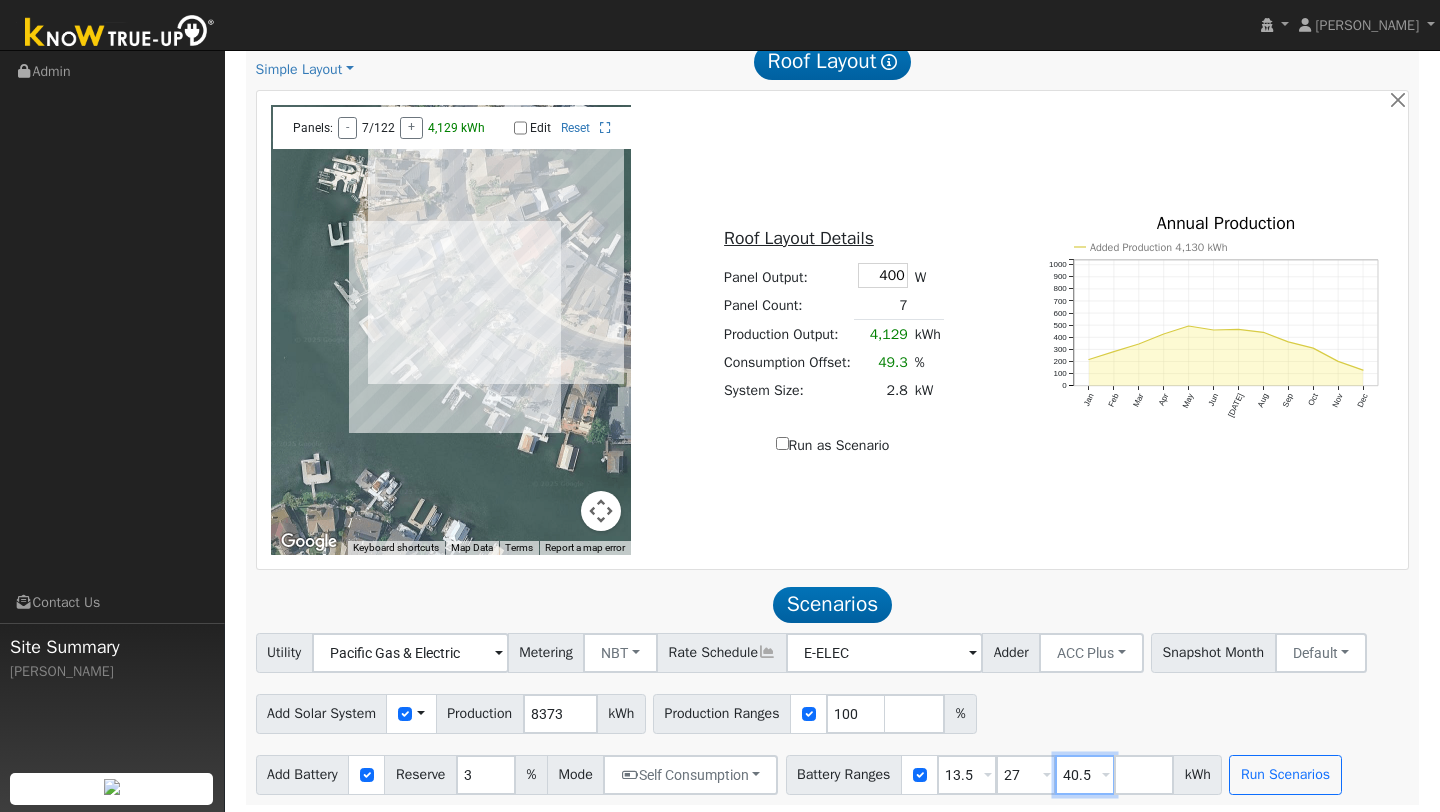 click on "40.5" at bounding box center (1085, 775) 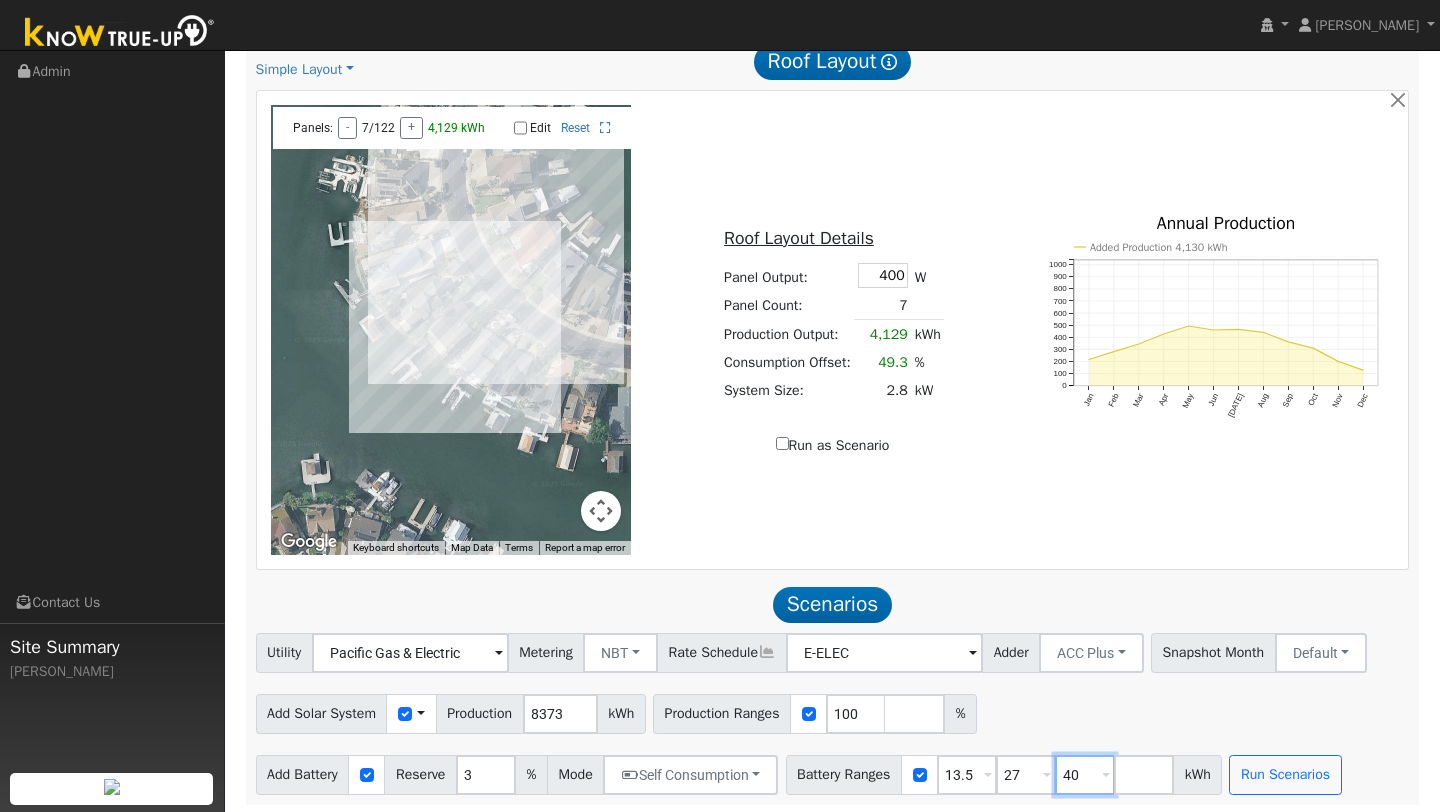 type on "4" 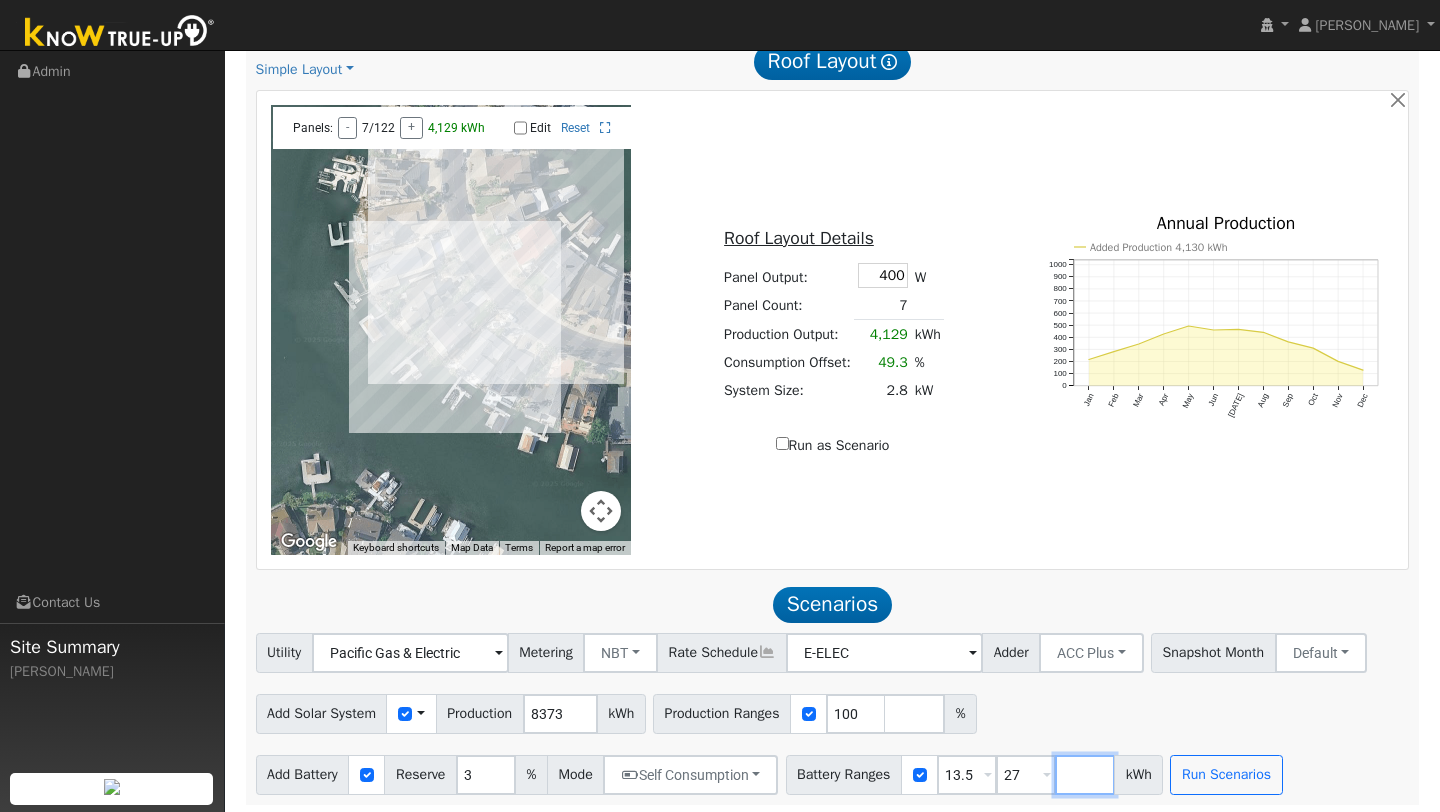 type 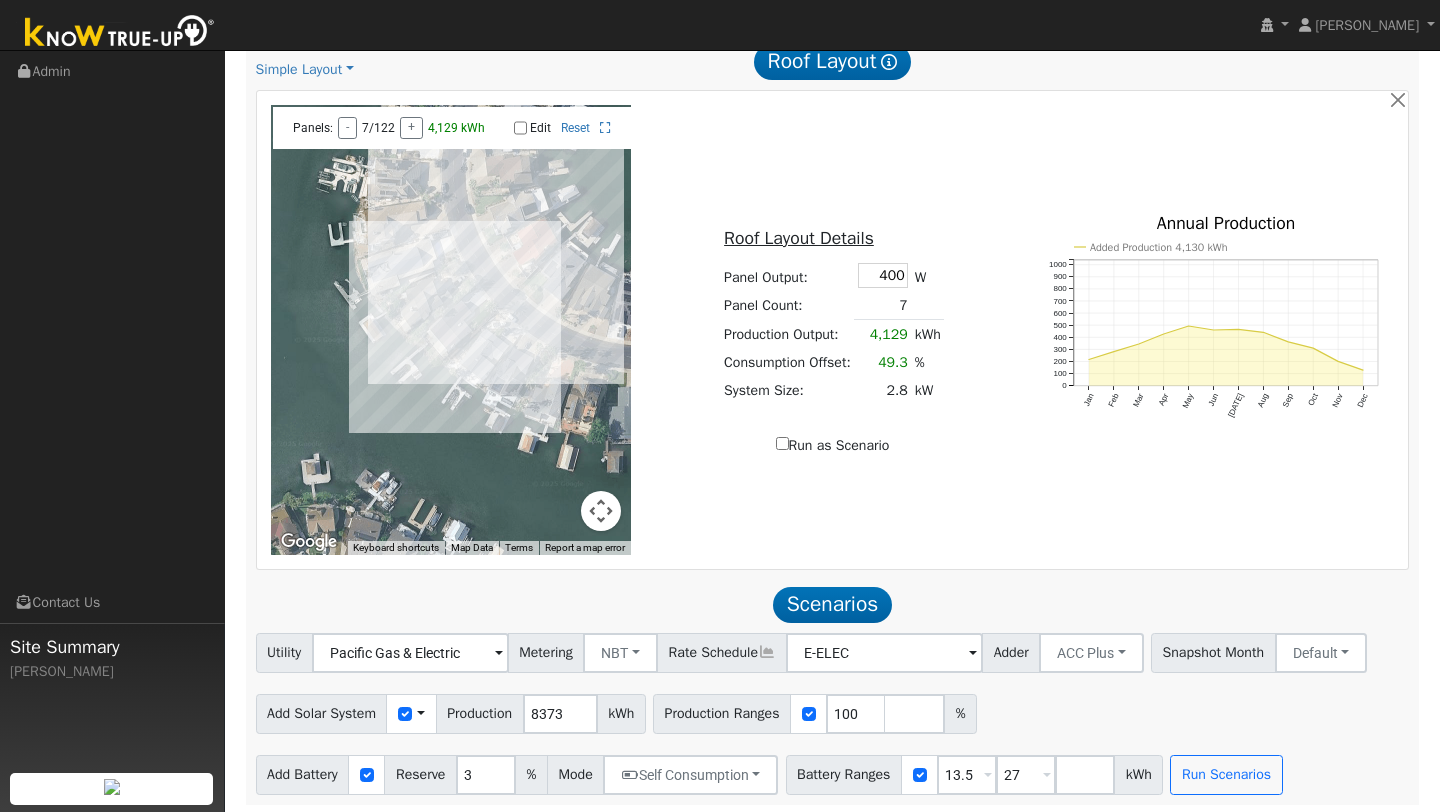 click on "Add Solar System Use CSV Data Production 8373 kWh Production Ranges 100 %" at bounding box center [832, 710] 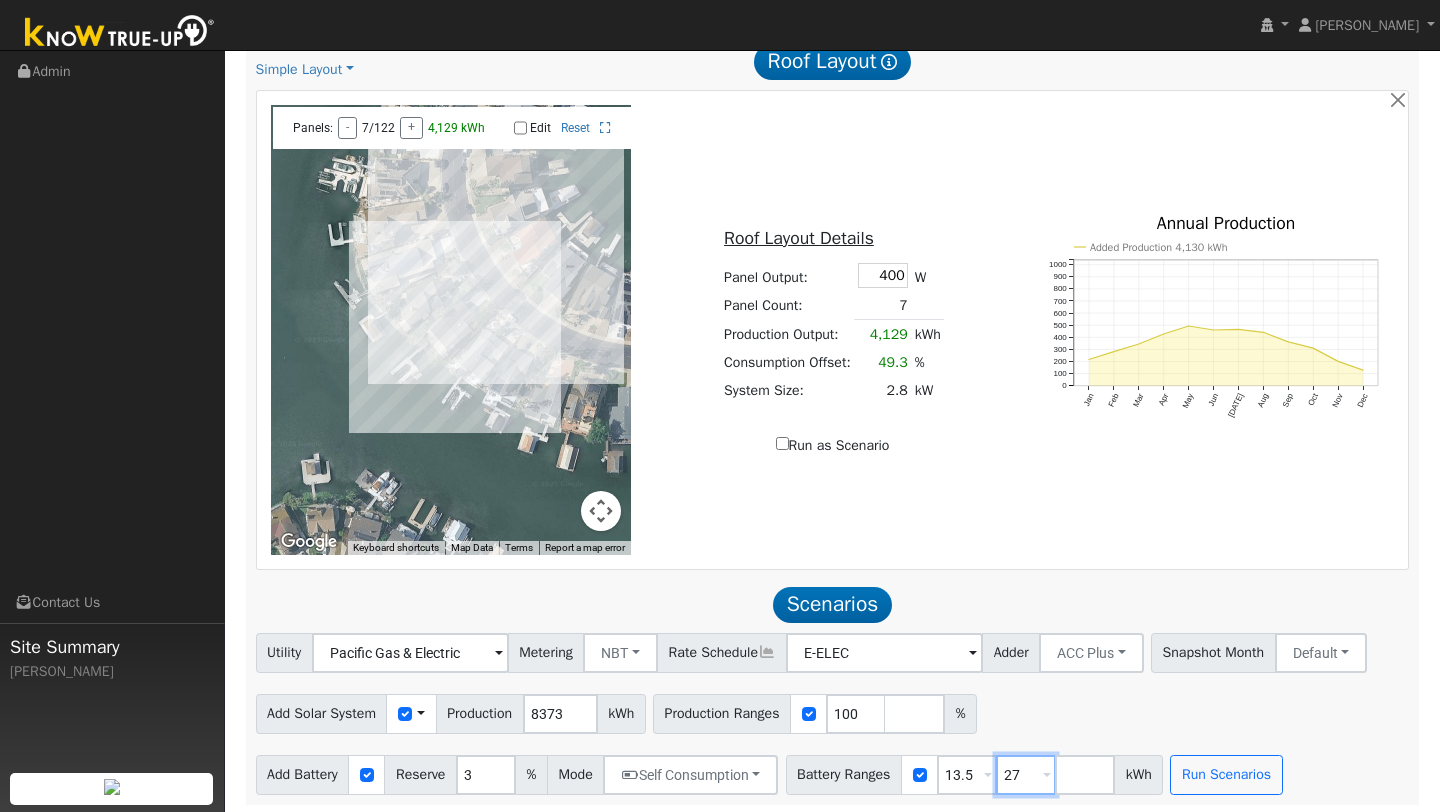 click on "27" at bounding box center (1026, 775) 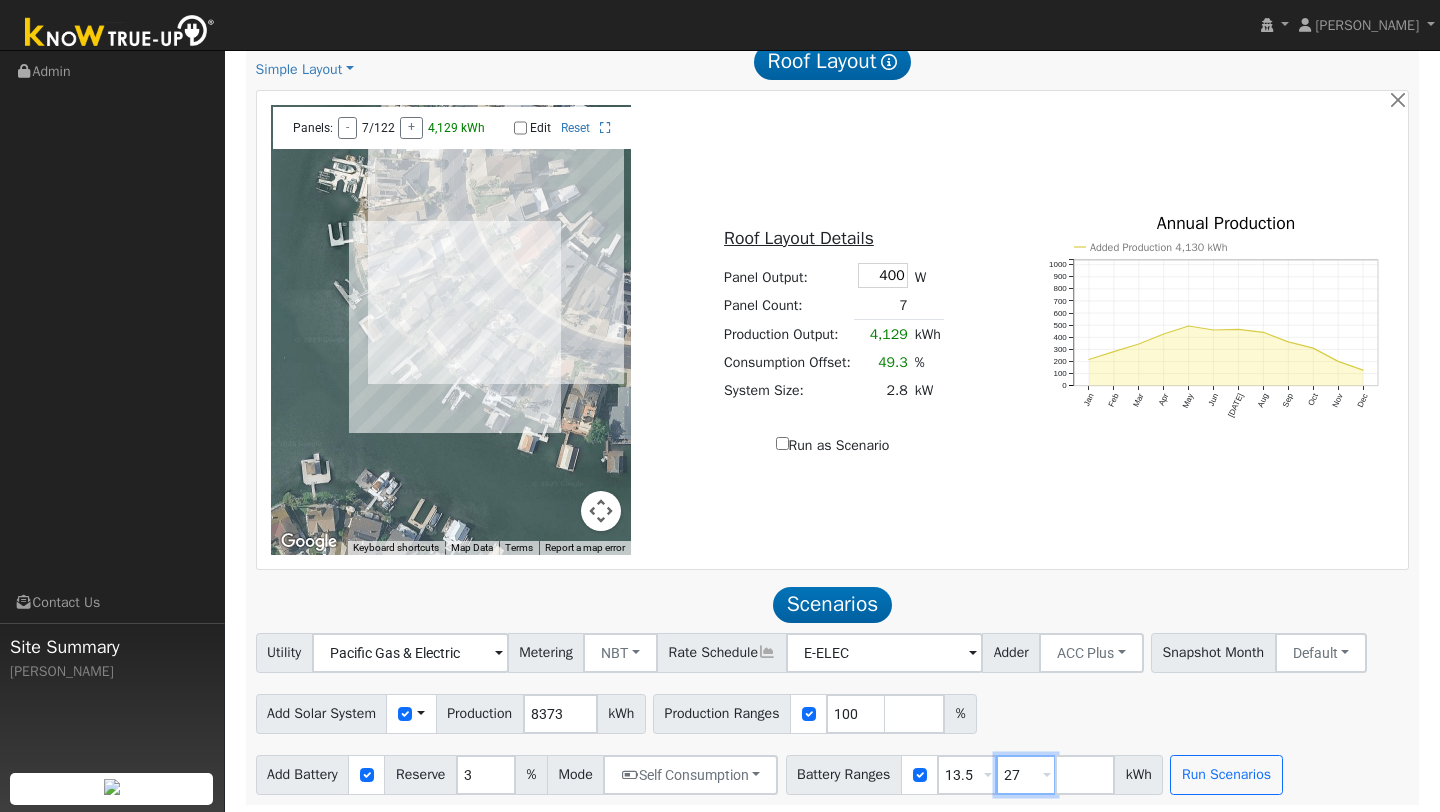 type on "2" 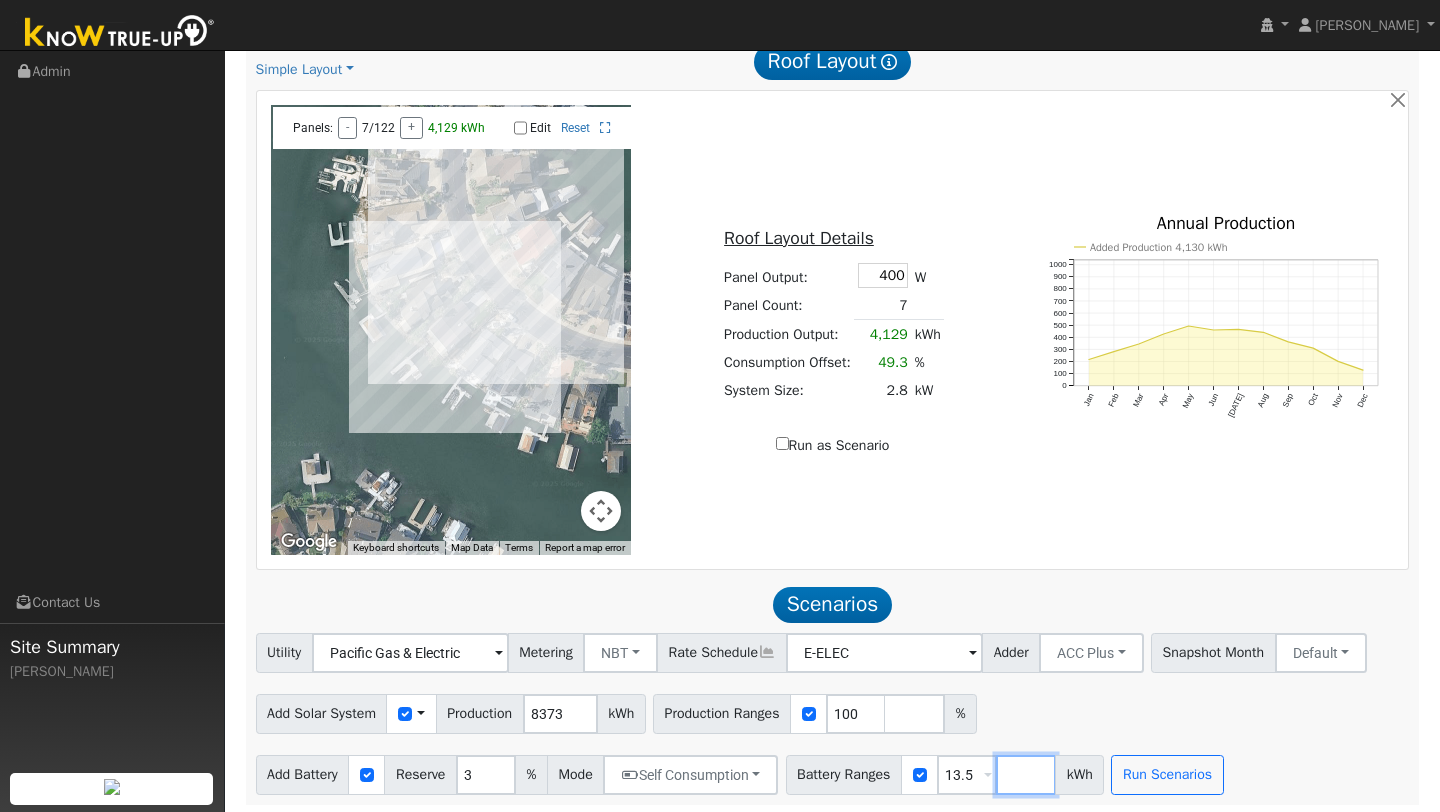 type 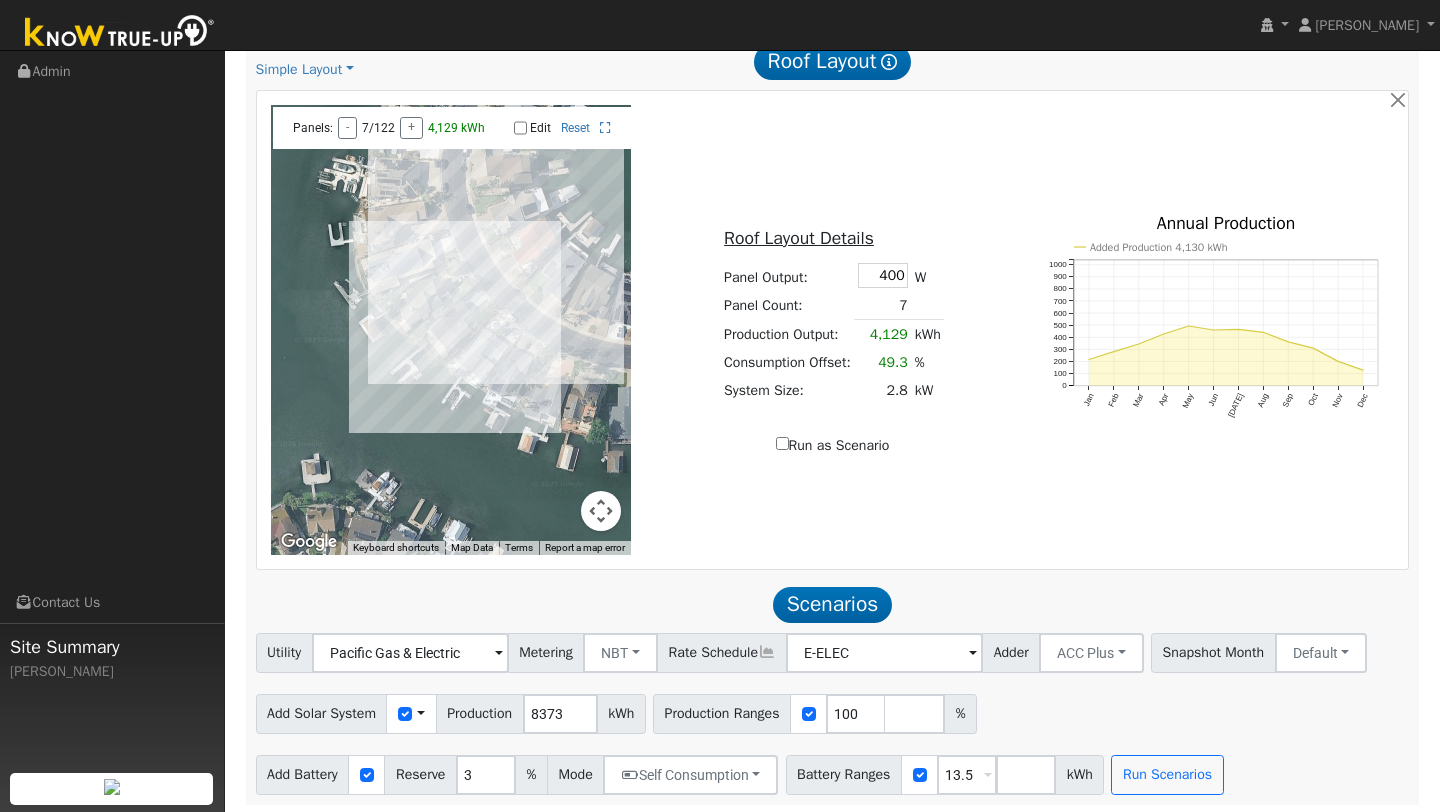click on "Add Solar System Use CSV Data Production 8373 kWh Production Ranges 100 %" at bounding box center (832, 710) 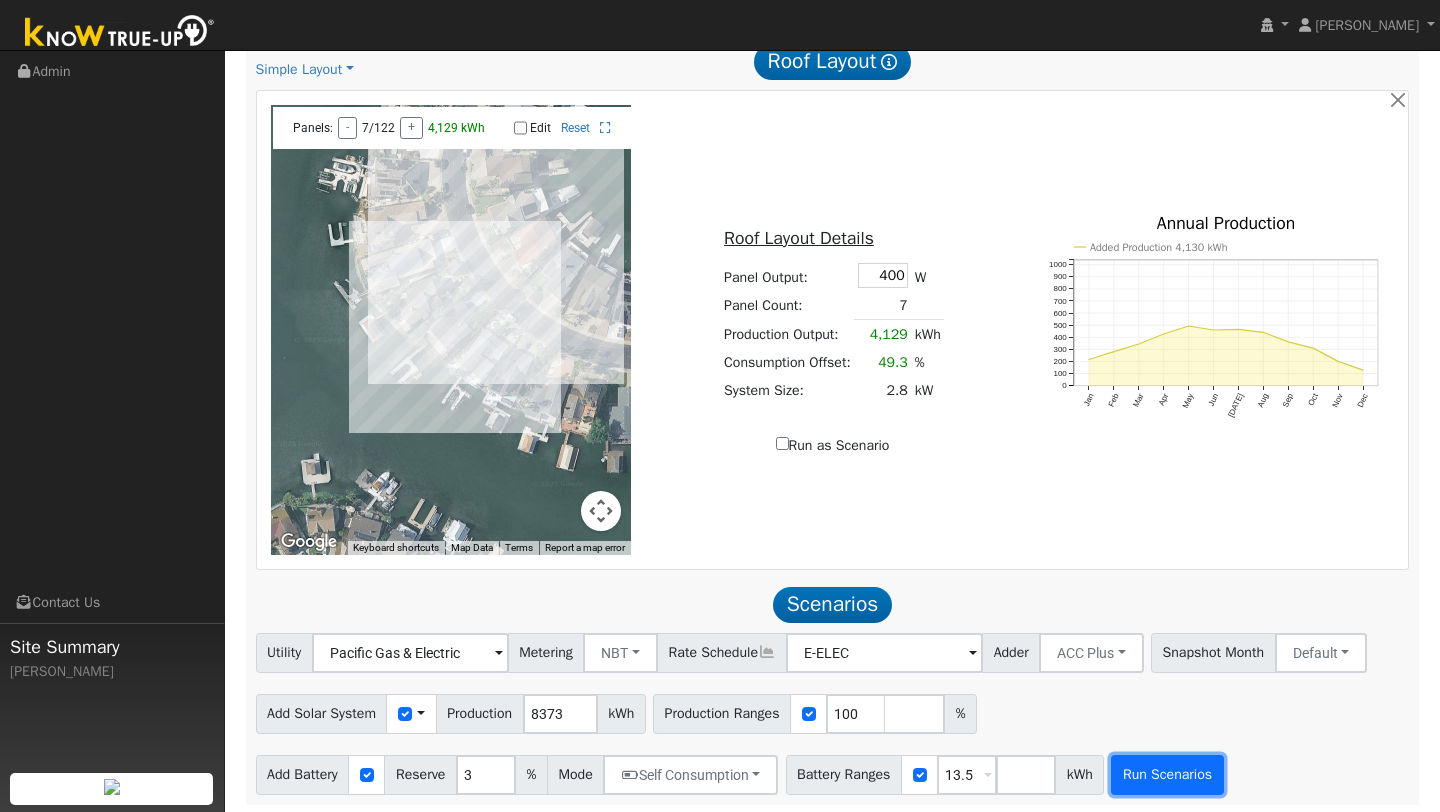 click on "Run Scenarios" at bounding box center [1167, 775] 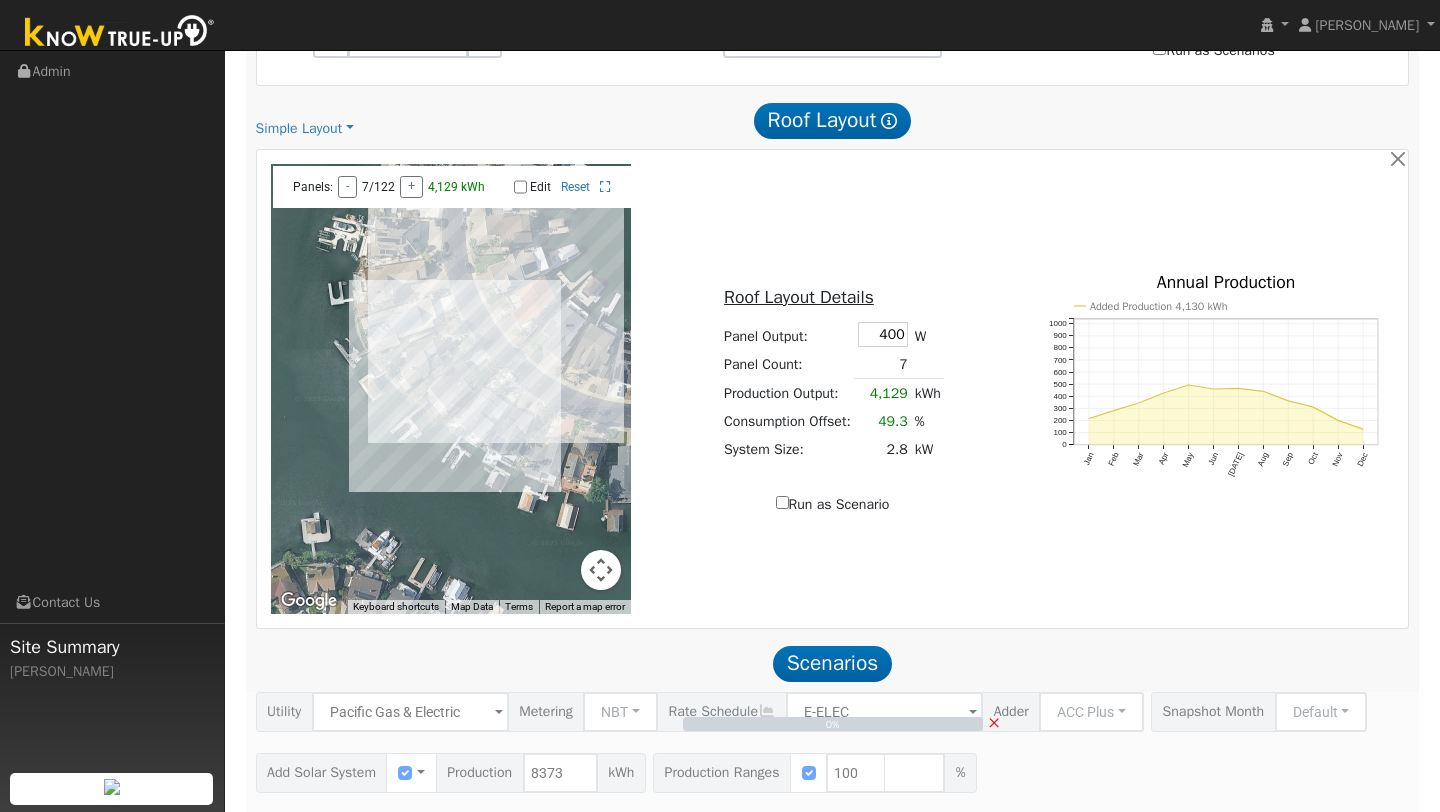 scroll, scrollTop: 1069, scrollLeft: 0, axis: vertical 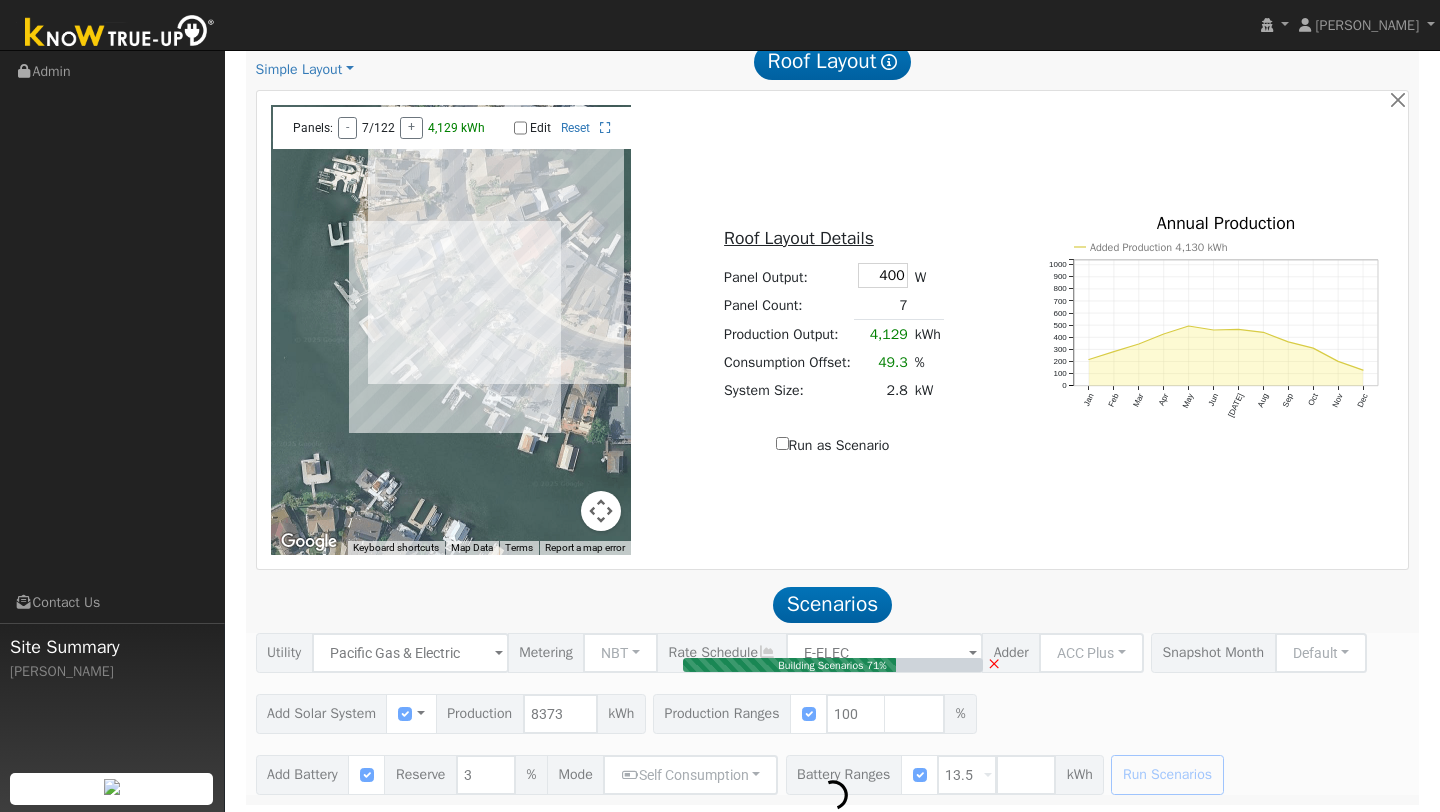 type on "5.6" 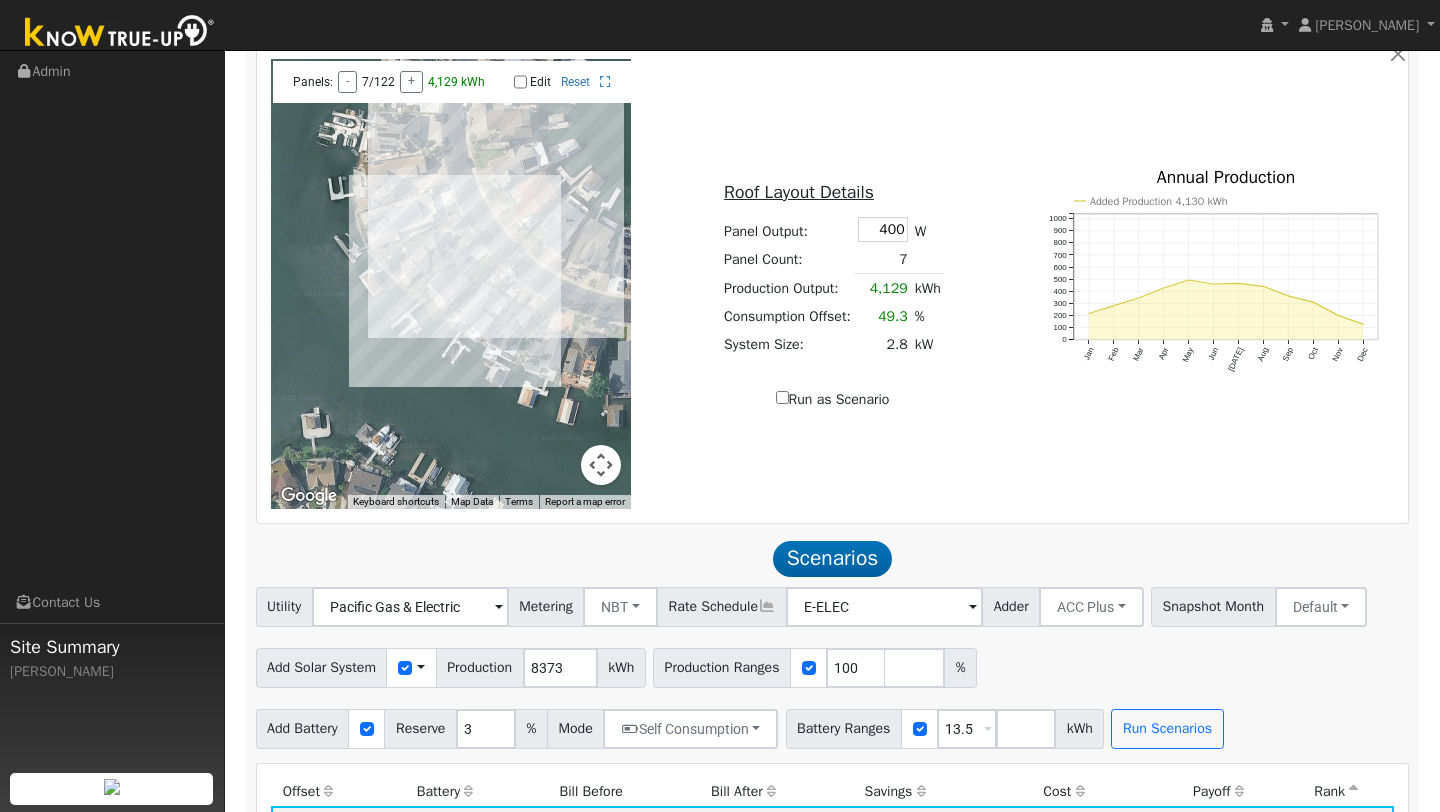 scroll, scrollTop: 1299, scrollLeft: 0, axis: vertical 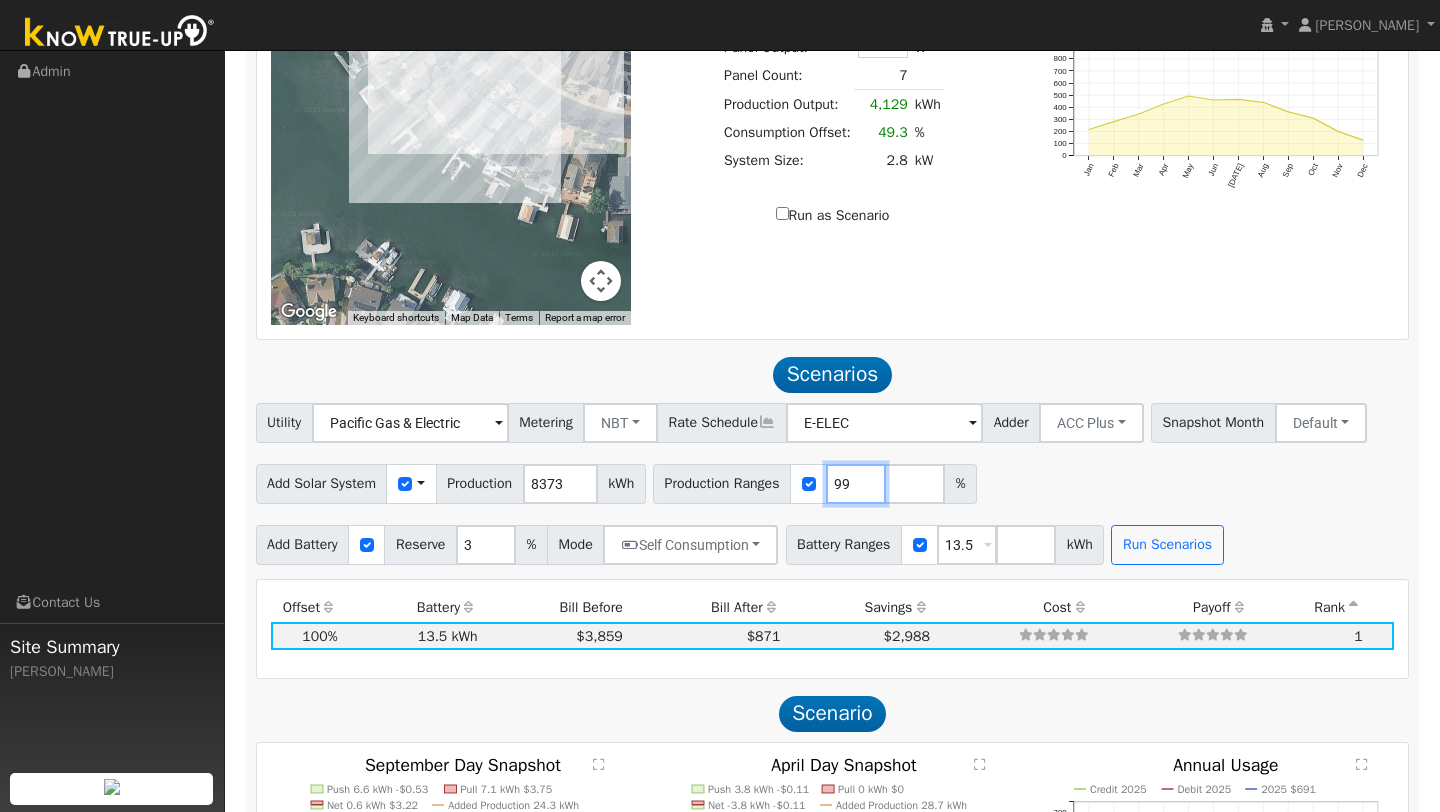 click on "99" at bounding box center [856, 484] 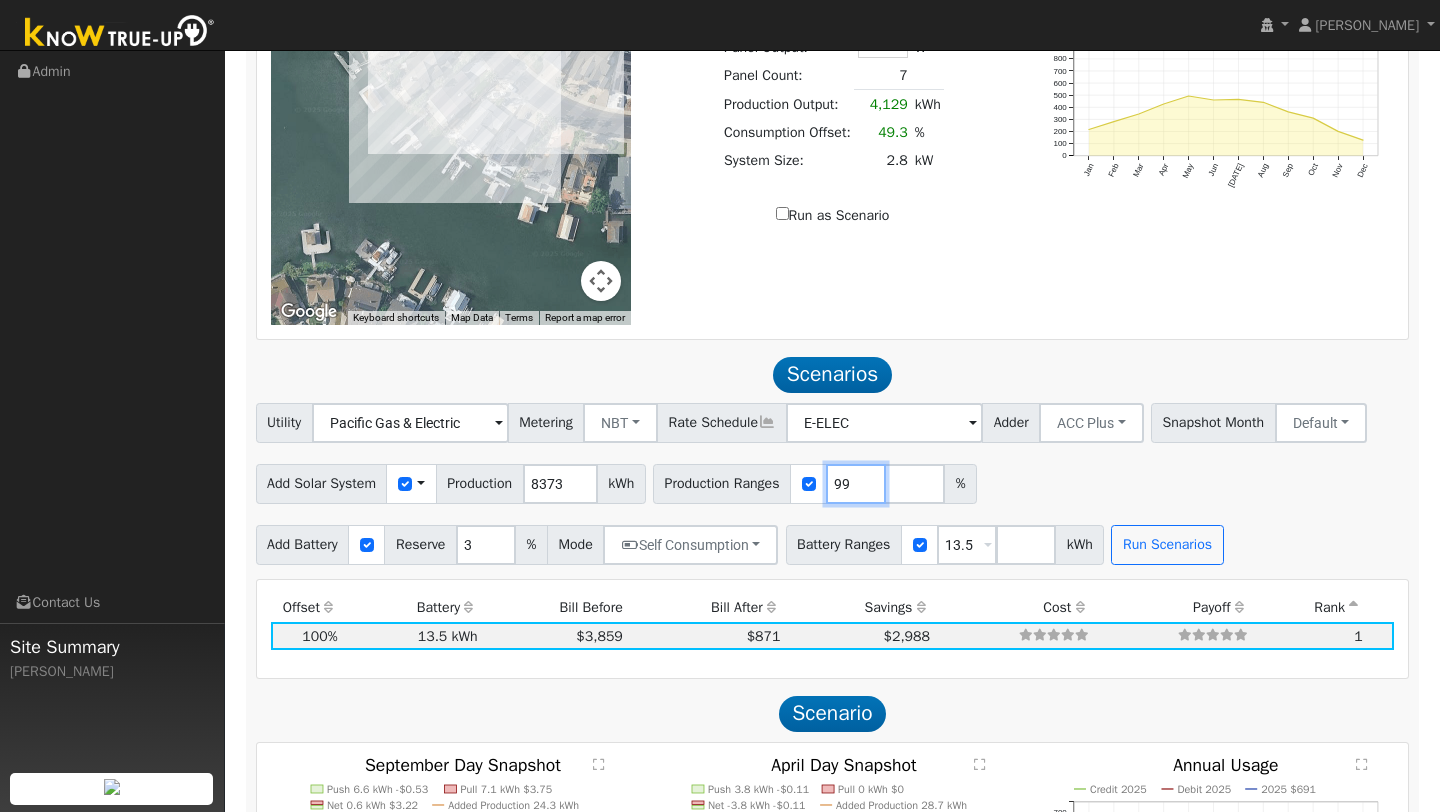 type on "9" 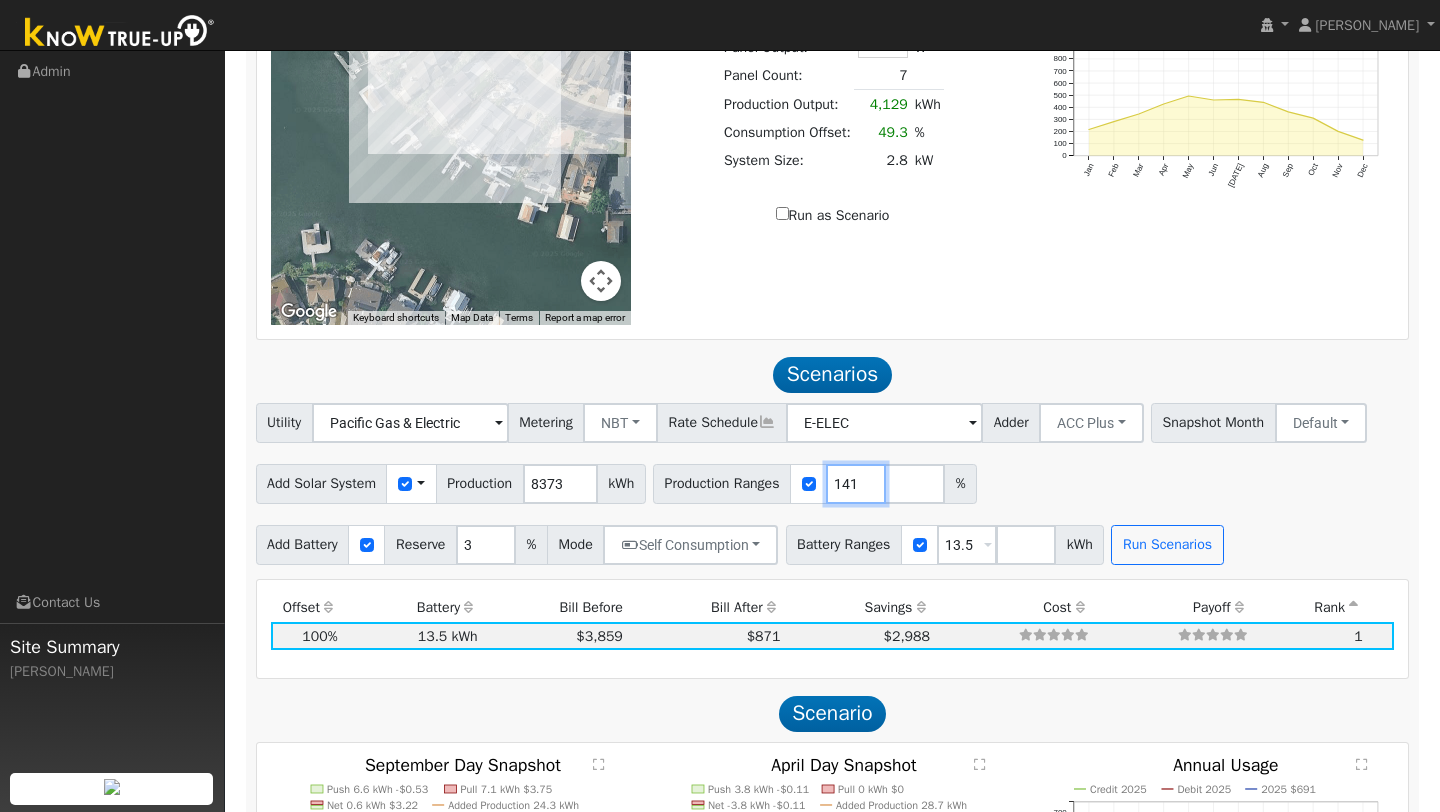 type on "141" 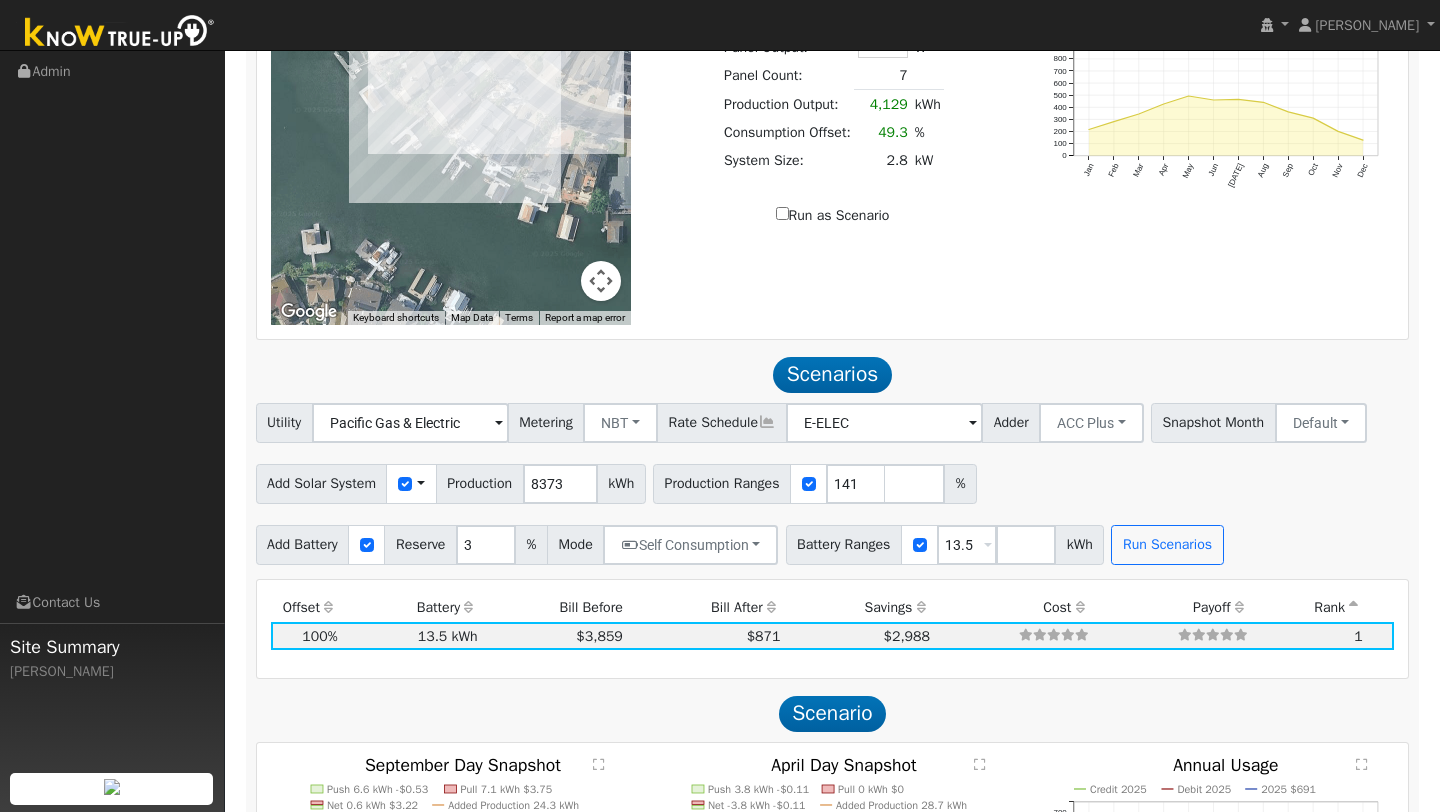 click on "Add Solar System Use CSV Data Production 8373 kWh Production Ranges 141 %" at bounding box center (832, 480) 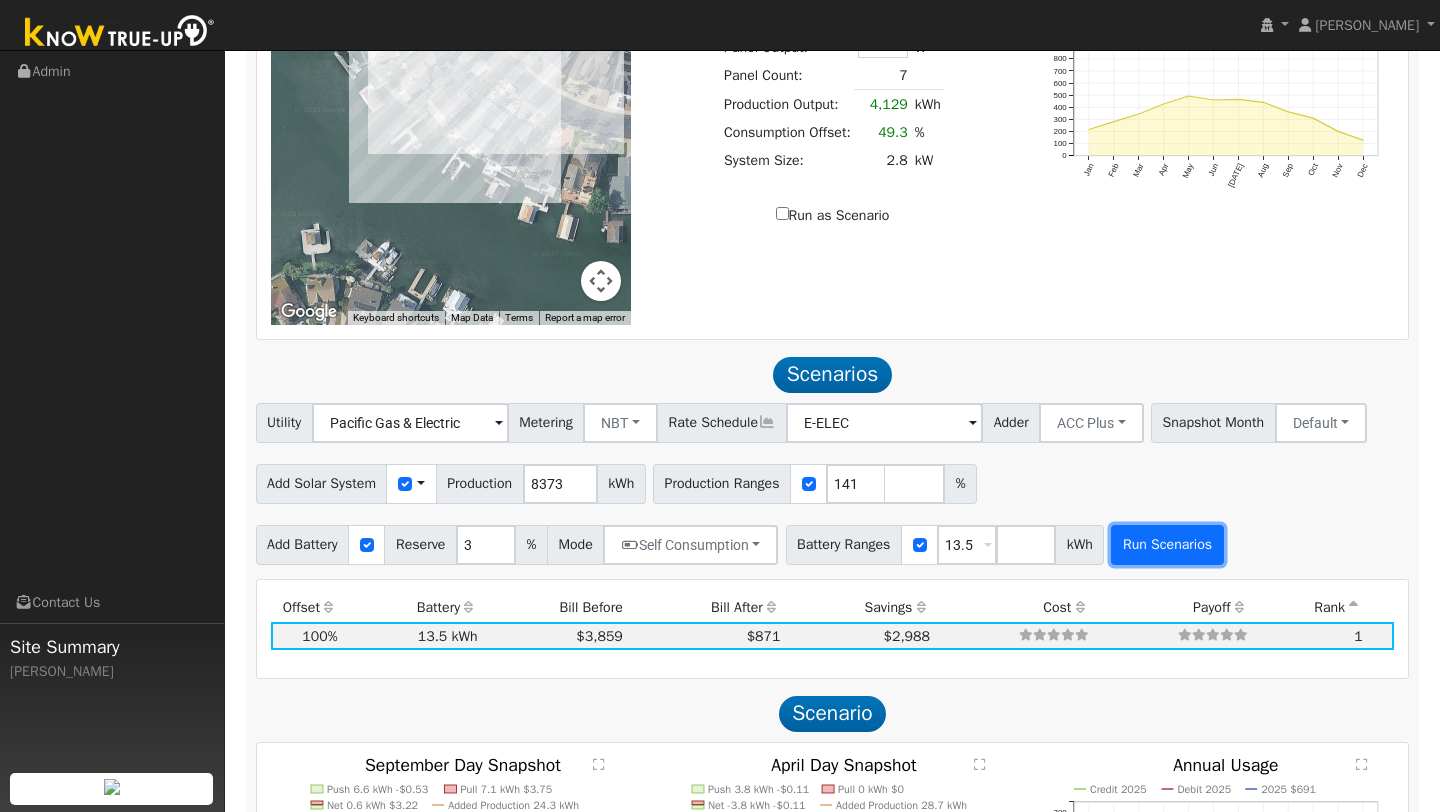 click on "Run Scenarios" at bounding box center [1167, 545] 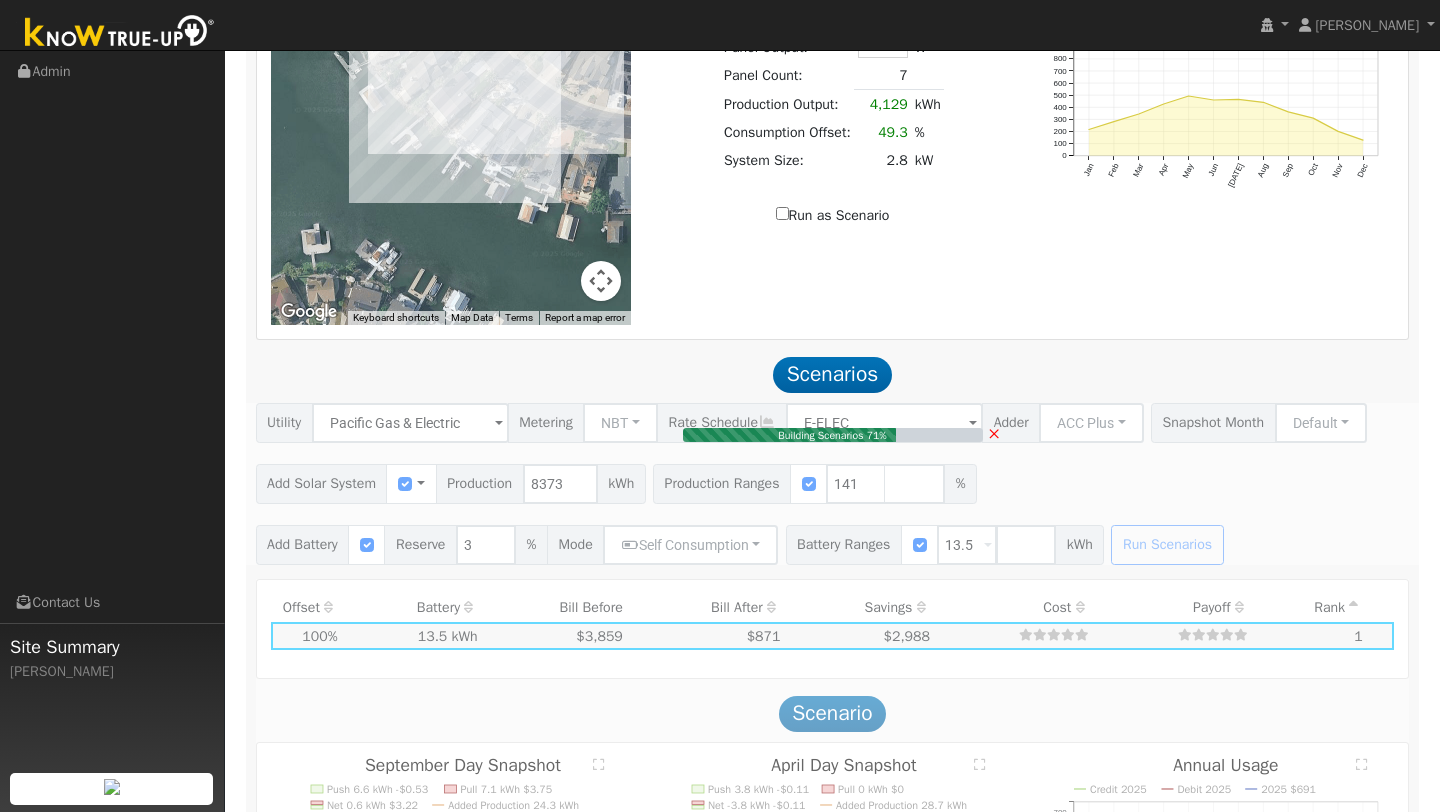 type on "7.9" 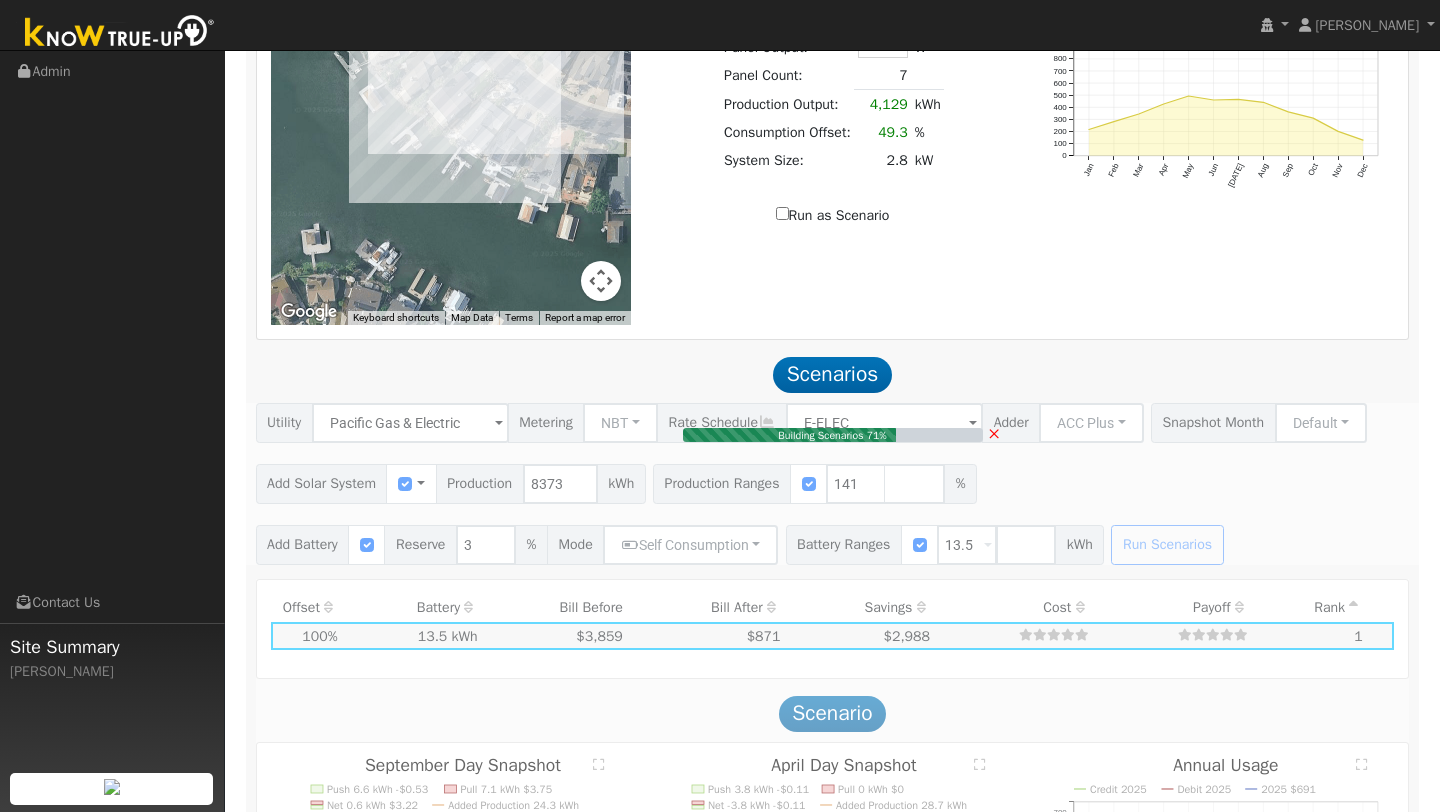 type on "$27,547" 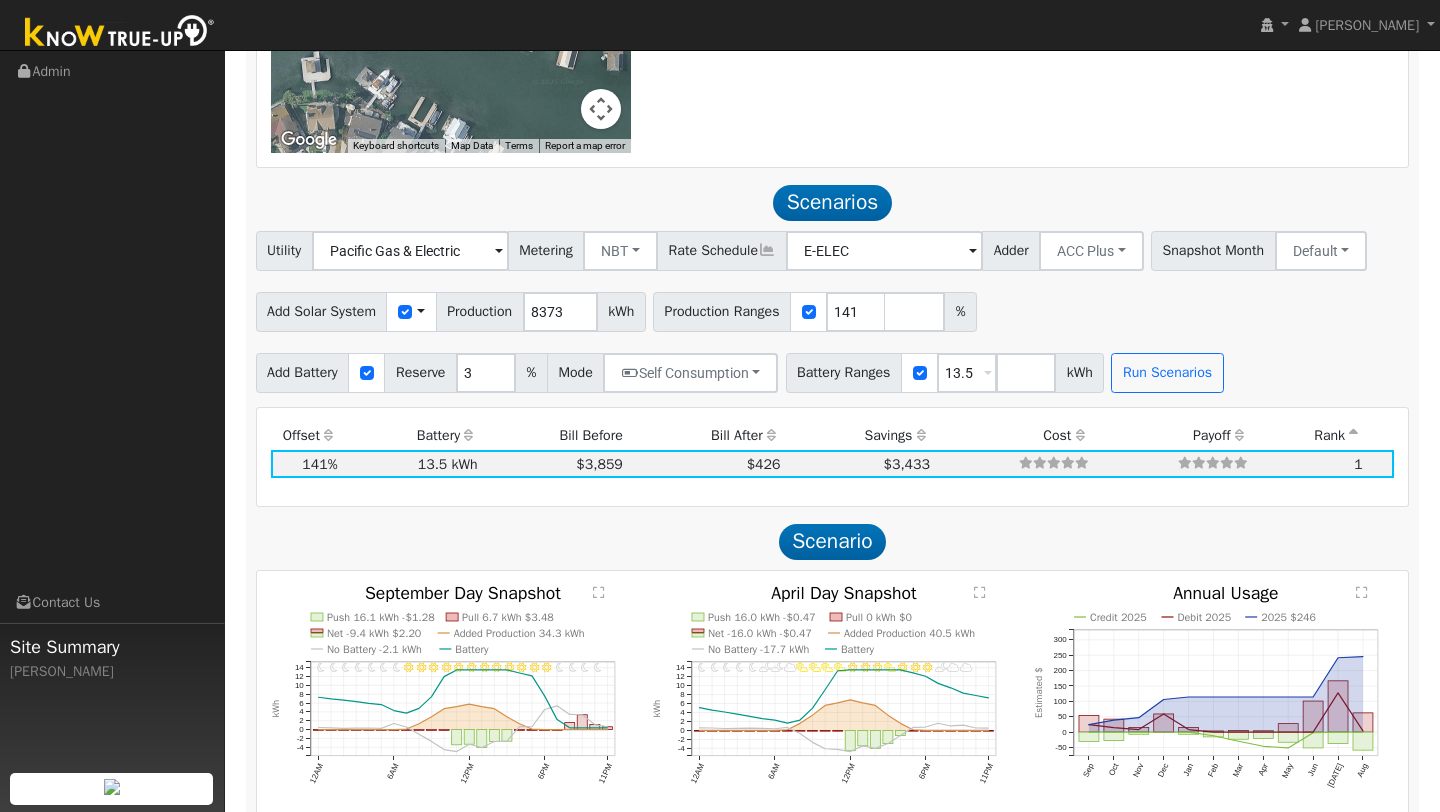 scroll, scrollTop: 1377, scrollLeft: 0, axis: vertical 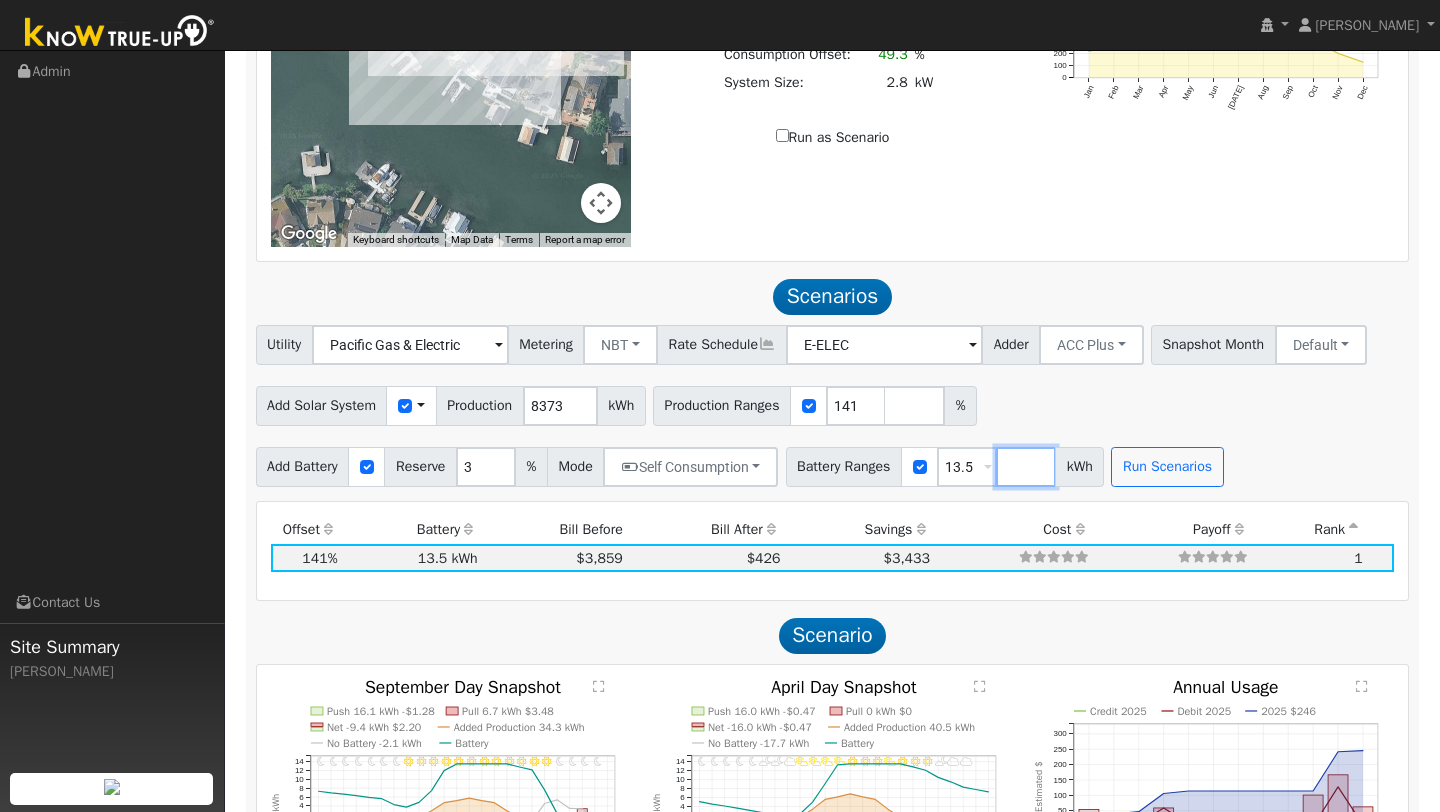 click at bounding box center [1026, 467] 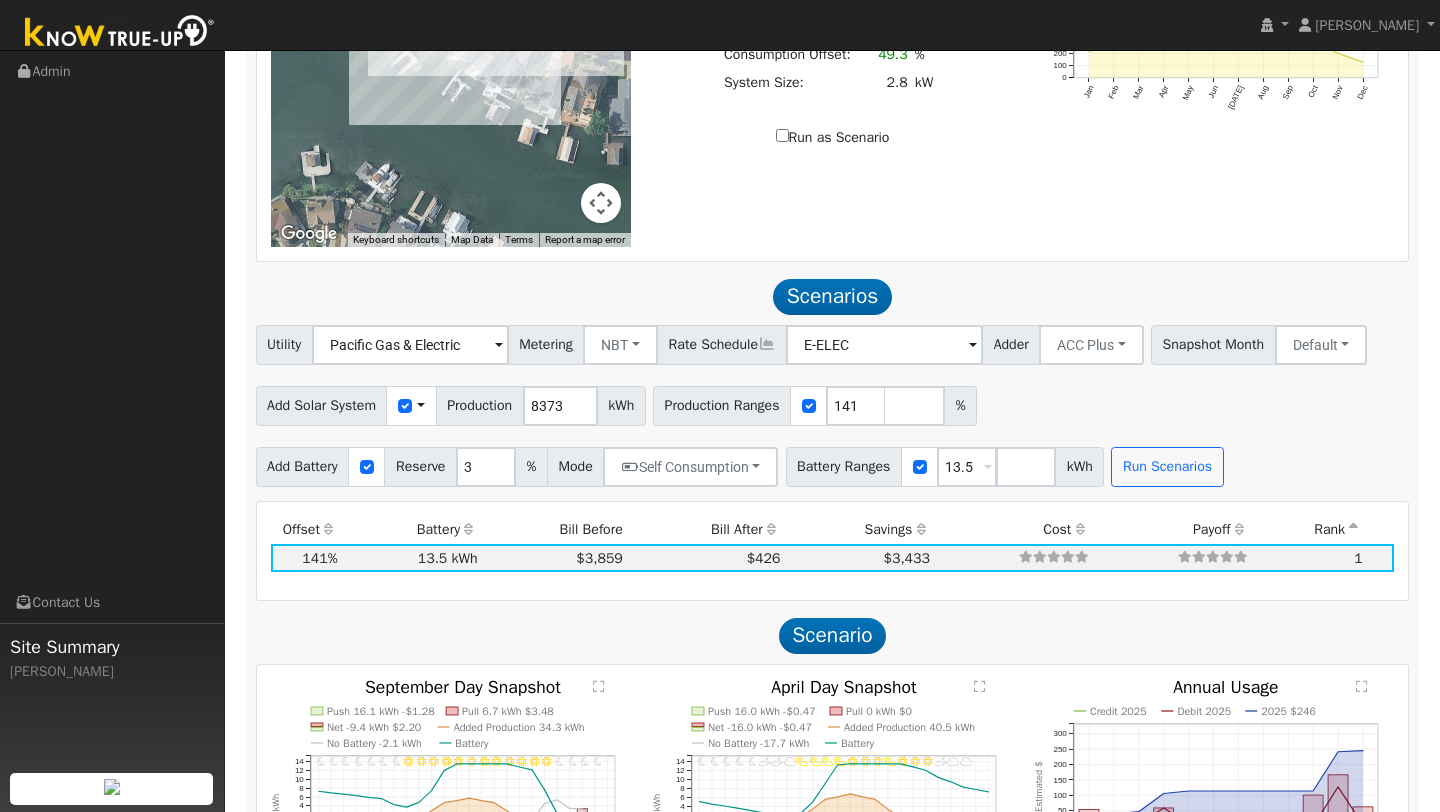 click on "Add Solar System Use CSV Data Production 8373 kWh Production Ranges 141 %" at bounding box center (832, 402) 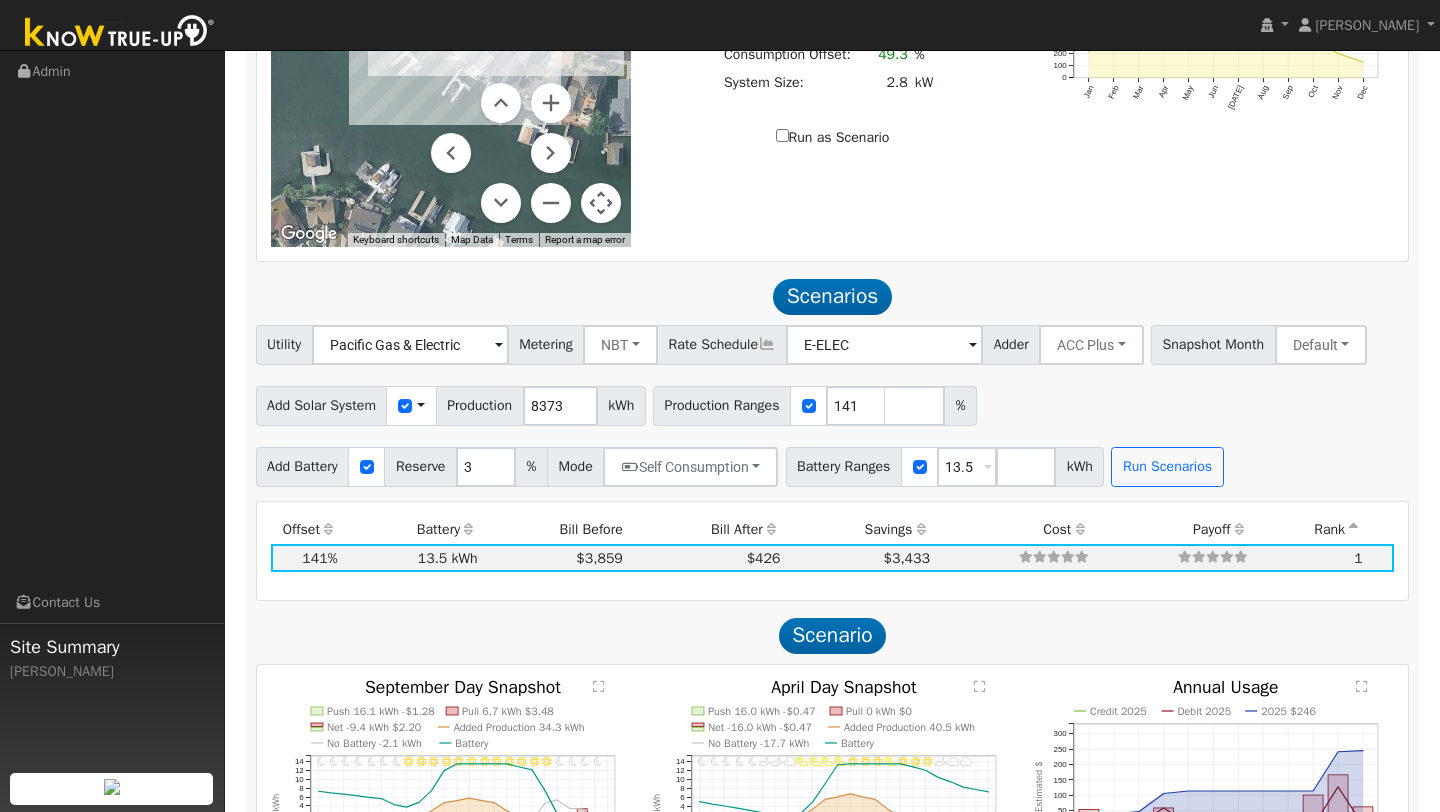 click on "← Move left → Move right ↑ Move up ↓ Move down + Zoom in - Zoom out Home Jump left by 75% End Jump right by 75% Page Up Jump up by 75% Page Down Jump down by 75% Panels: - 7/122 + 4,129 kWh Edit Reset Keyboard shortcuts Map Data Imagery ©2025 Airbus, Maxar Technologies, Vexcel Imaging US, Inc. Imagery ©2025 Airbus, Maxar Technologies, Vexcel Imaging US, Inc. 20 m  Click to toggle between metric and imperial units Terms Report a map error Roof Layout Details Panel Output: 400 W Panel Count: 7 Production Output: 4,129 kWh Consumption Offset: 49.3 % System Size: 2.8 kW None  Run as Scenario Added Production 4,130 kWh Jan Feb Mar Apr May Jun Jul Aug Sep Oct Nov Dec 0 100 200 300 400 500 600 700 800 900 1000 Annual Production onclick="" onclick="" onclick="" onclick="" onclick="" onclick="" onclick="" onclick="" onclick="" onclick="" onclick="" onclick=""" at bounding box center [832, 22] 